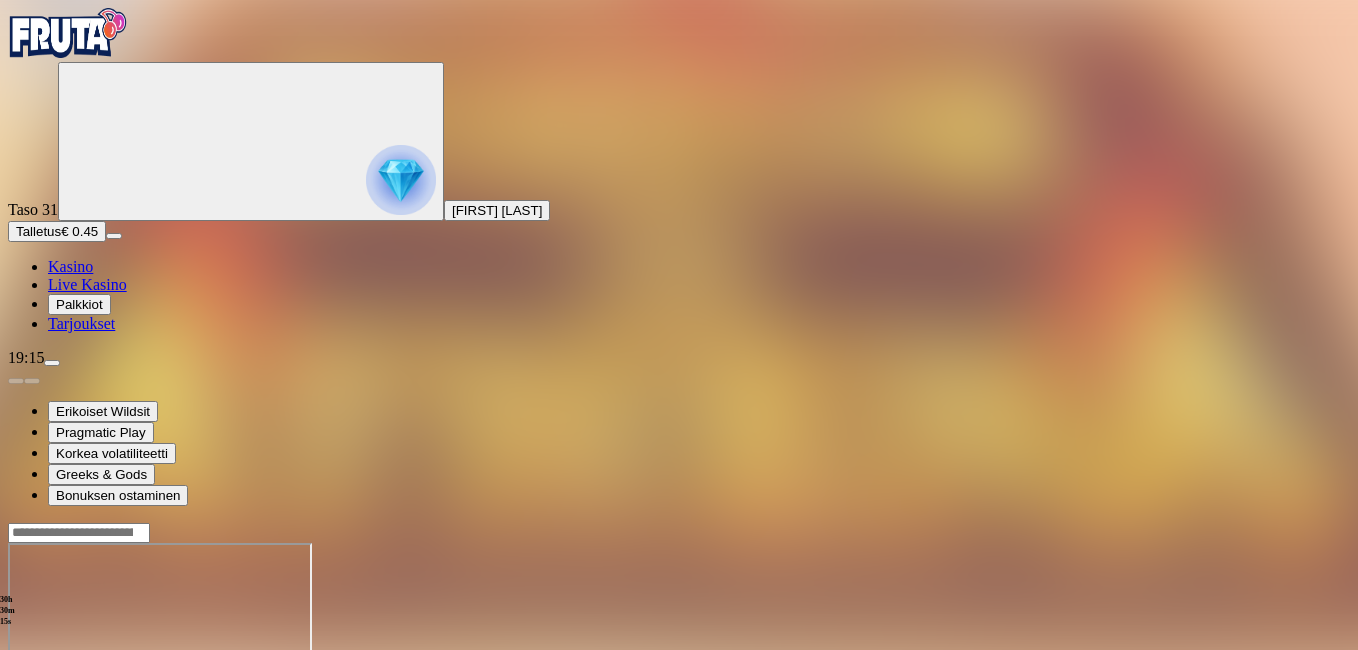 scroll, scrollTop: 0, scrollLeft: 0, axis: both 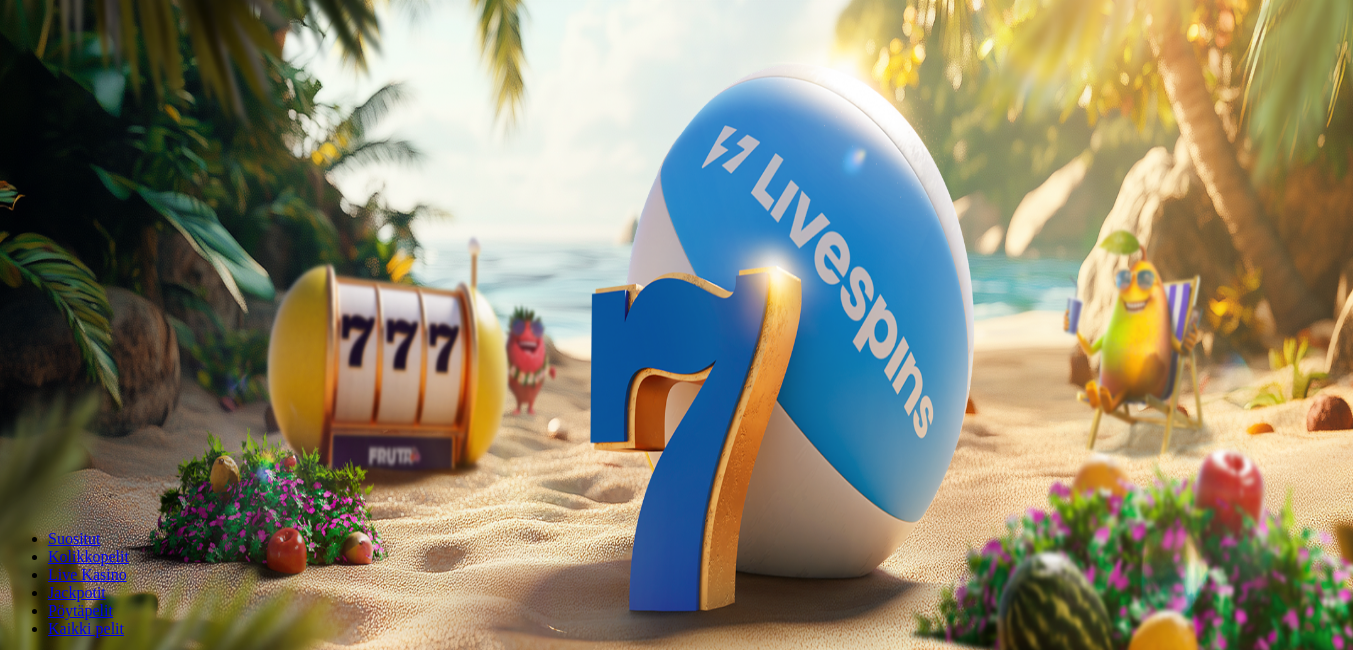 click on "Kirjaudu" at bounding box center (138, 72) 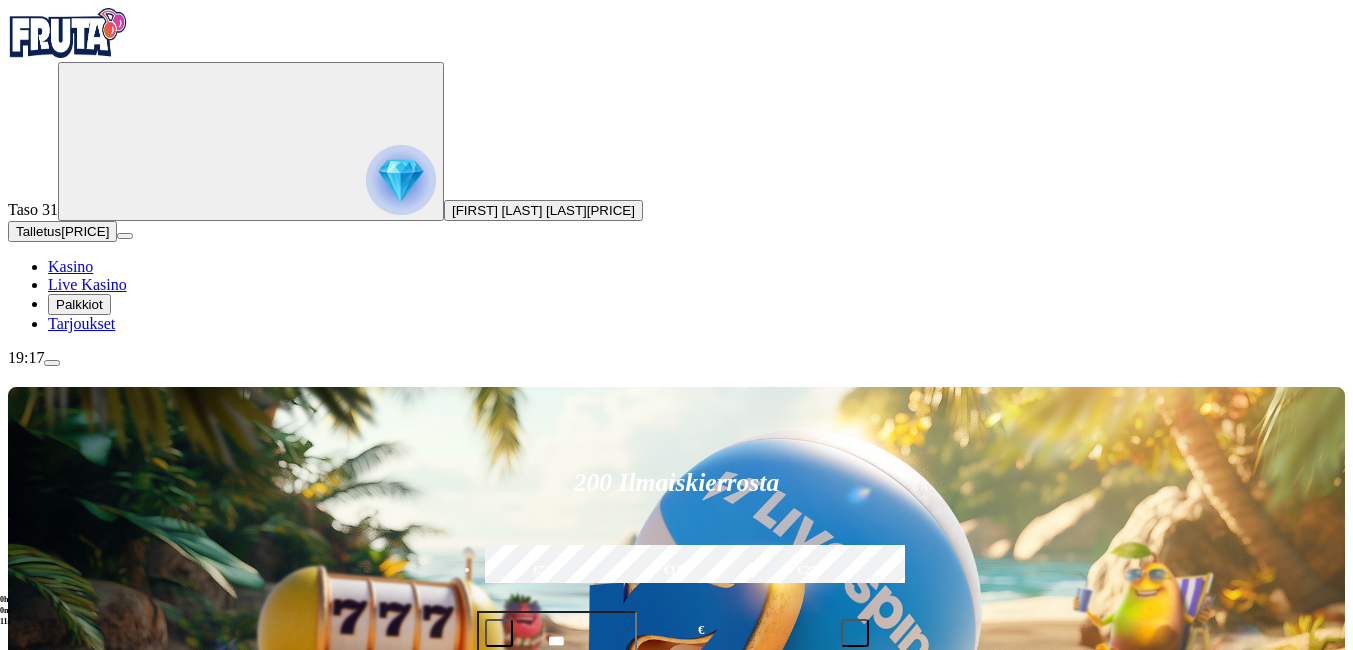 click on "Pelaa nyt" at bounding box center [77, 1332] 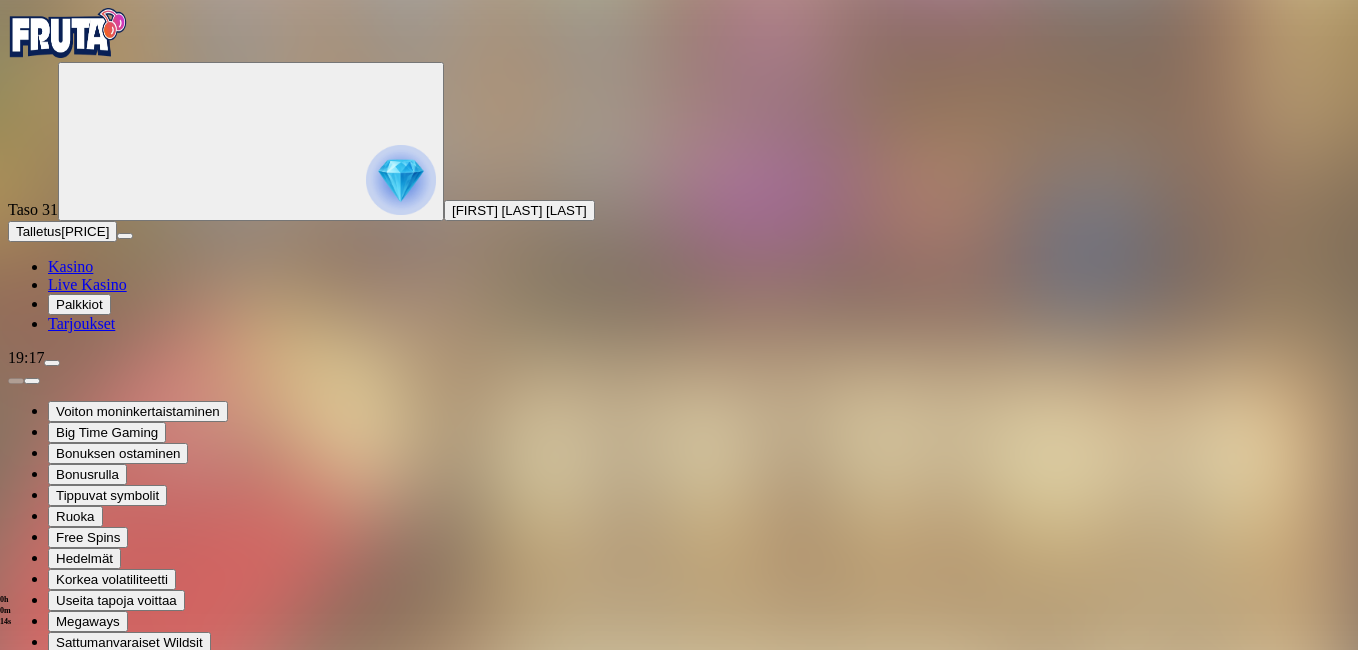 click at bounding box center [48, 883] 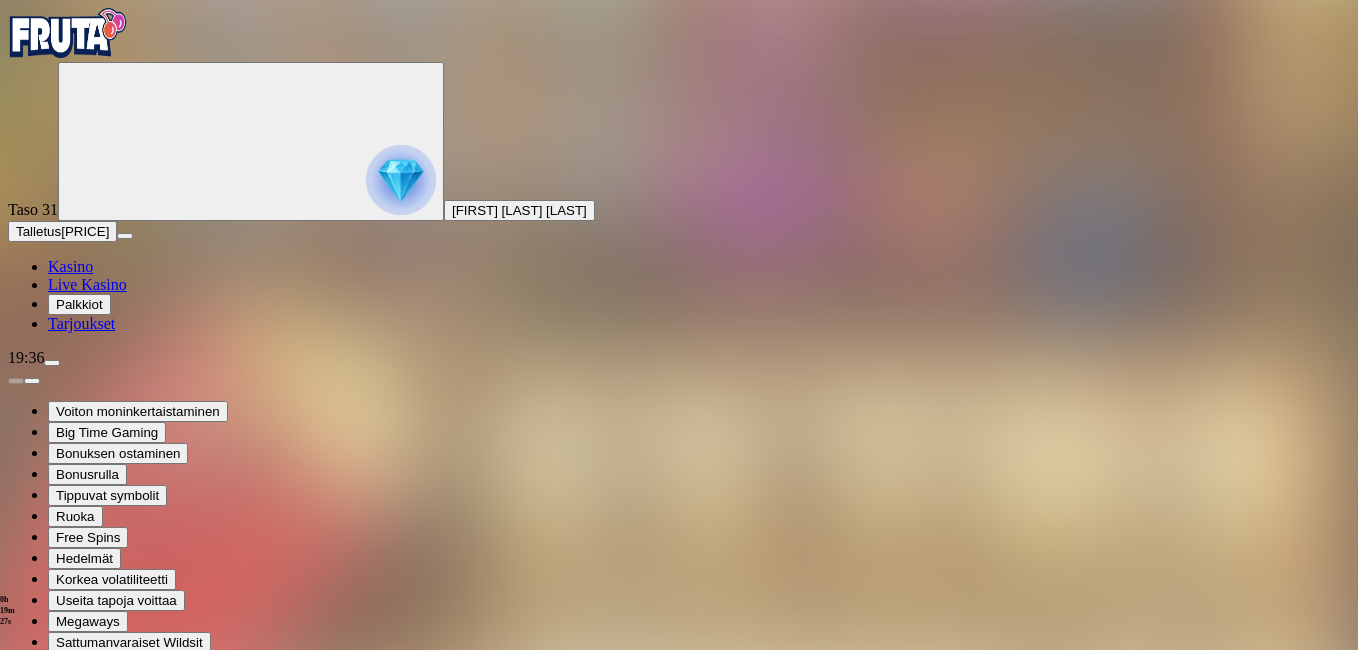 click at bounding box center (48, 883) 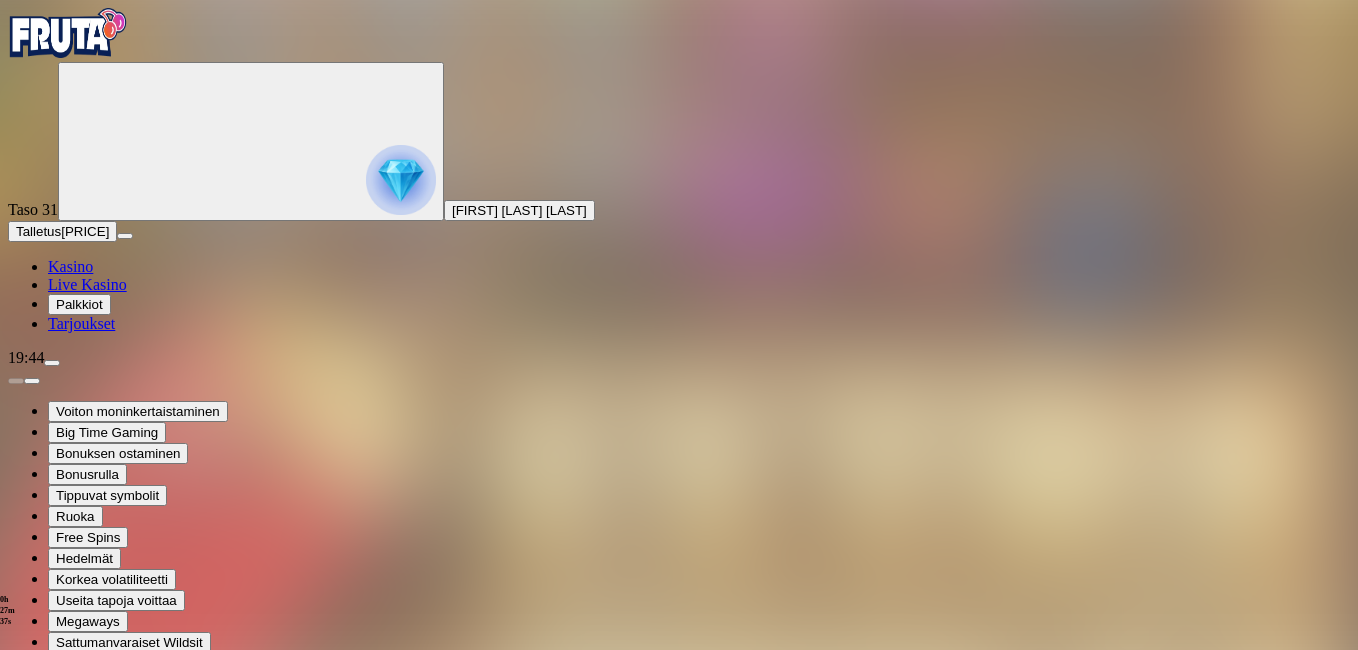 click at bounding box center [16, 883] 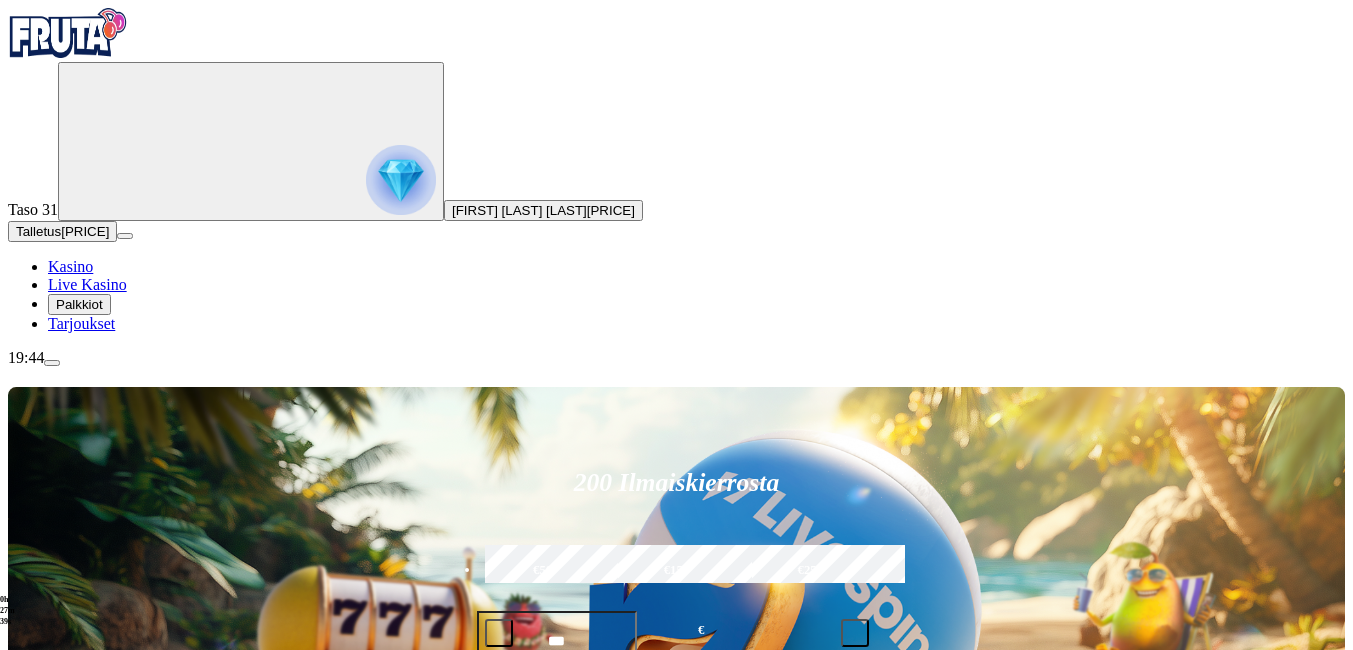 click at bounding box center [68, 33] 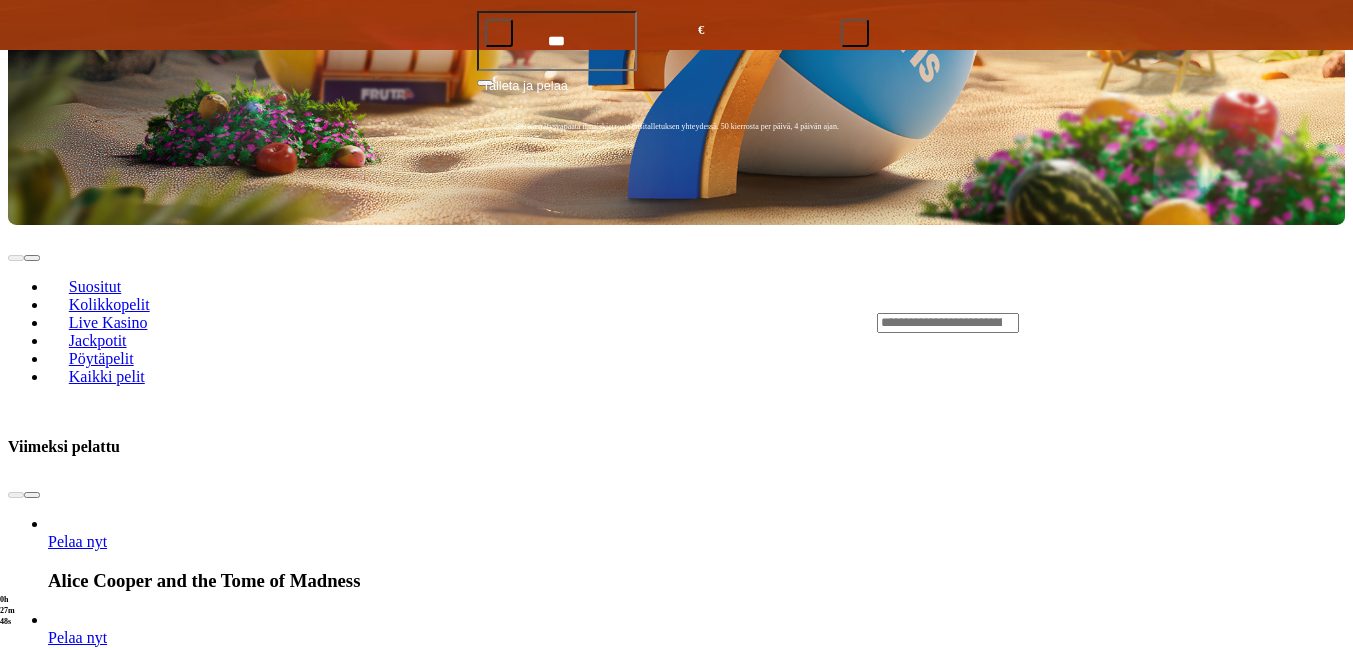 scroll, scrollTop: 640, scrollLeft: 0, axis: vertical 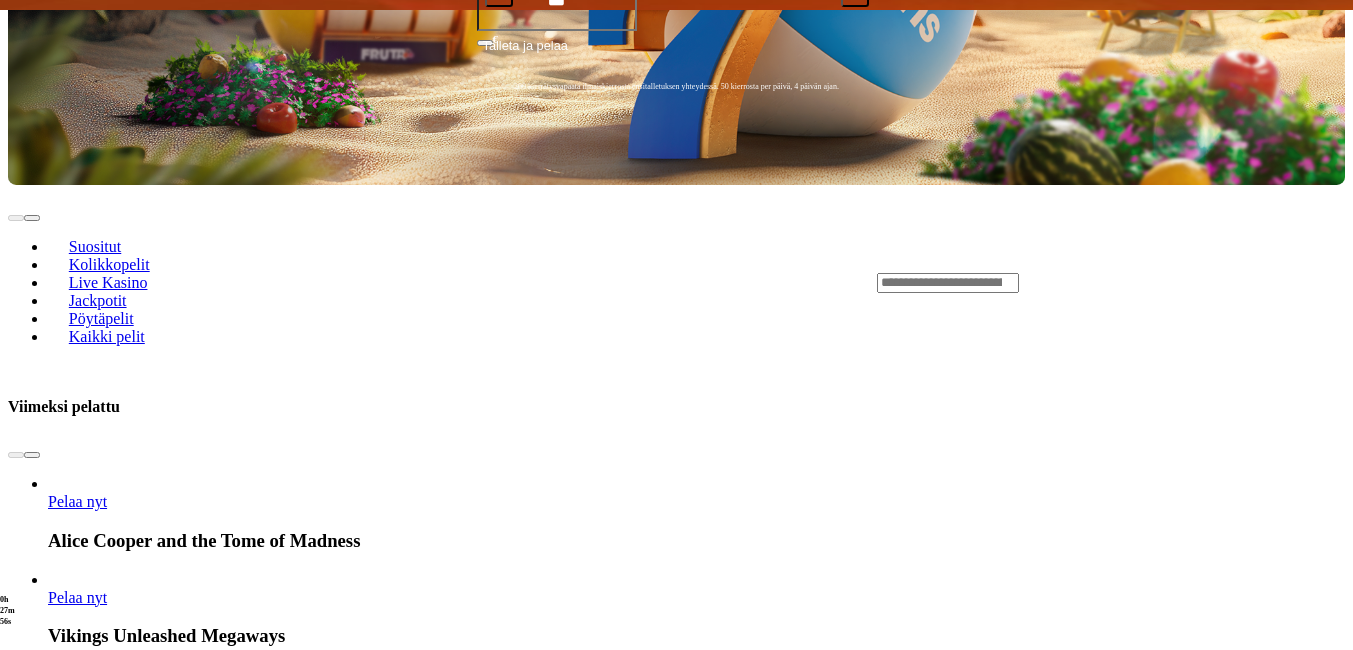 click on "Pelaa nyt" at bounding box center [77, 1658] 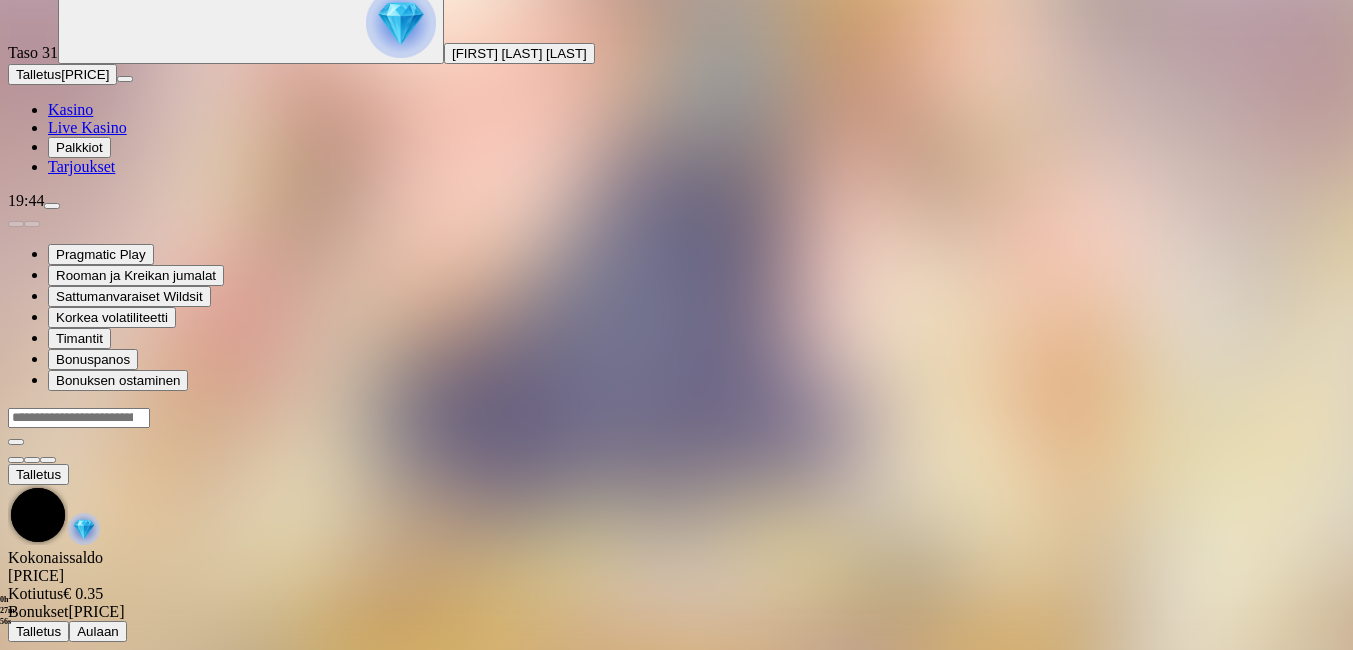 scroll, scrollTop: 0, scrollLeft: 0, axis: both 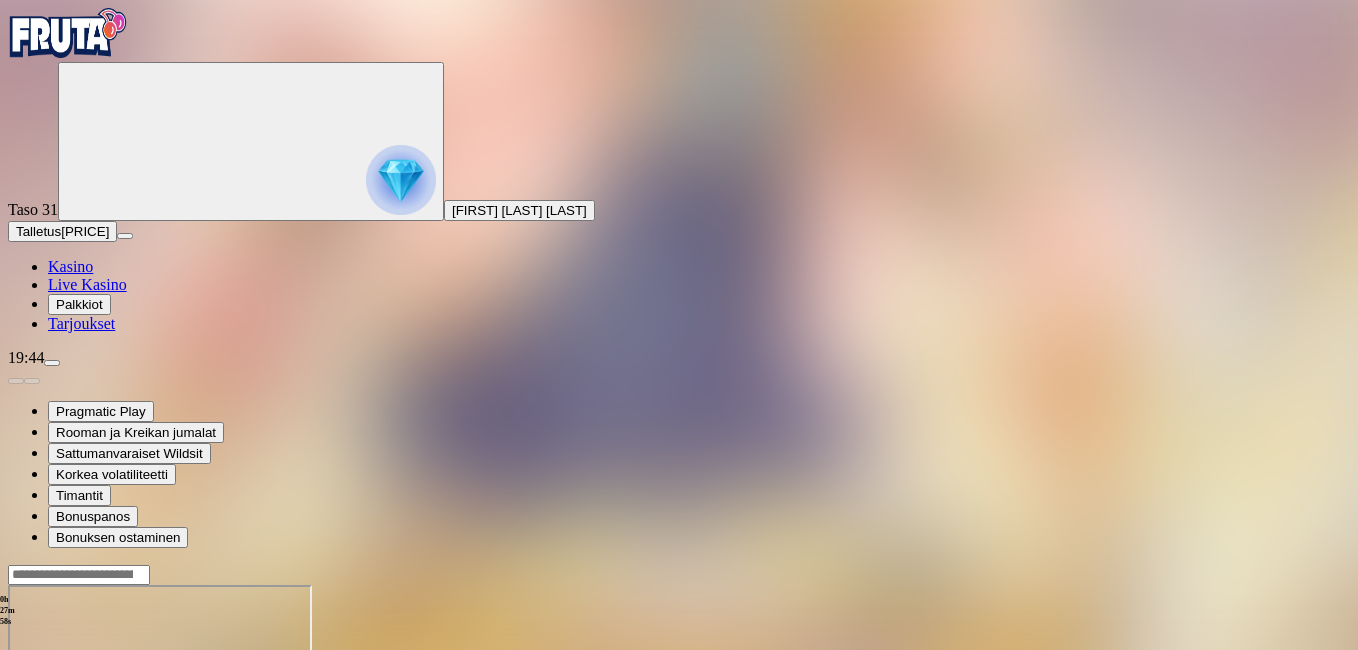 click at bounding box center (48, 757) 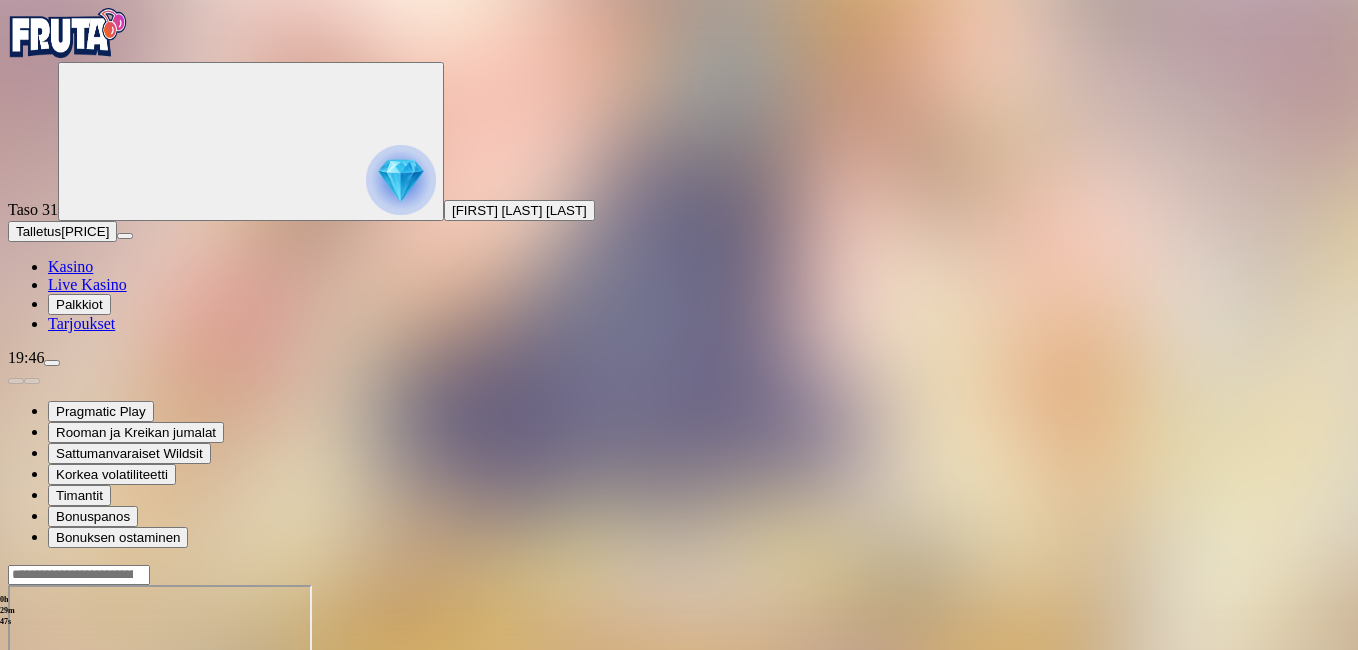 click at bounding box center [16, 757] 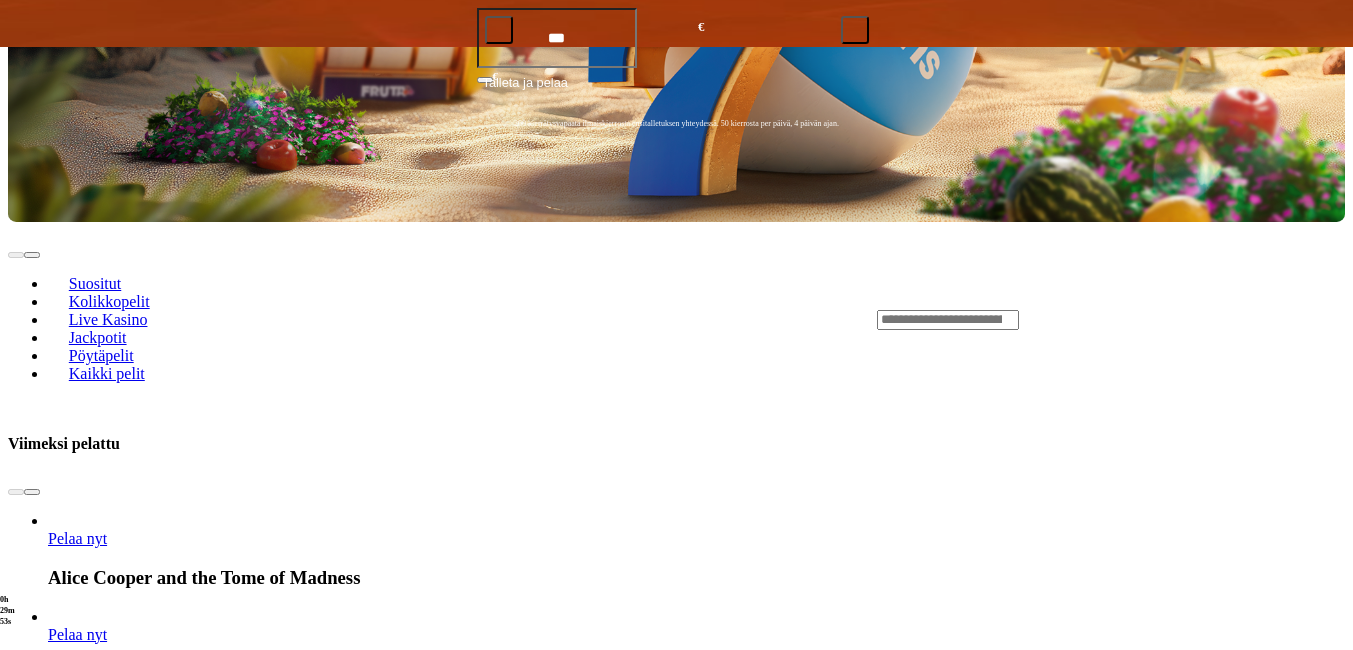 scroll, scrollTop: 600, scrollLeft: 0, axis: vertical 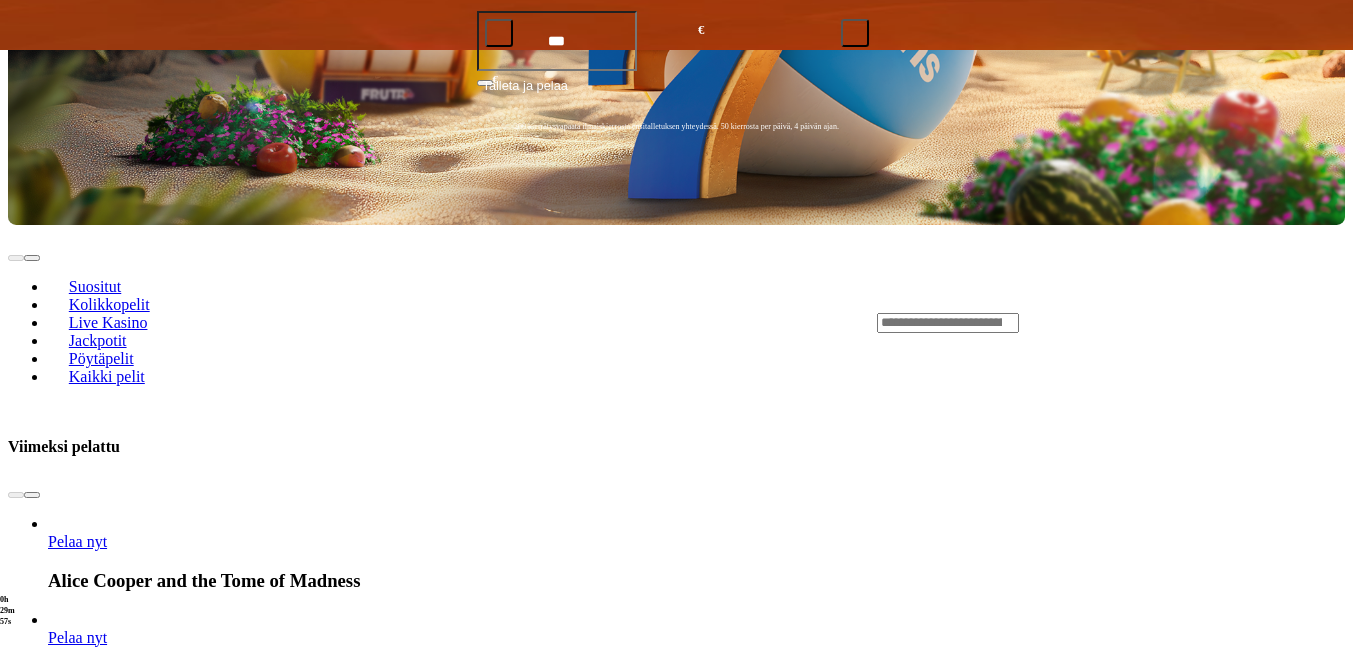 click at bounding box center (48, 1899) 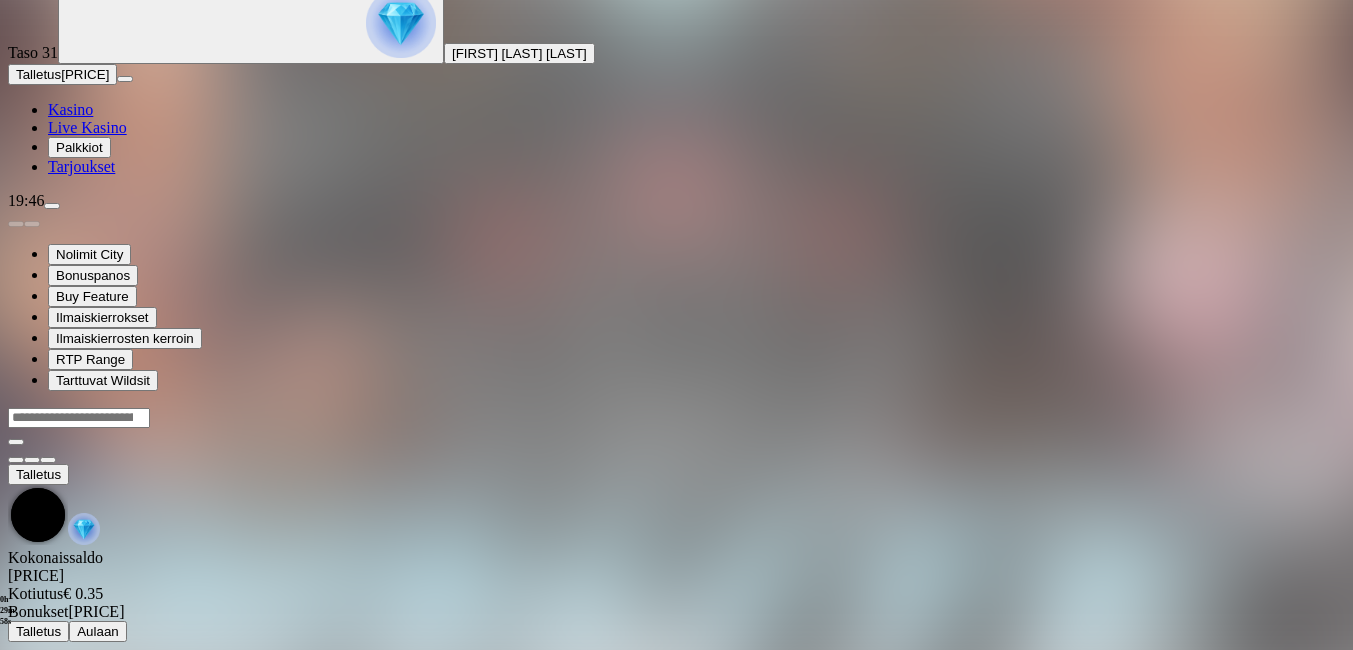scroll, scrollTop: 0, scrollLeft: 0, axis: both 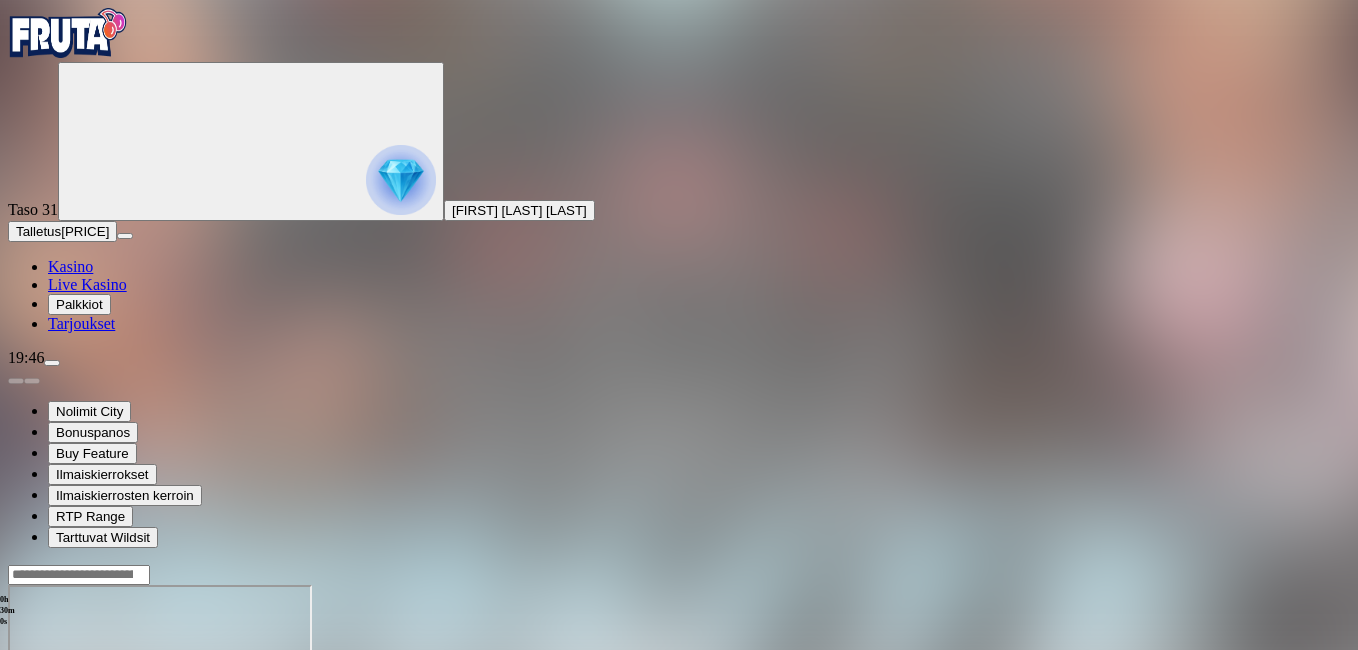 click at bounding box center (48, 757) 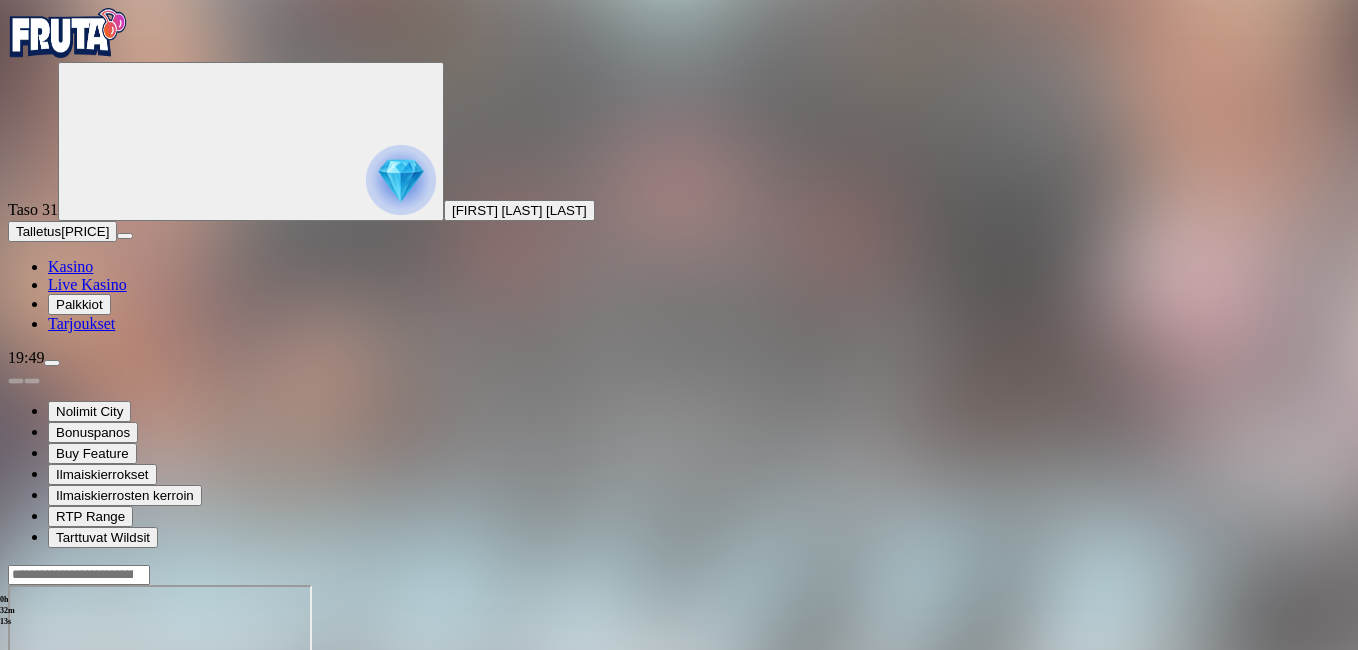 click at bounding box center (16, 757) 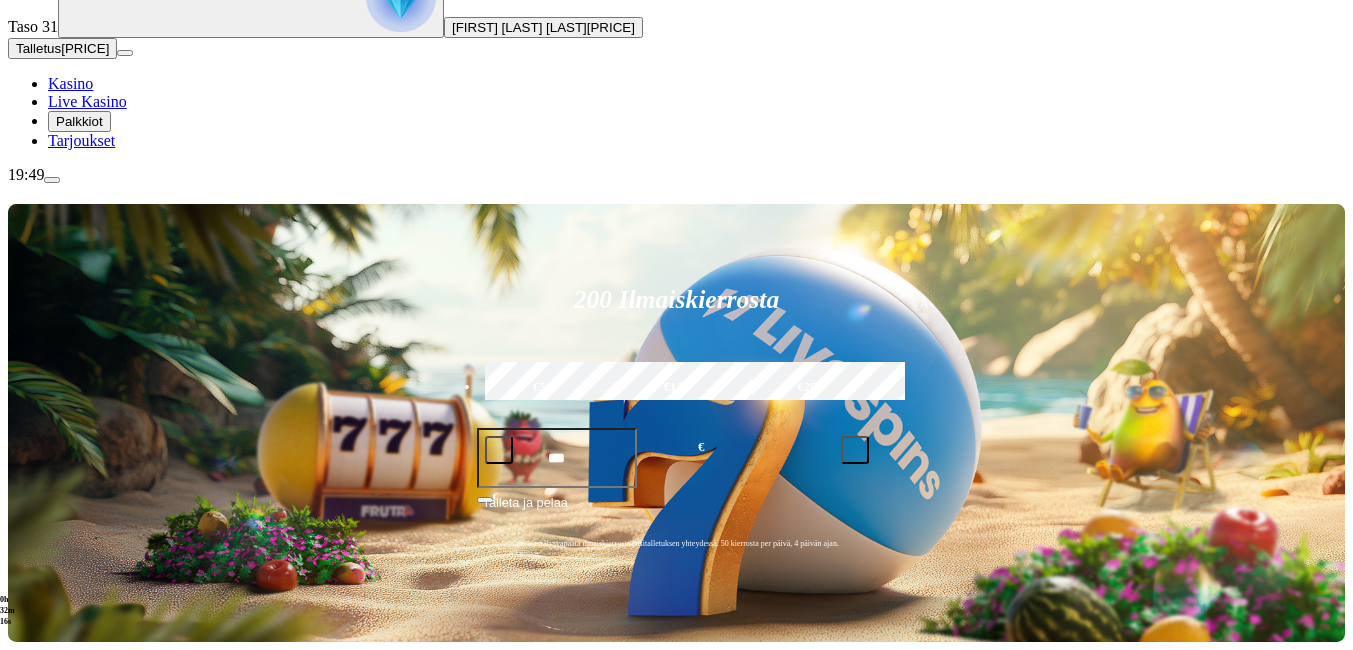 scroll, scrollTop: 200, scrollLeft: 0, axis: vertical 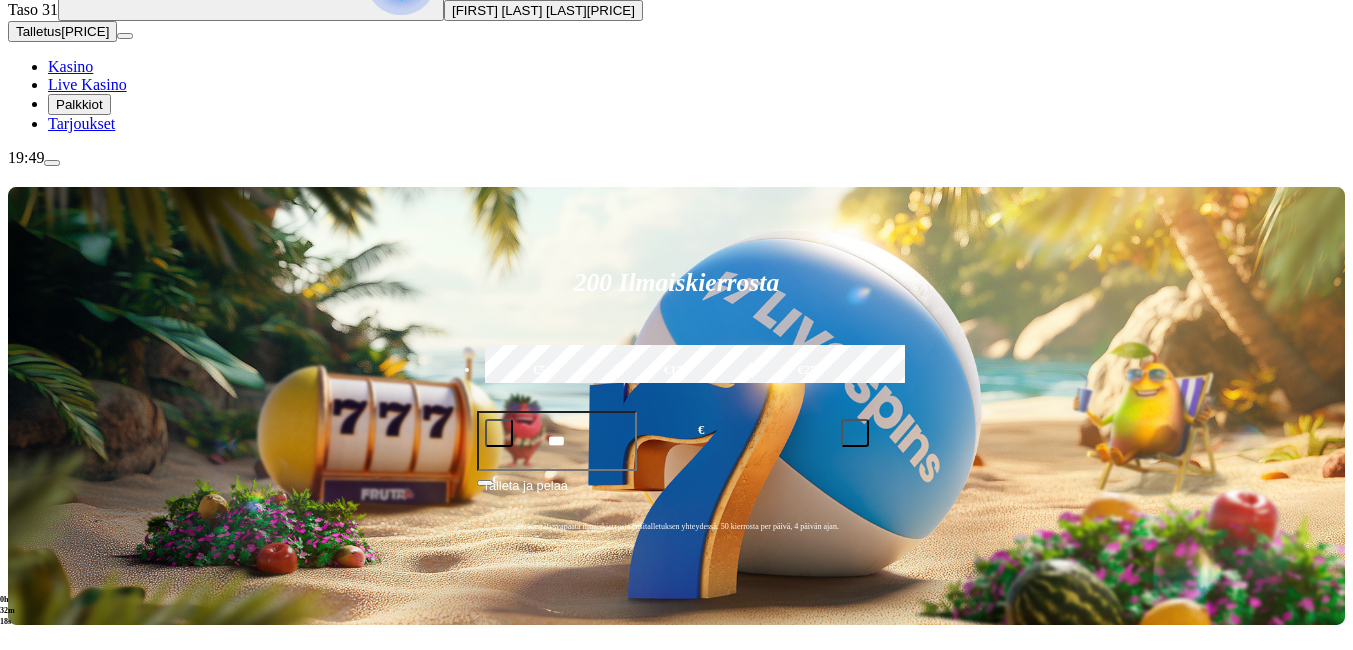 click at bounding box center [32, 895] 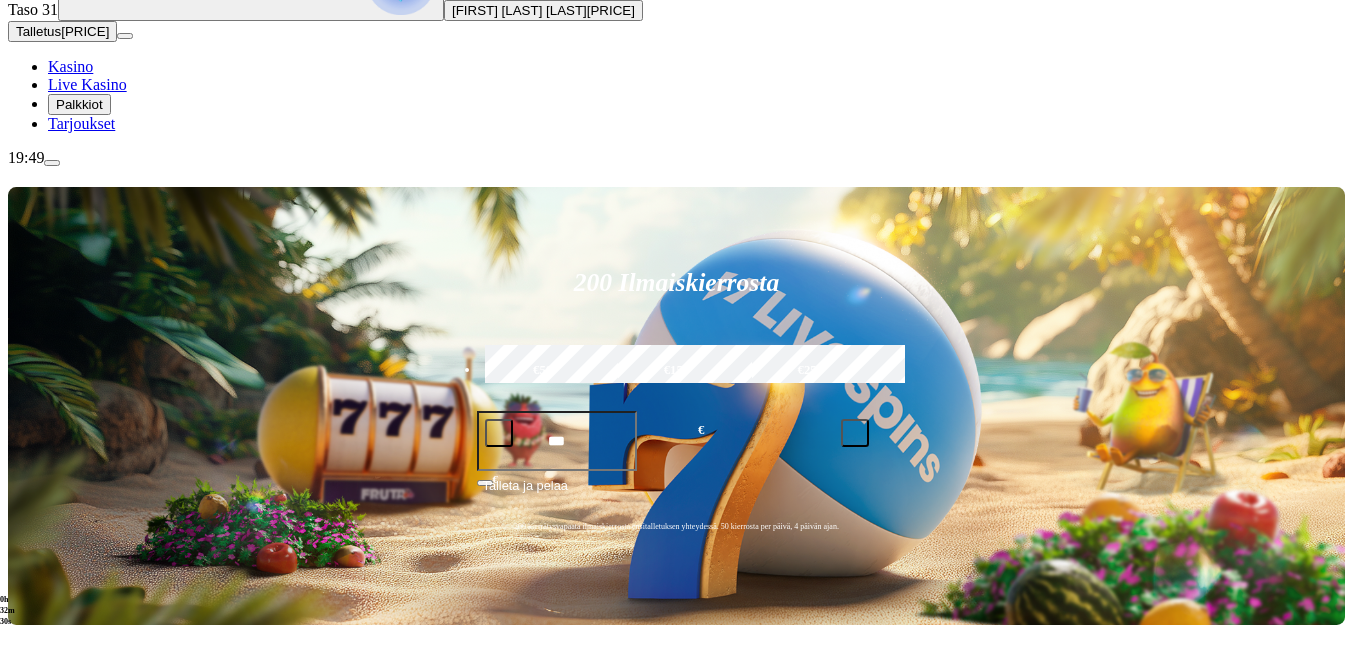 click on "Pelaa nyt" at bounding box center (-752, 1418) 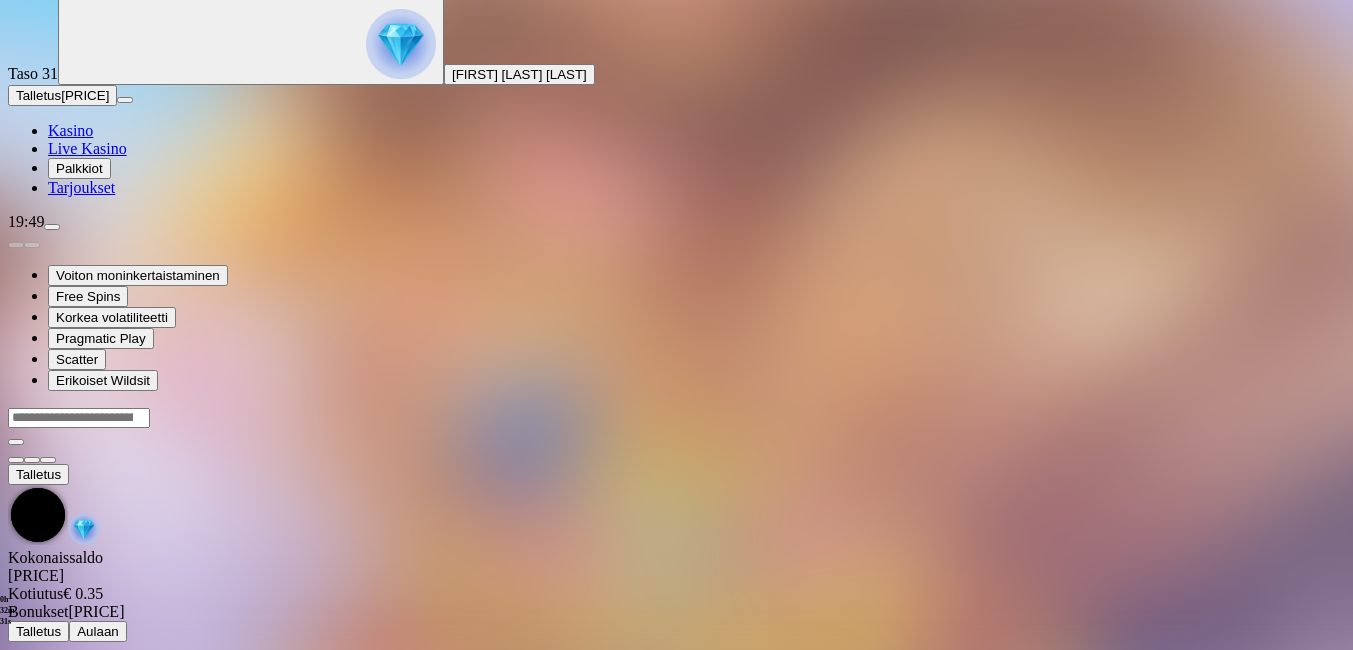 scroll, scrollTop: 0, scrollLeft: 0, axis: both 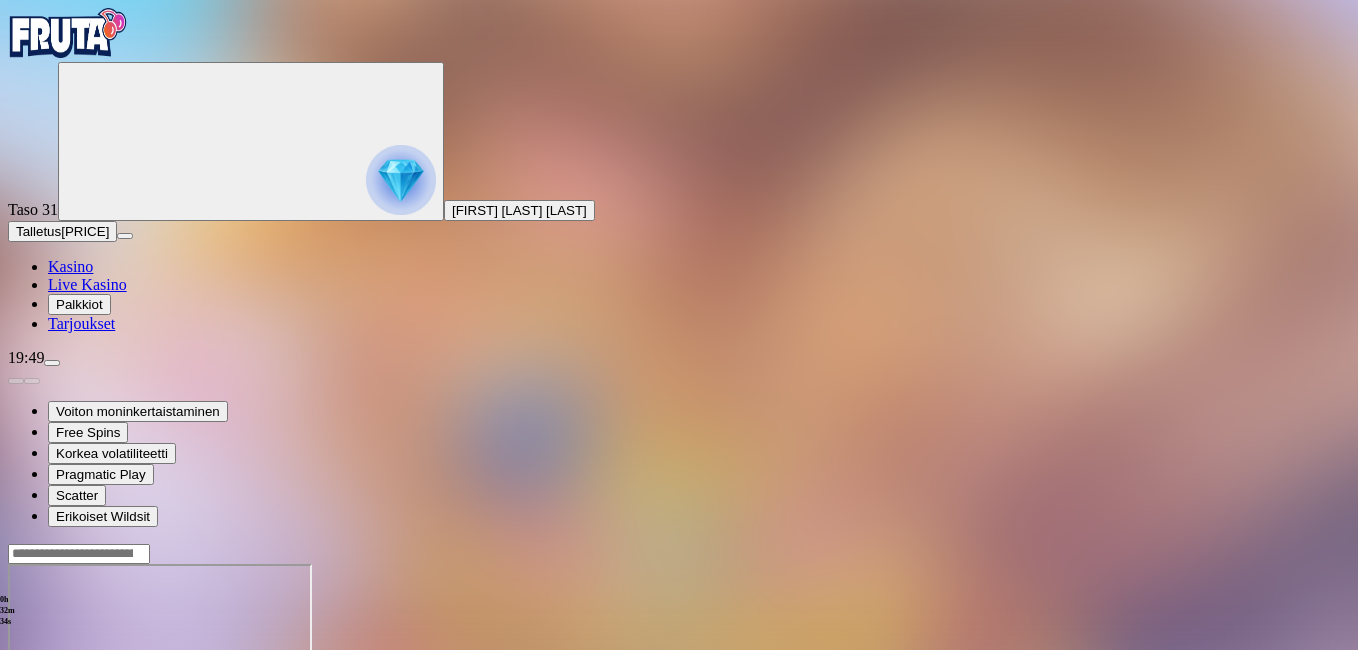 click at bounding box center [48, 736] 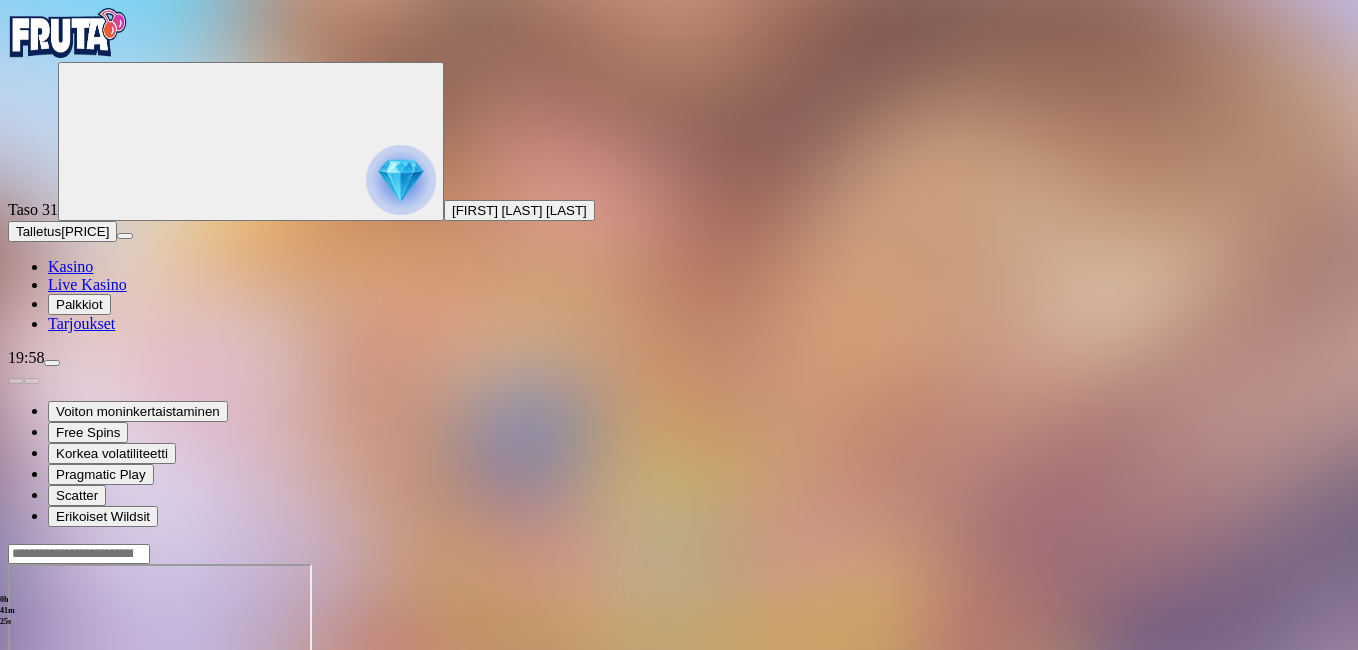 click at bounding box center (679, 553) 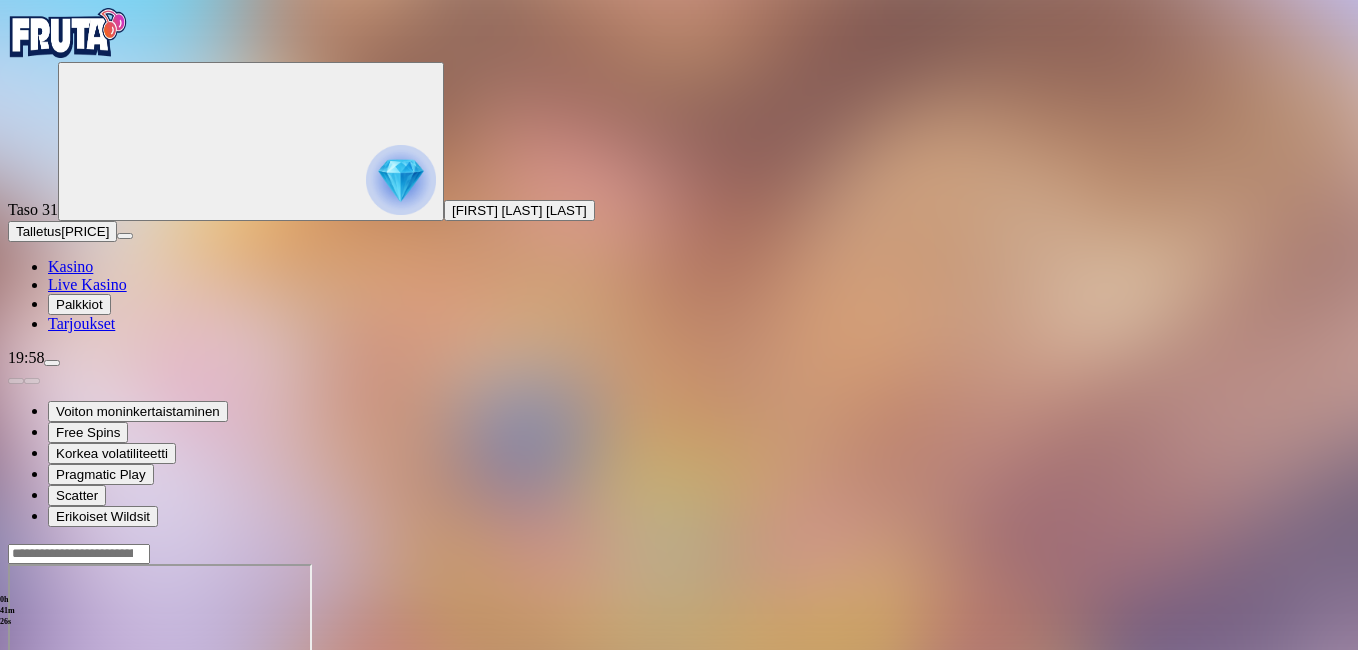 click at bounding box center (16, 736) 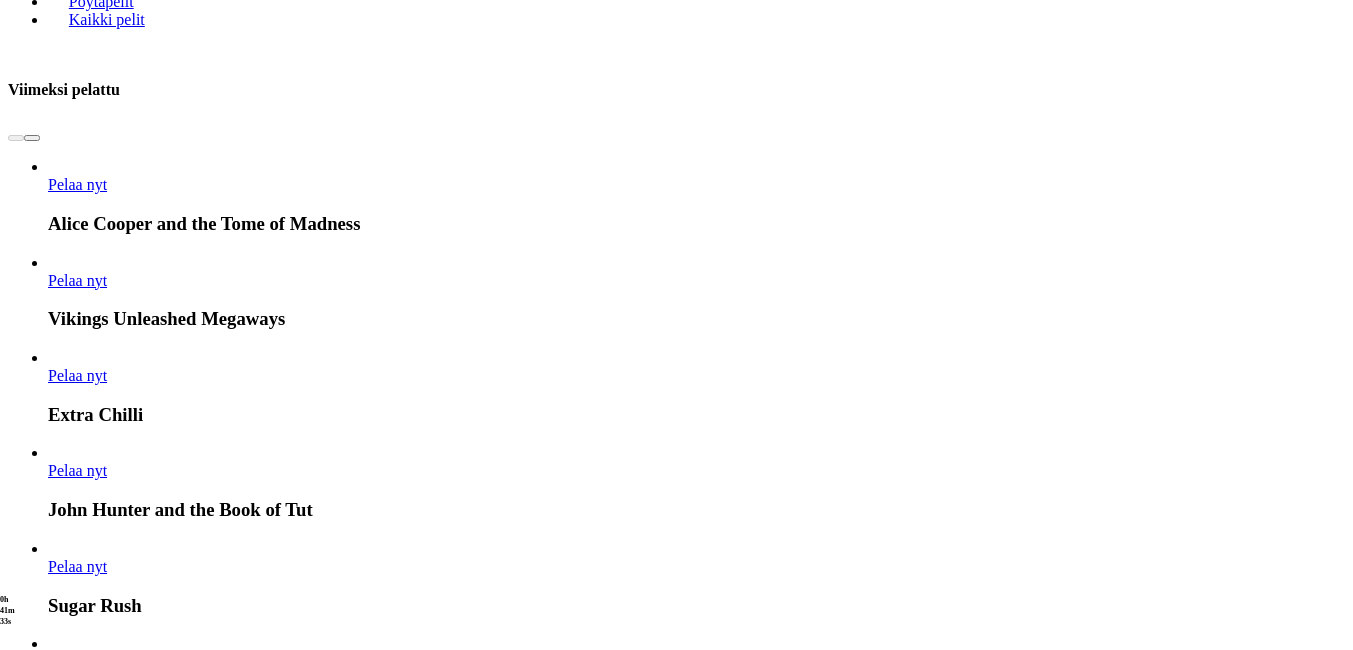 scroll, scrollTop: 960, scrollLeft: 0, axis: vertical 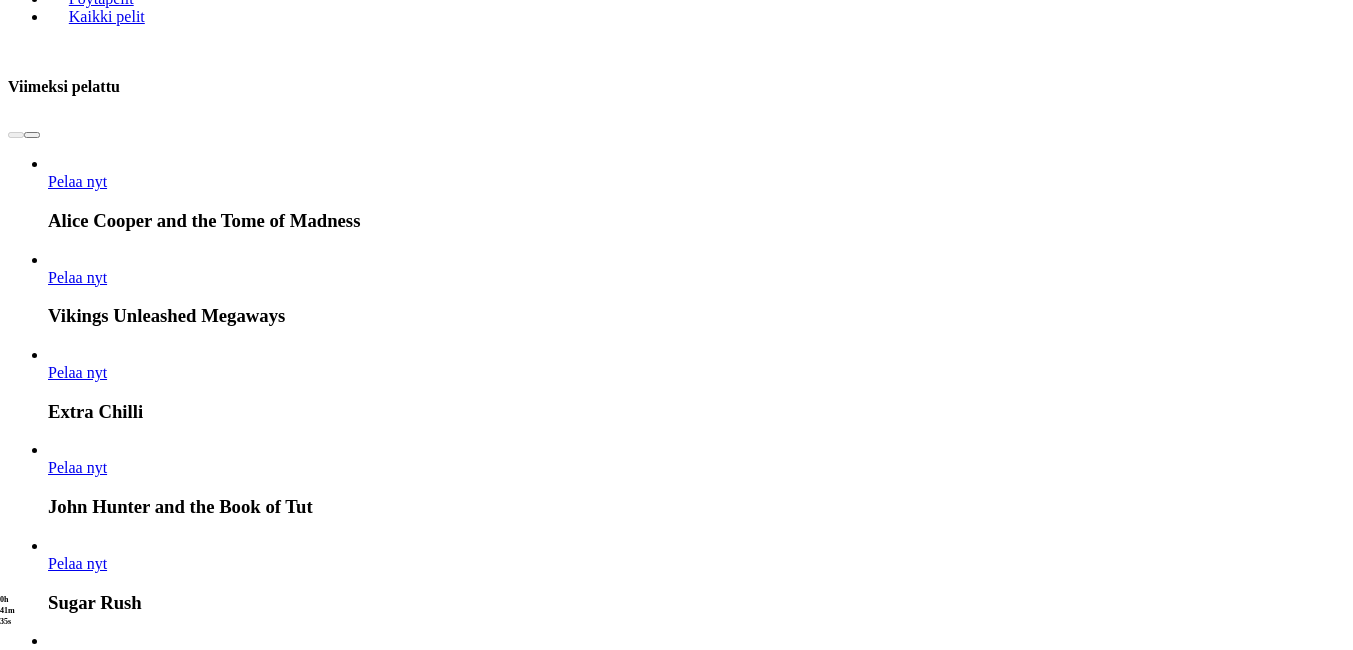 click at bounding box center [760, 4011] 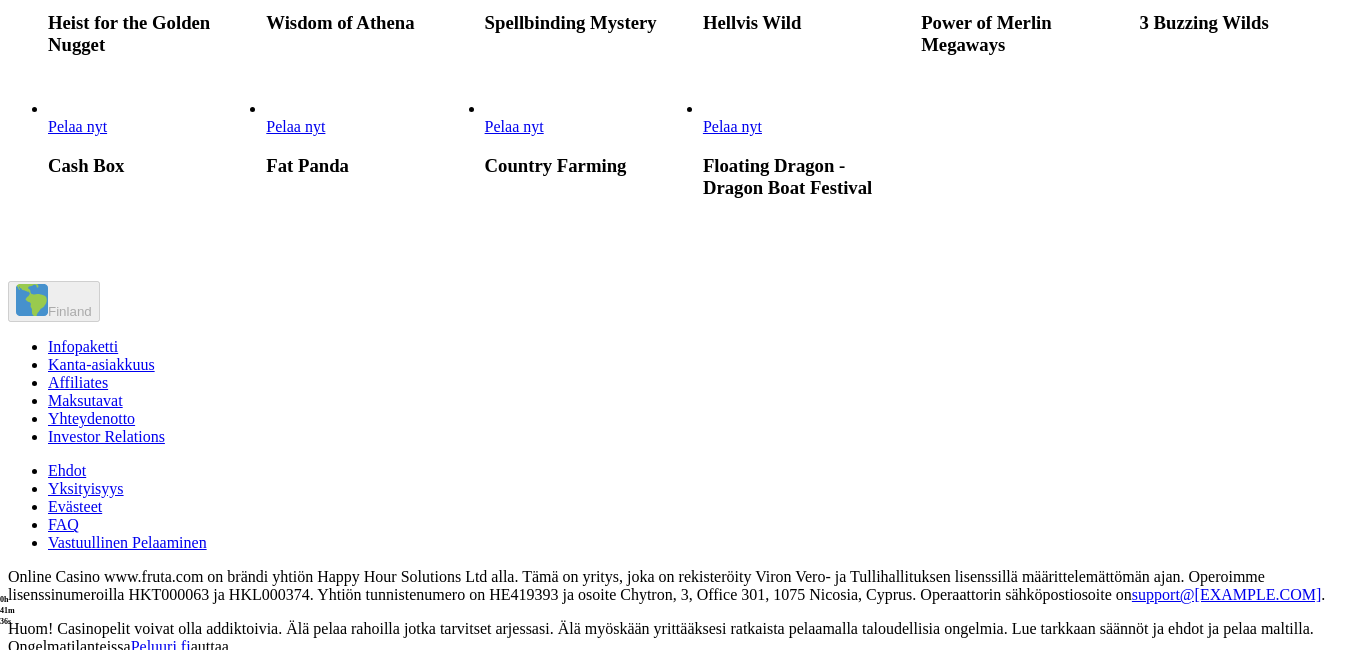 scroll, scrollTop: 0, scrollLeft: 0, axis: both 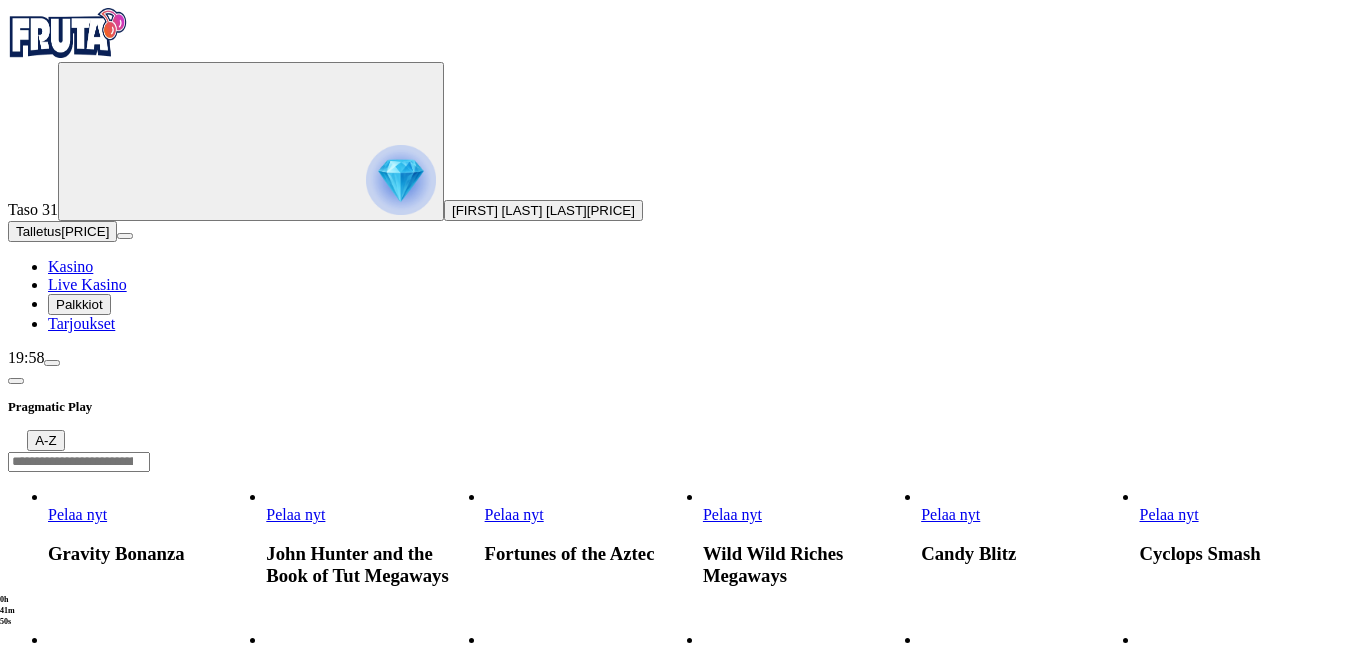 click on "Pelaa nyt" at bounding box center [1168, 657] 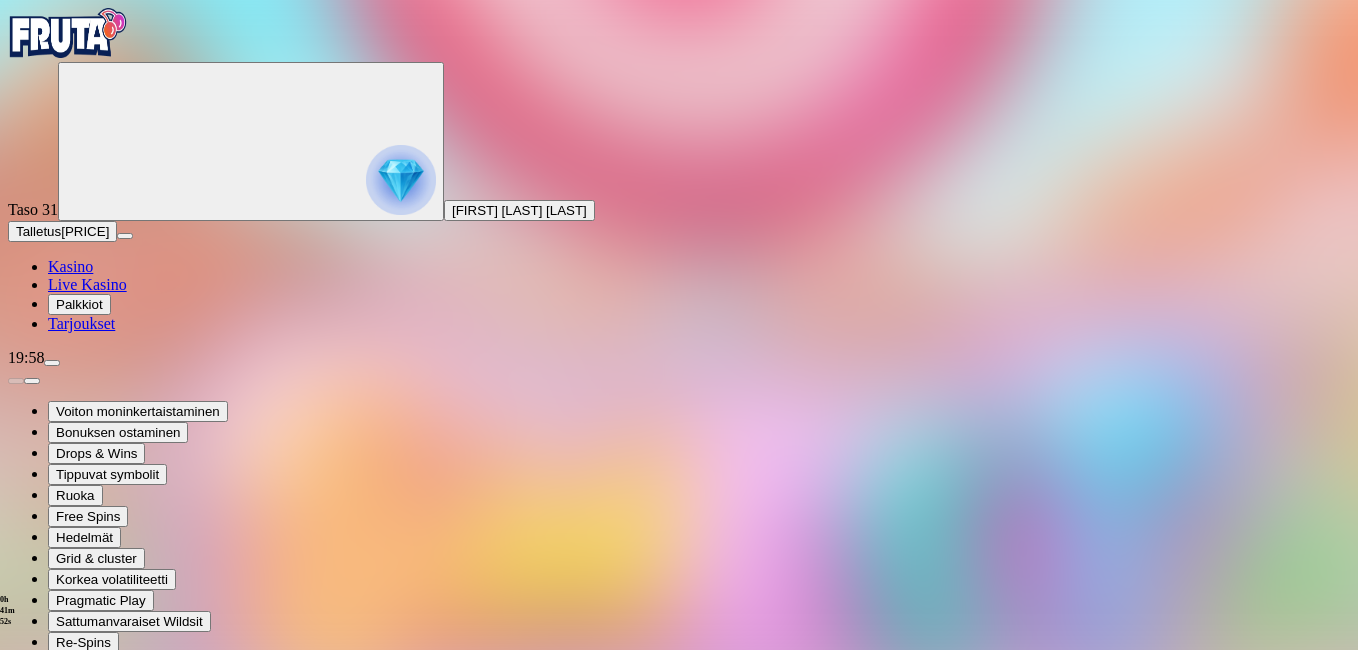 click at bounding box center (48, 883) 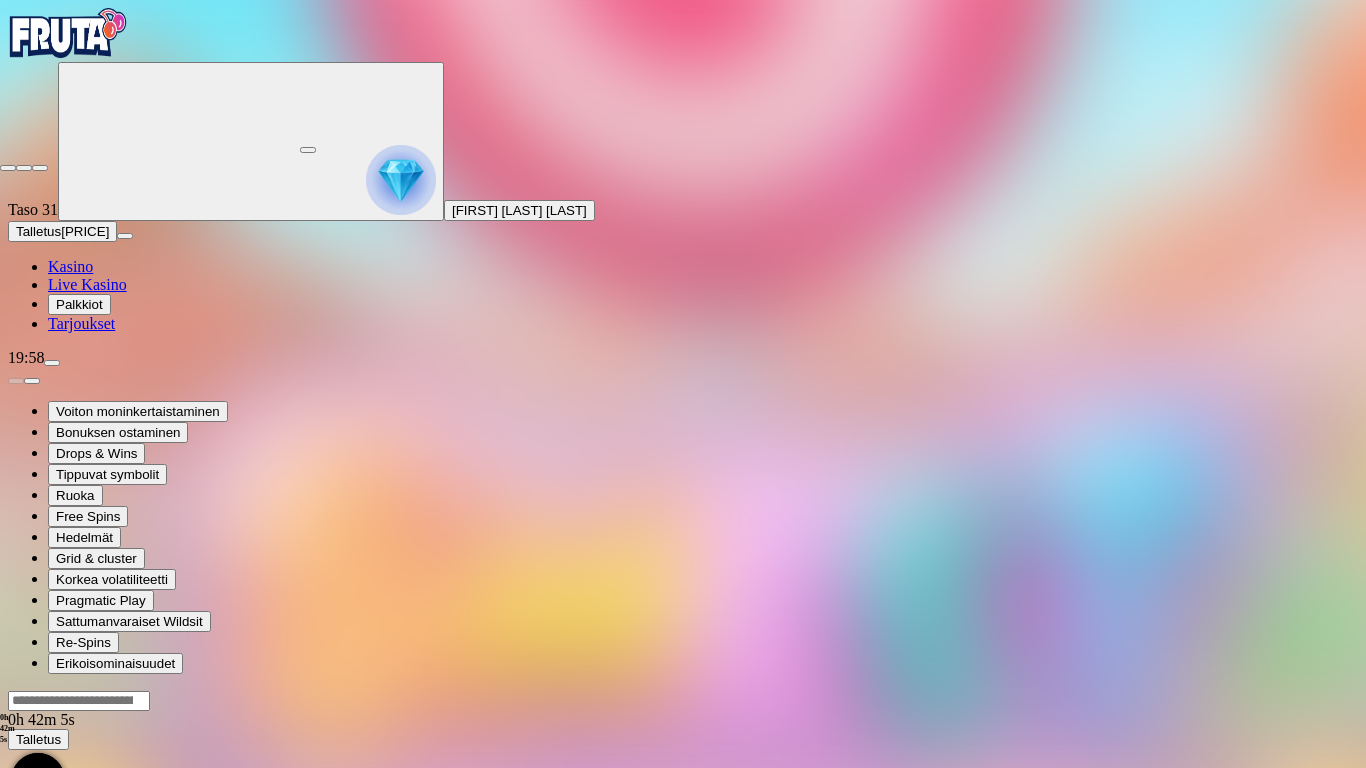 click at bounding box center [8, 168] 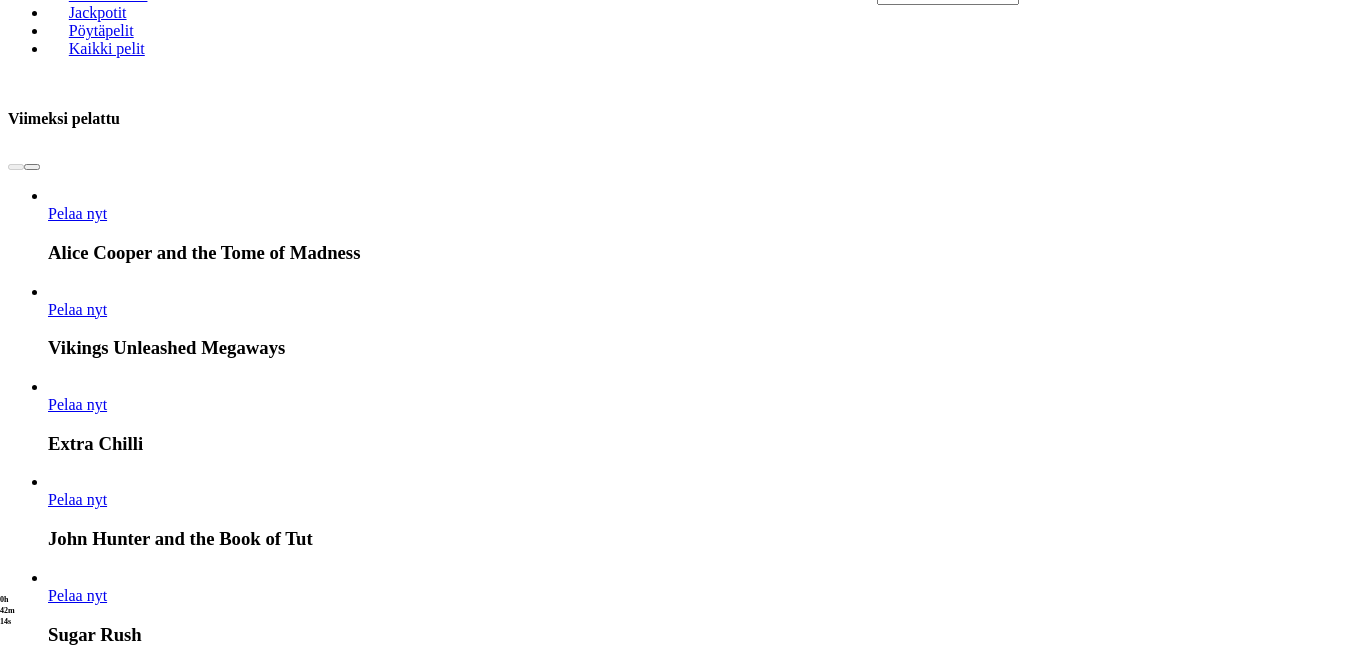 scroll, scrollTop: 1000, scrollLeft: 0, axis: vertical 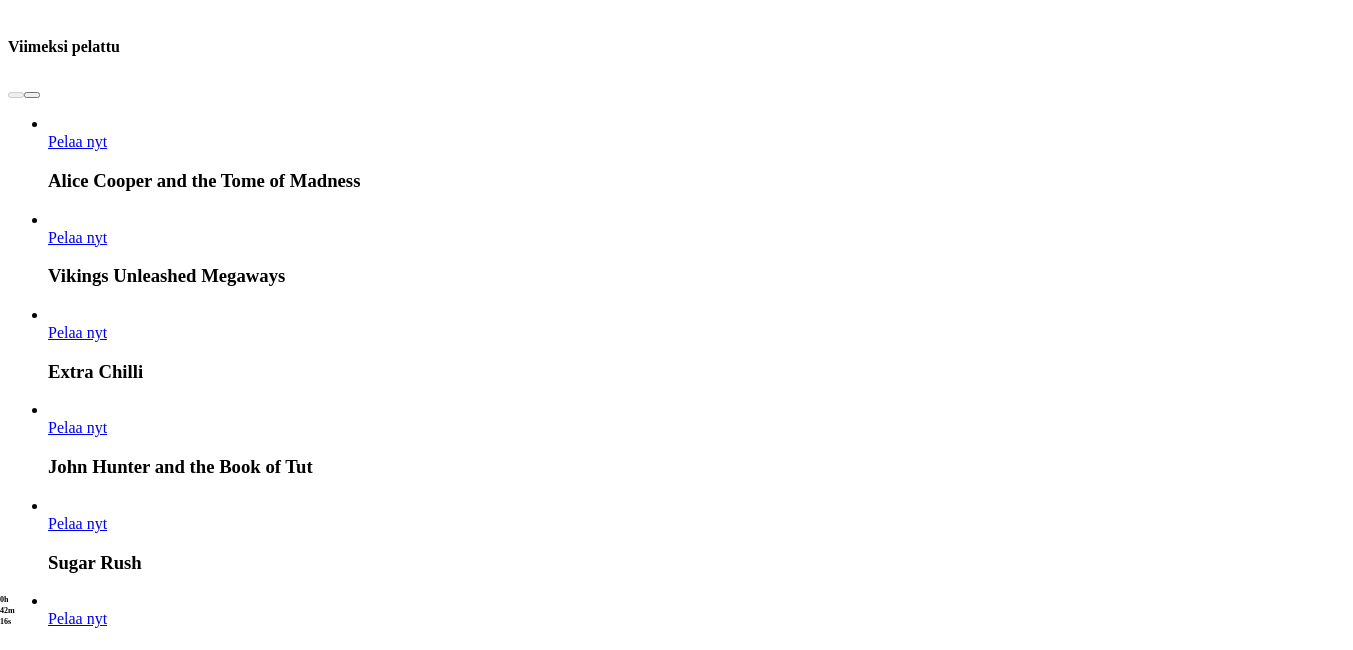 click at bounding box center (760, 3971) 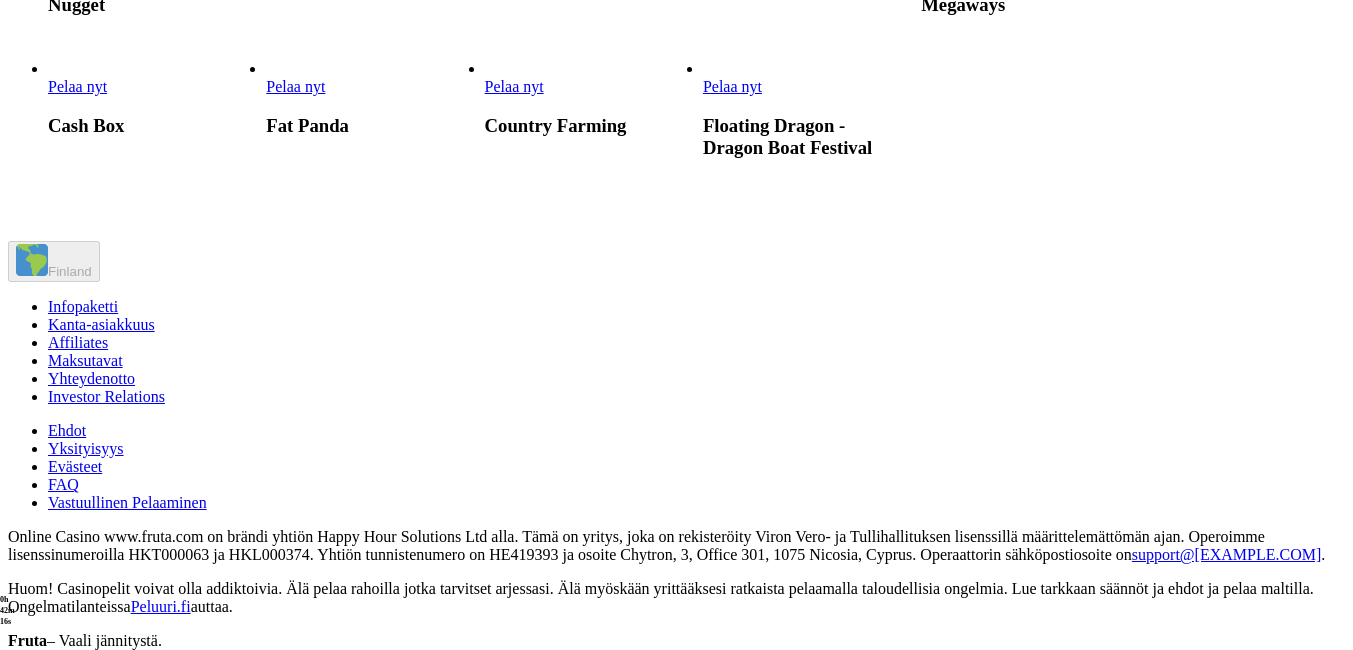 scroll, scrollTop: 0, scrollLeft: 0, axis: both 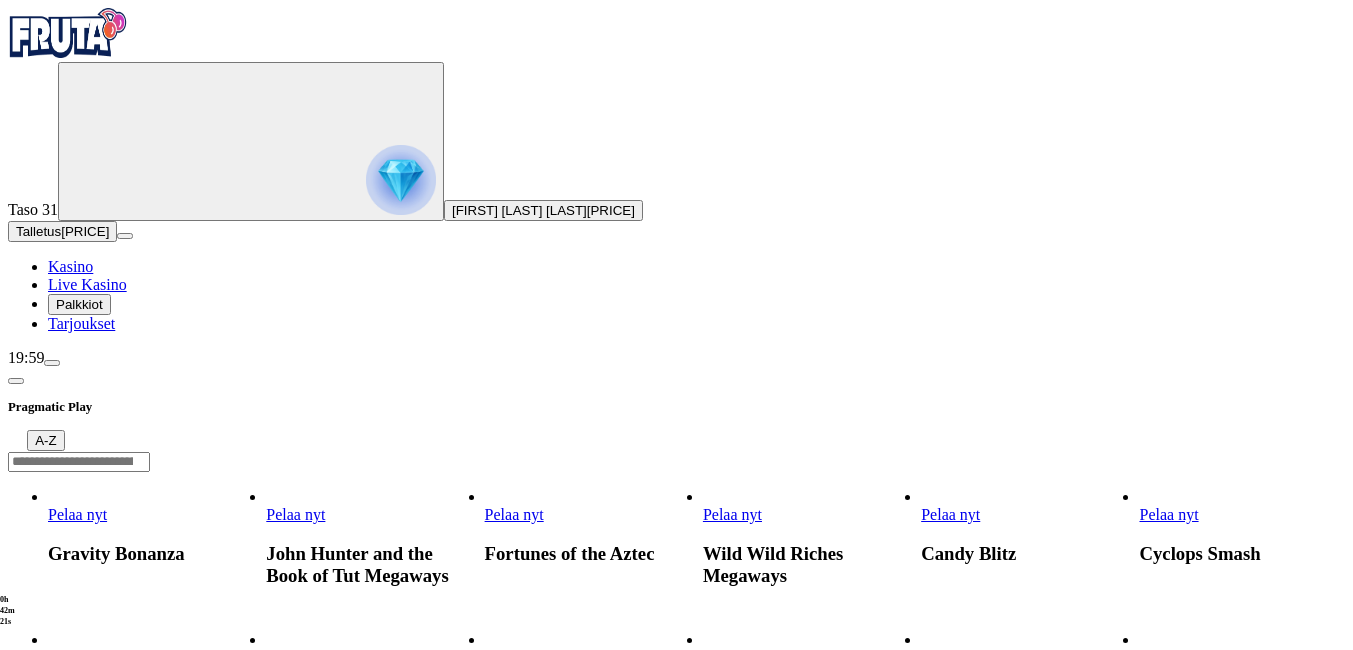 click on "Pelaa nyt" at bounding box center [732, 657] 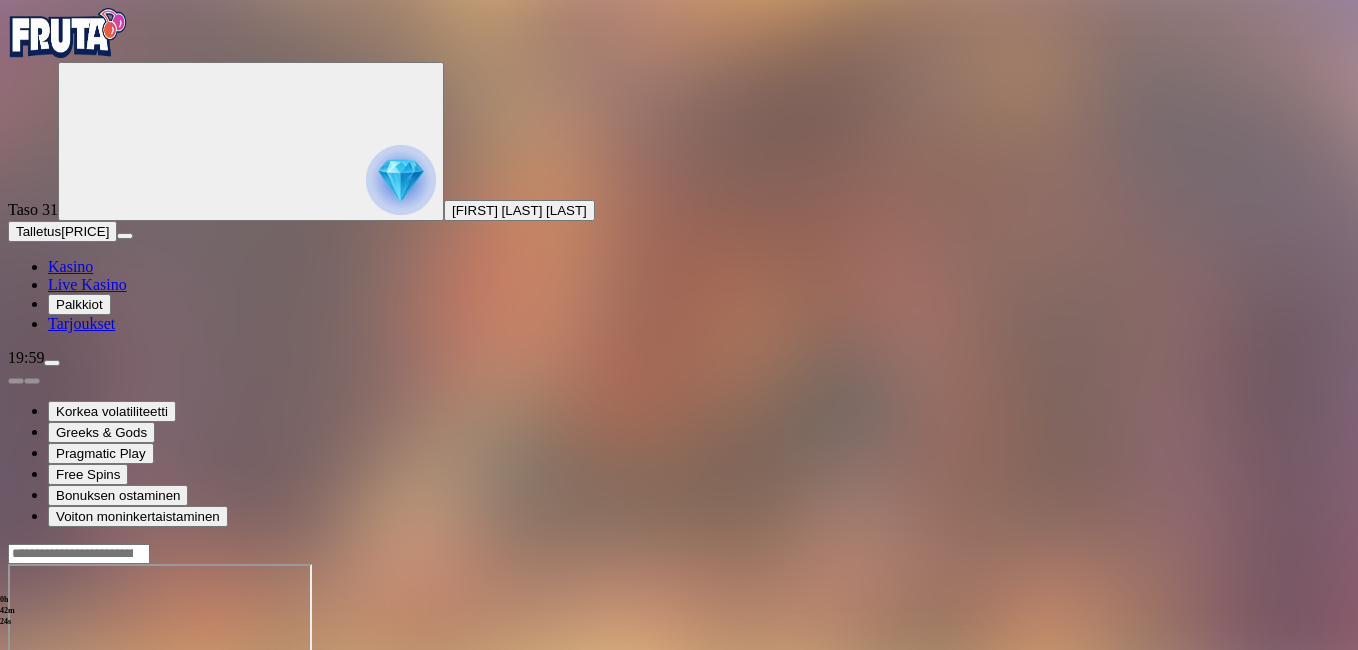 click at bounding box center [48, 736] 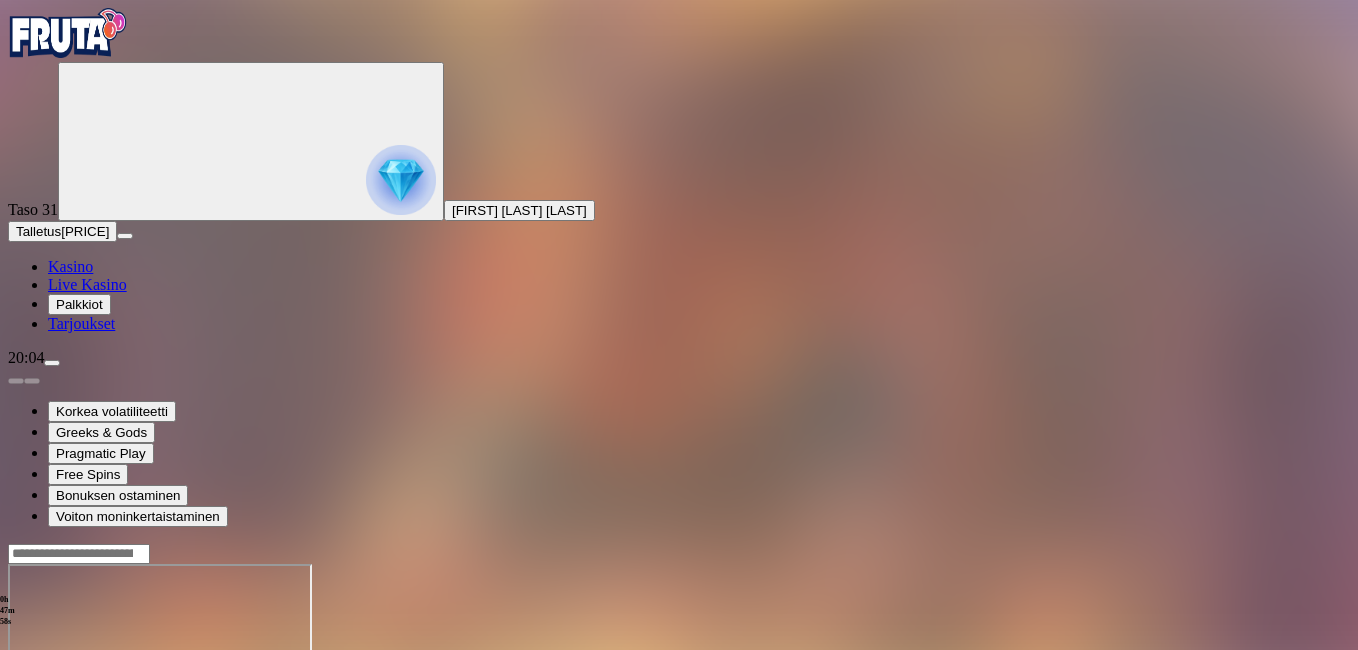 click at bounding box center (679, 553) 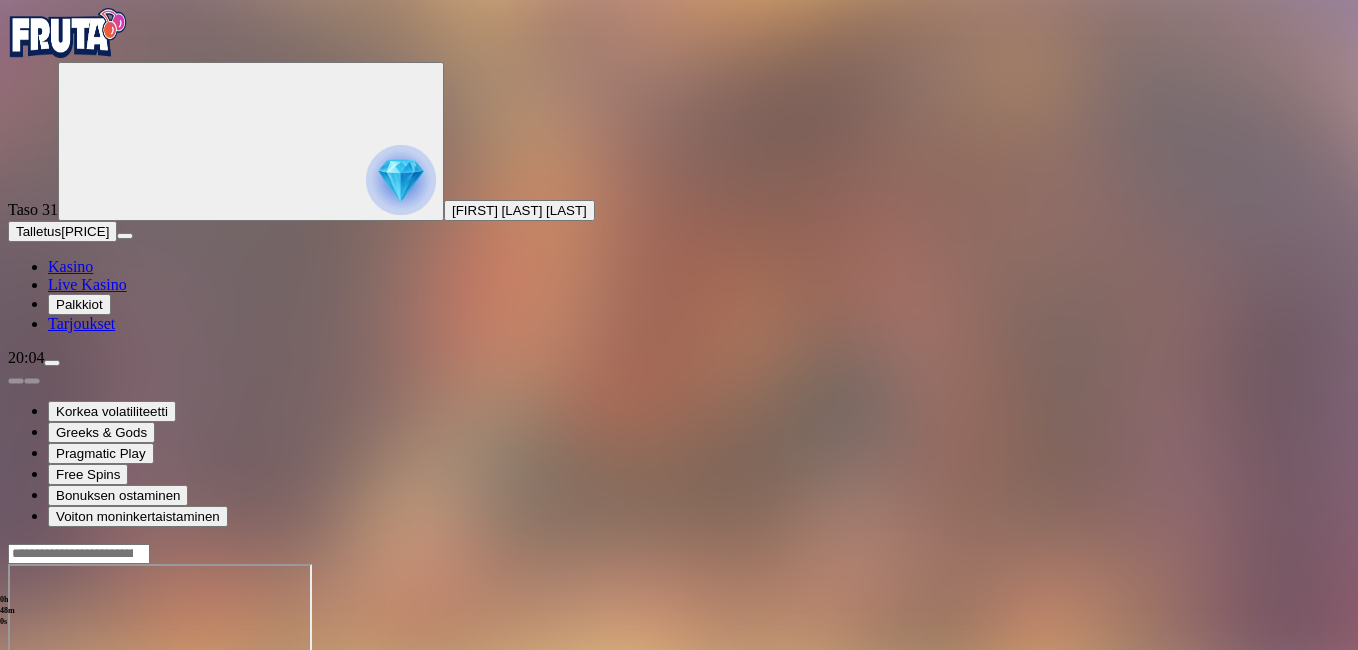 click at bounding box center [16, 736] 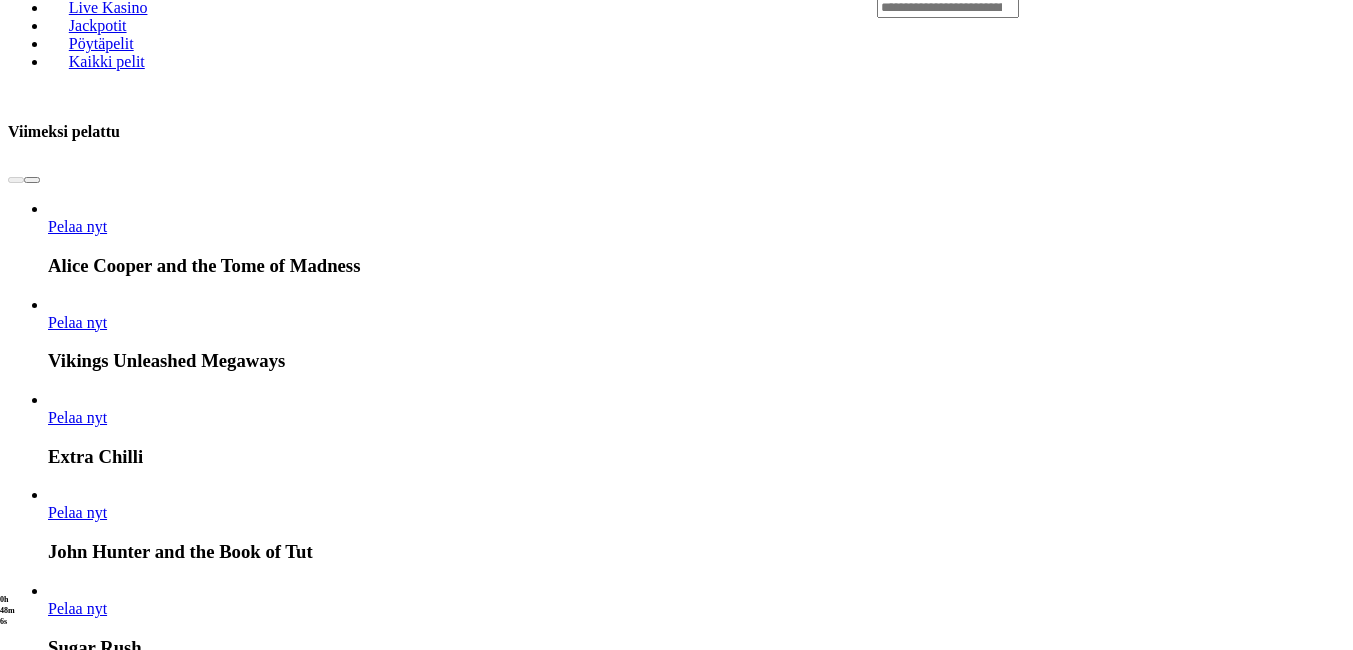 scroll, scrollTop: 960, scrollLeft: 0, axis: vertical 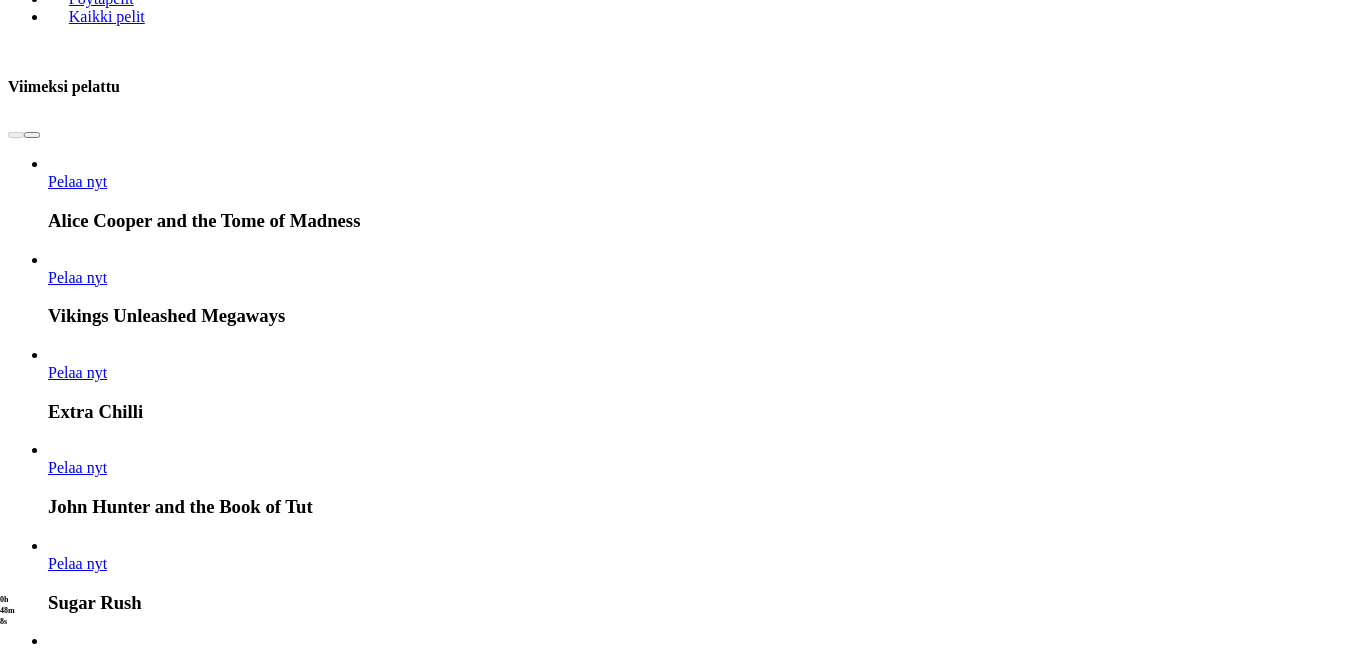 click at bounding box center (760, 4011) 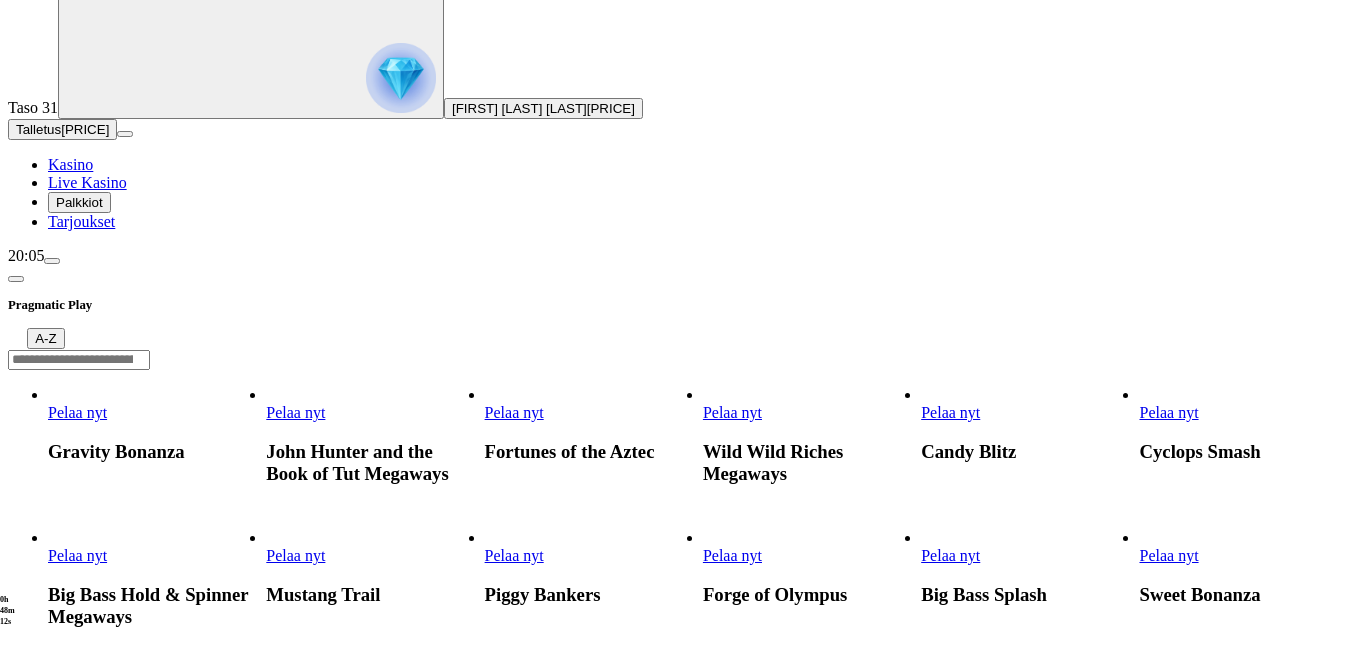 scroll, scrollTop: 240, scrollLeft: 0, axis: vertical 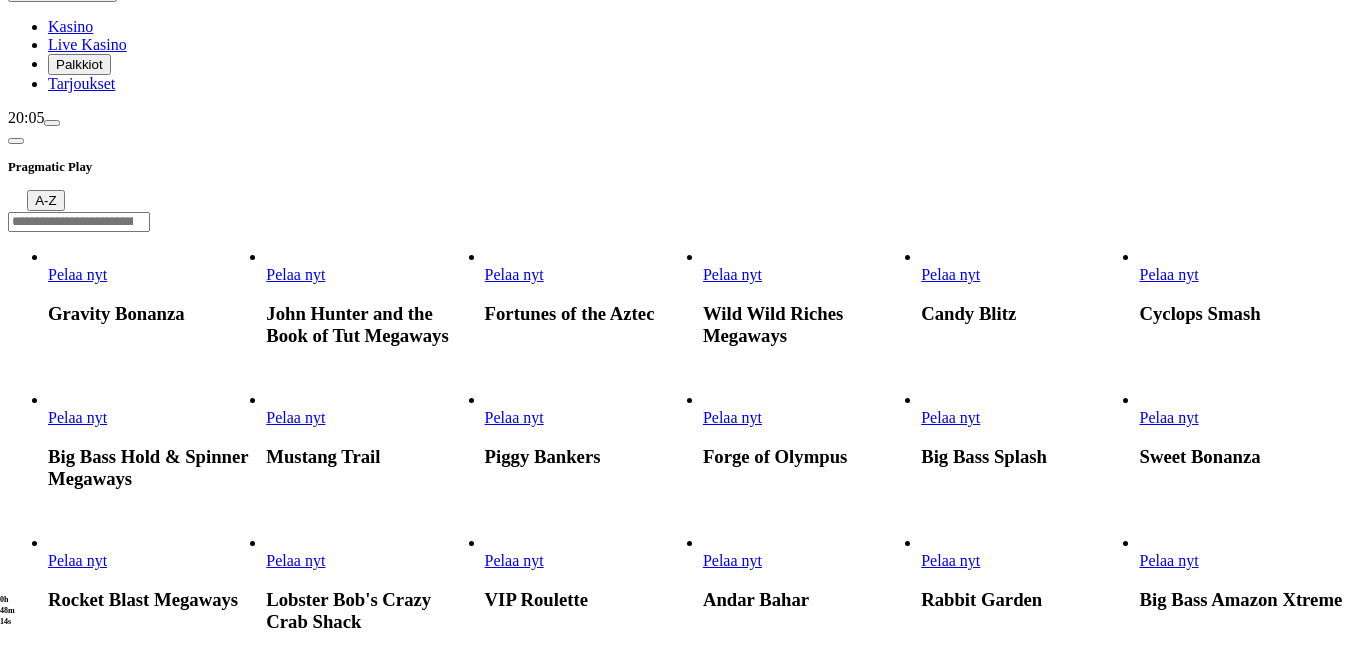 click on "Pelaa nyt" at bounding box center [950, 560] 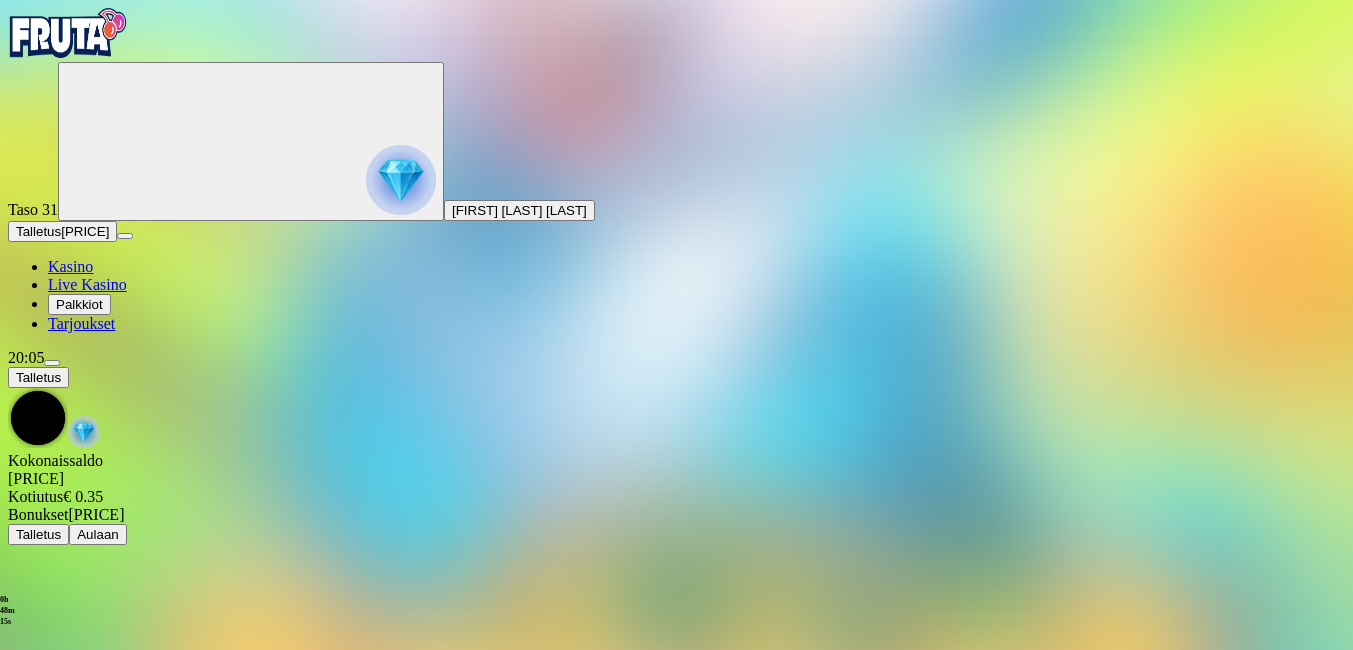 scroll, scrollTop: 0, scrollLeft: 0, axis: both 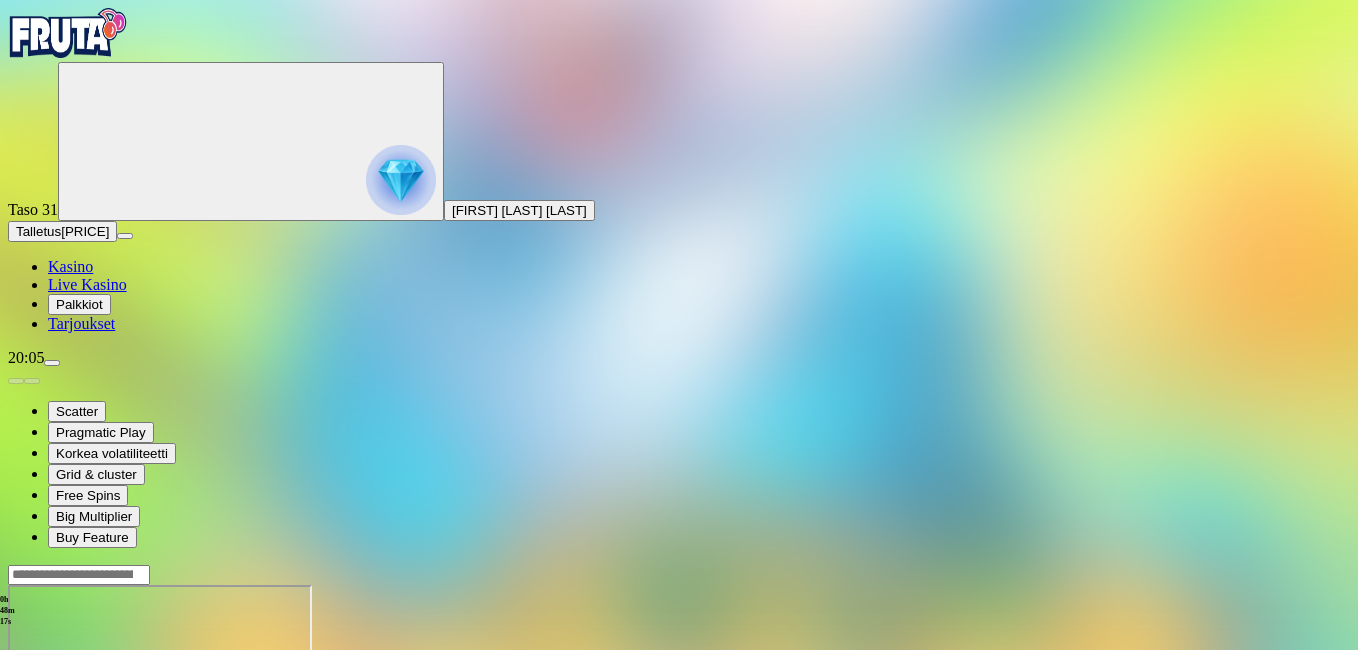click at bounding box center [48, 757] 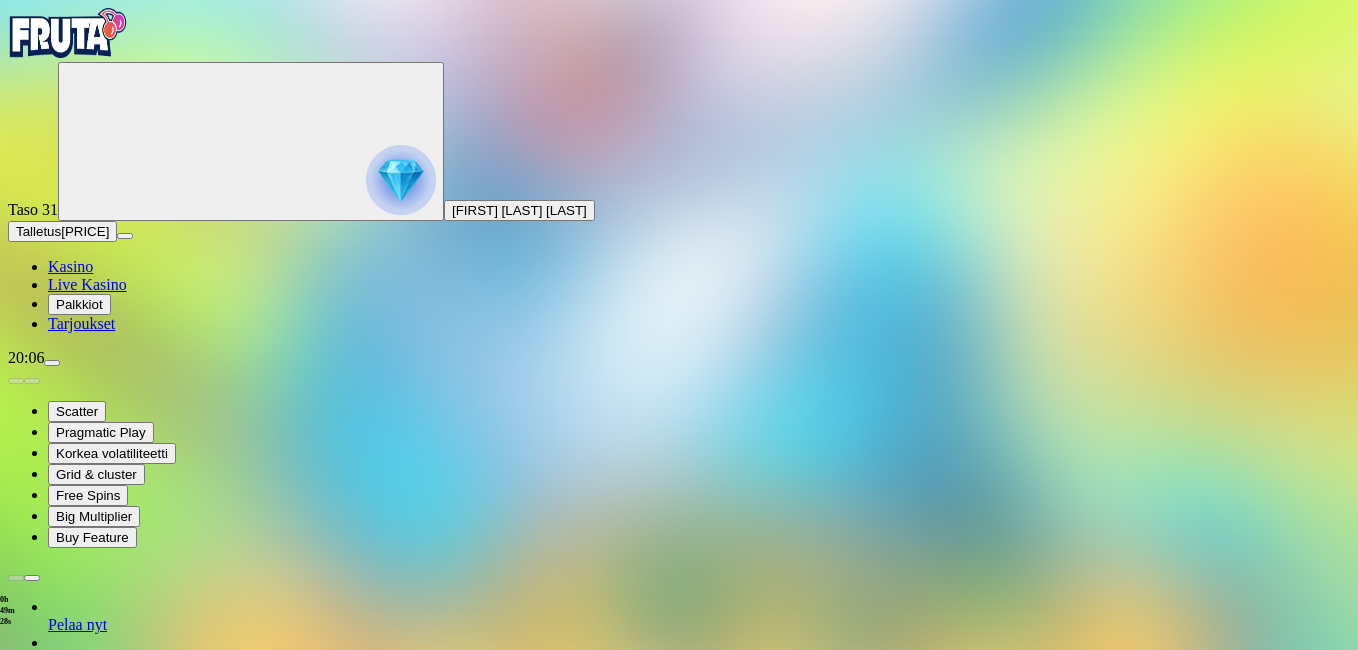 click at bounding box center [16, 1347] 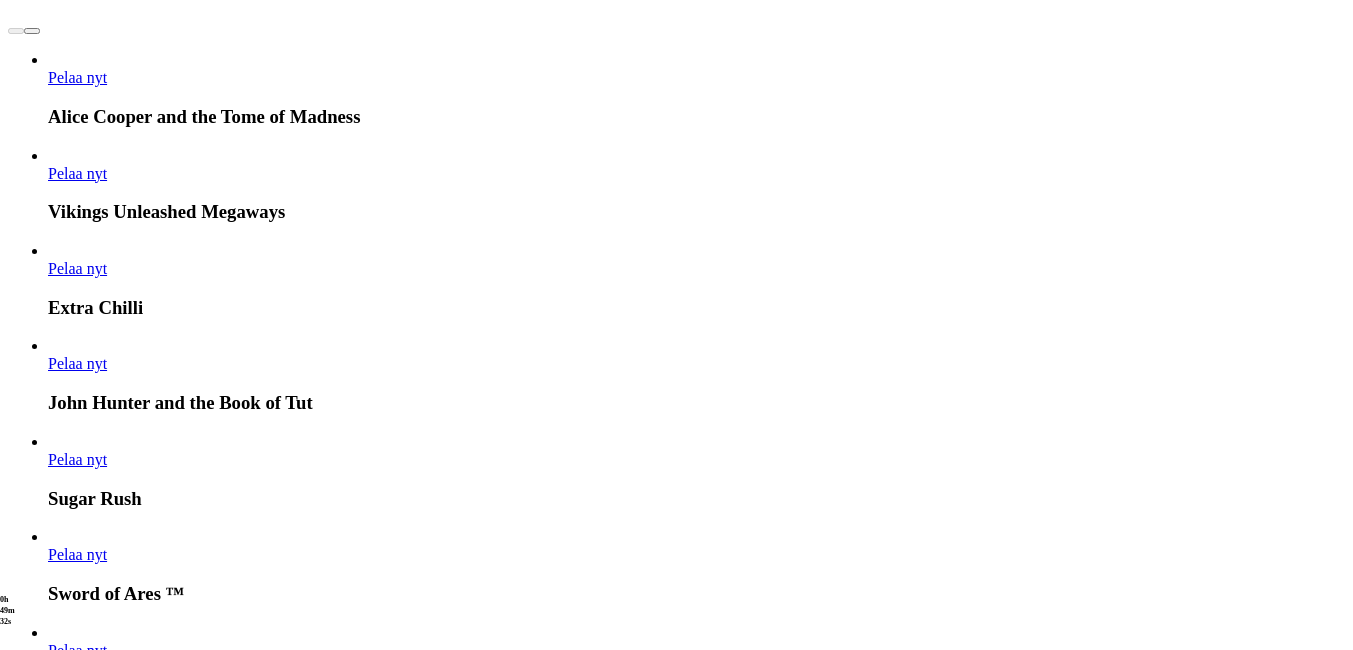 scroll, scrollTop: 1080, scrollLeft: 0, axis: vertical 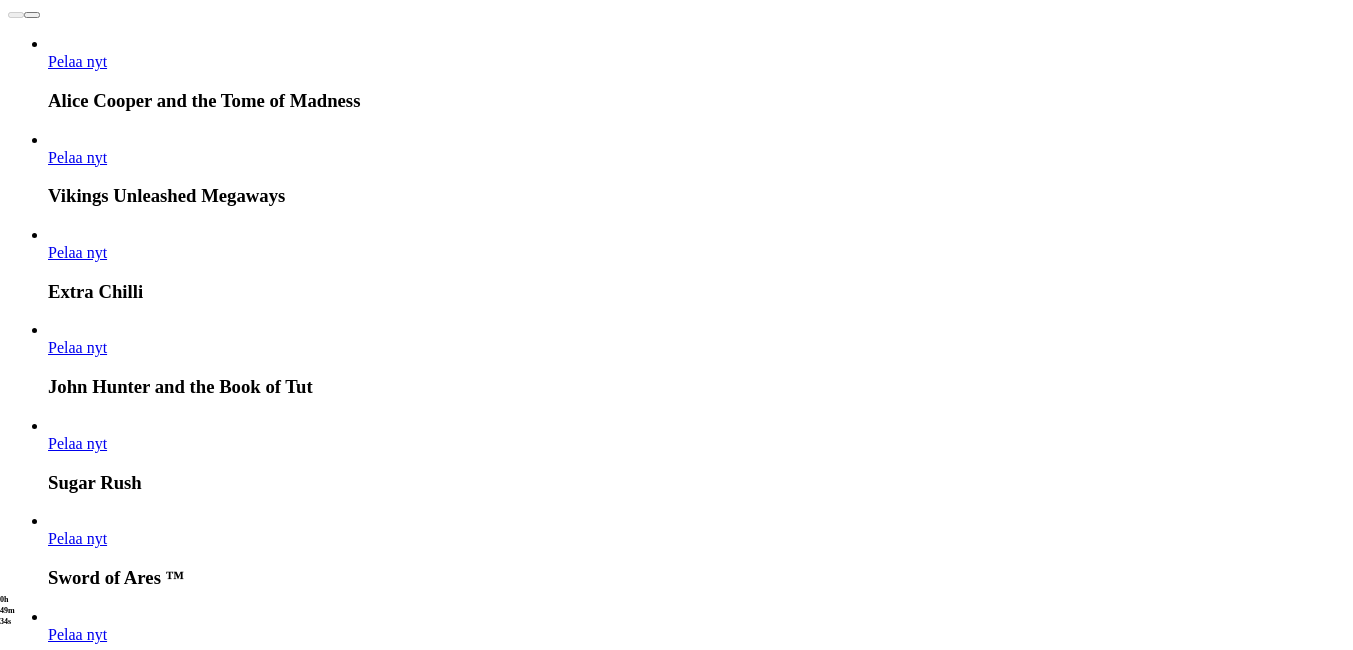 click at bounding box center [760, 3891] 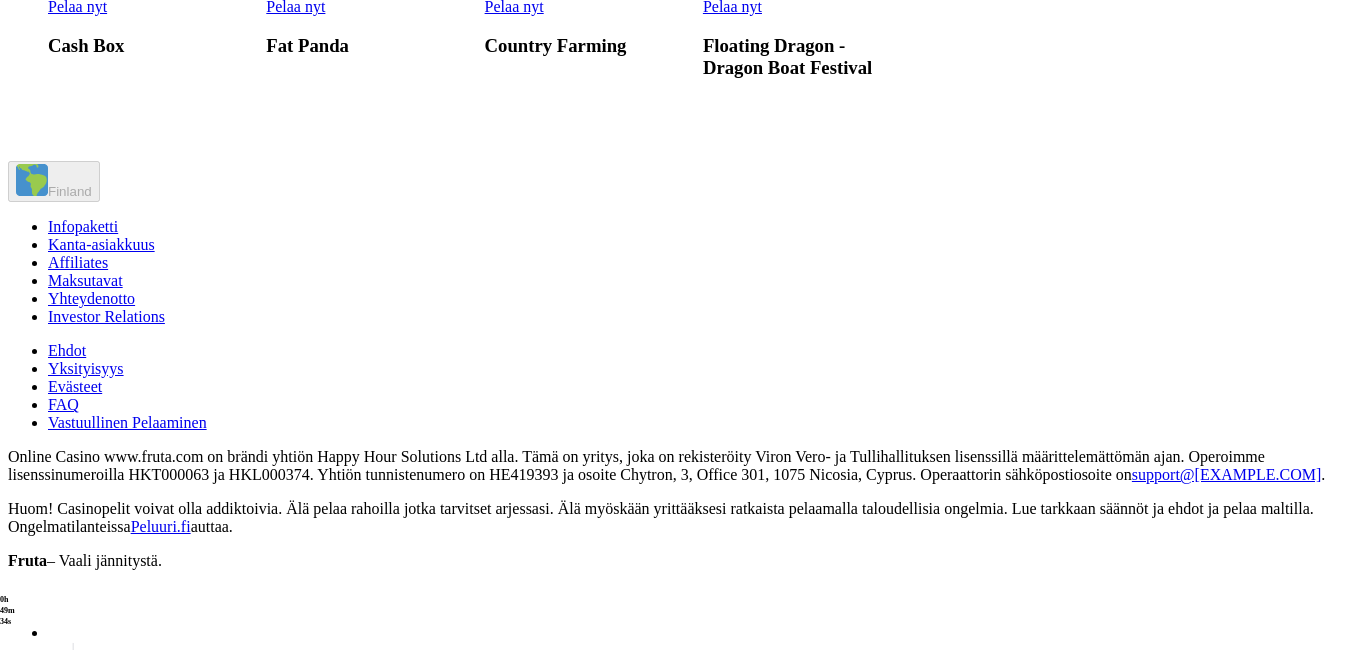 scroll, scrollTop: 0, scrollLeft: 0, axis: both 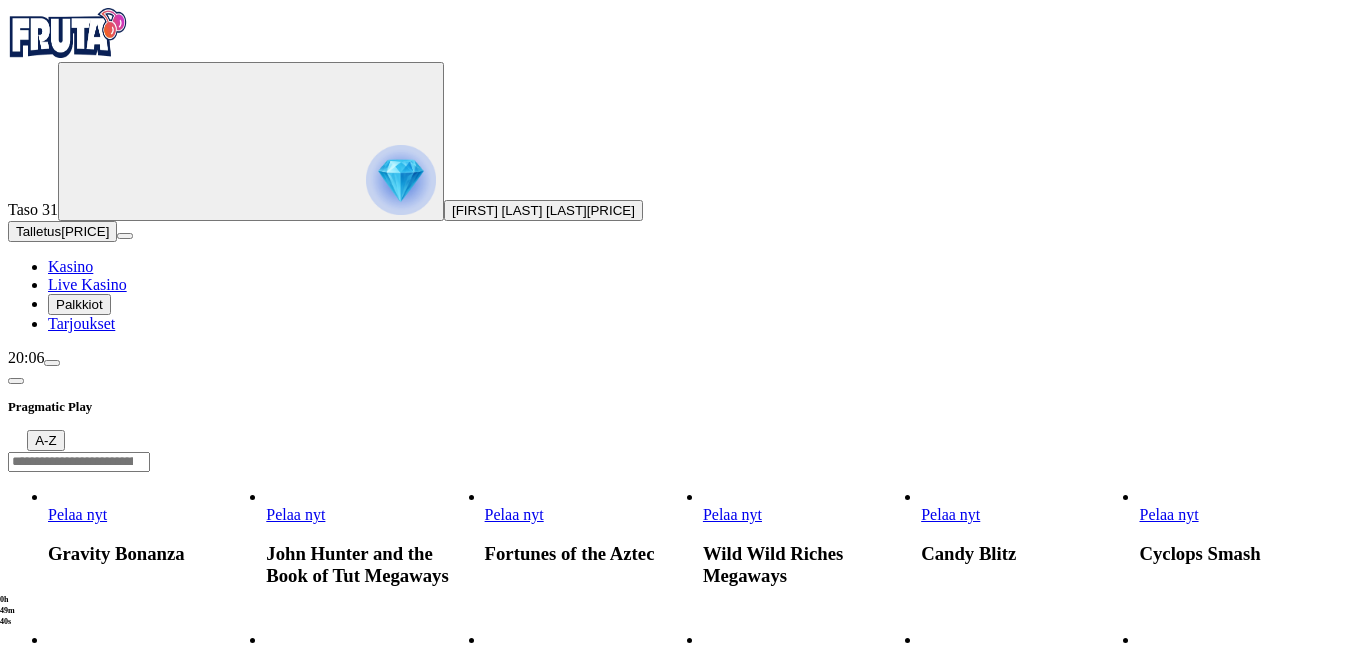 click on "Pelaa nyt" at bounding box center (950, 514) 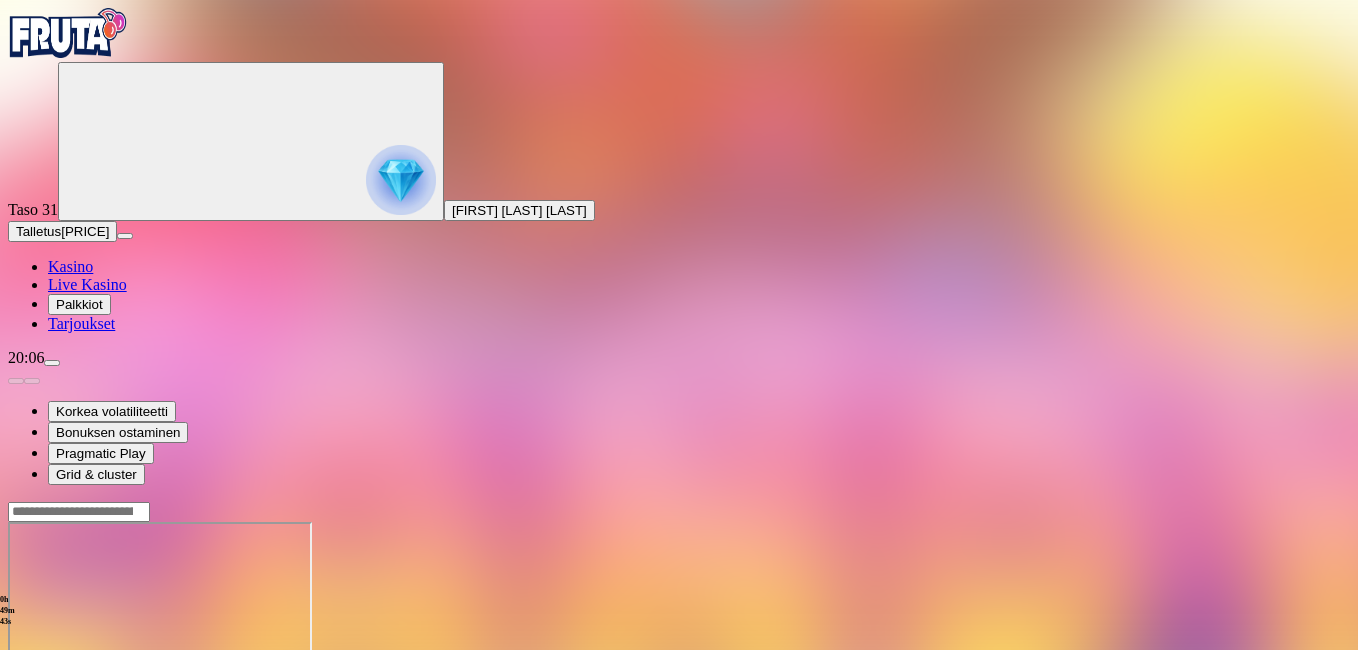 click at bounding box center [48, 694] 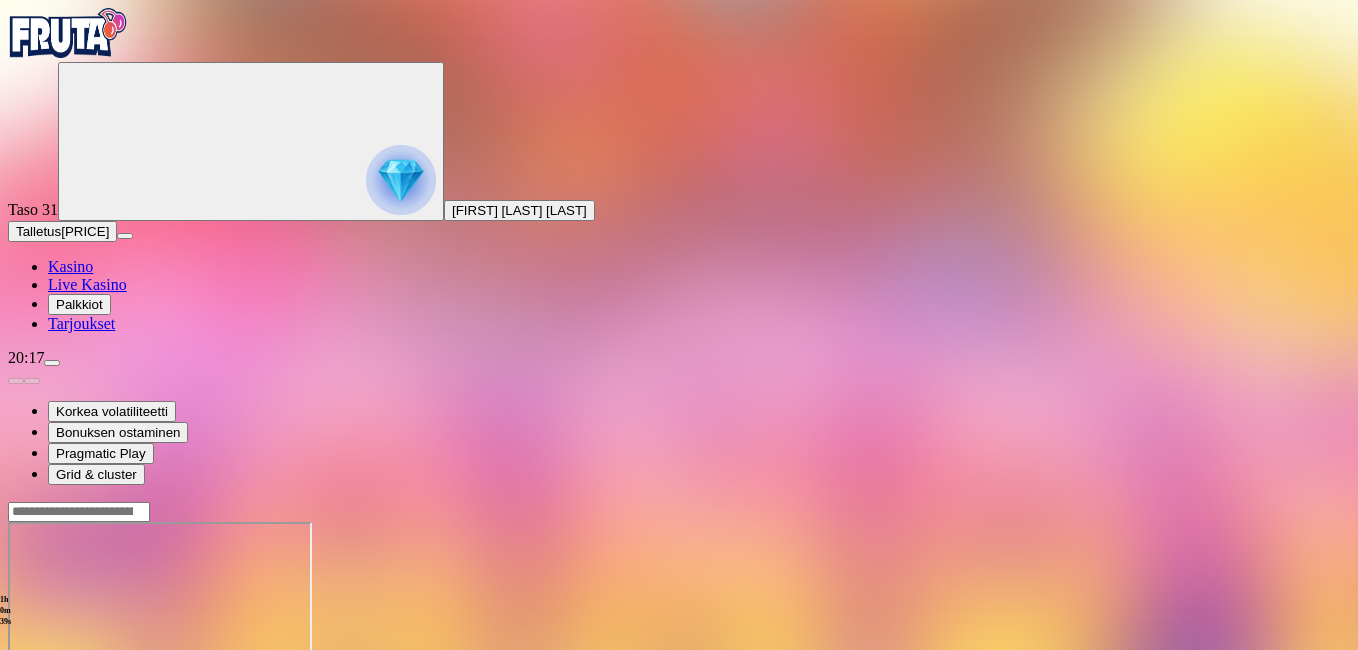click at bounding box center (16, 694) 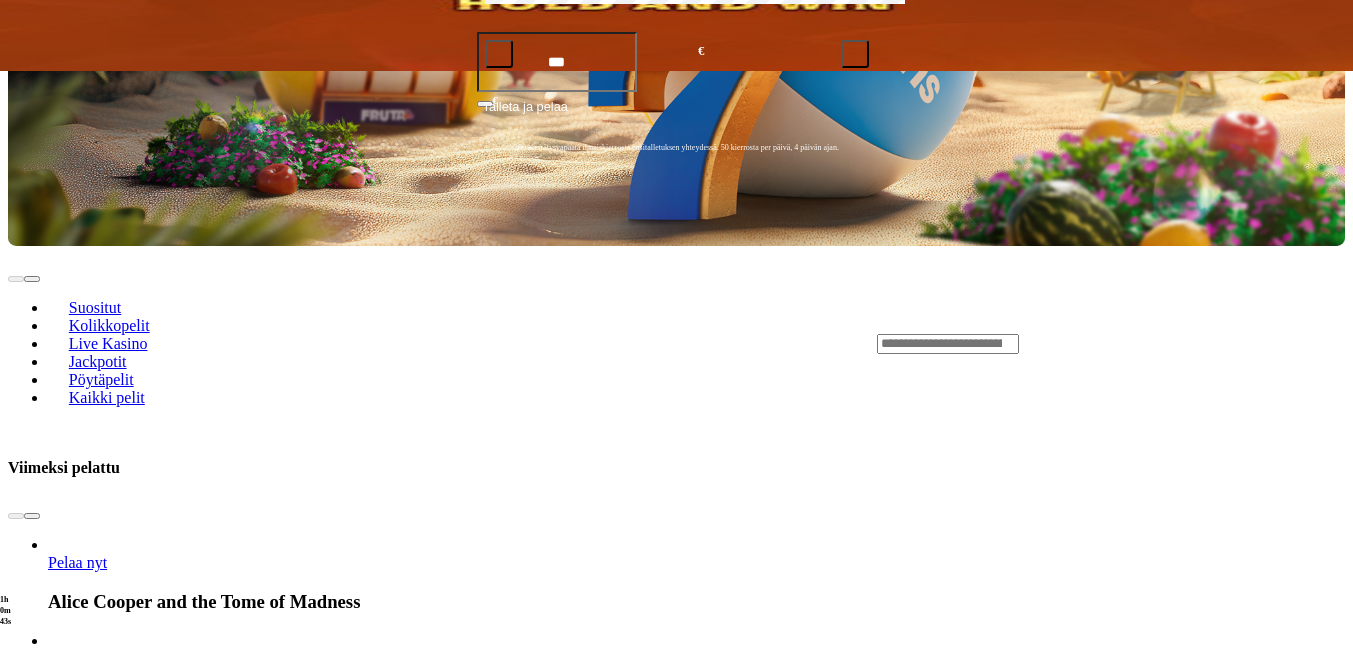 scroll, scrollTop: 920, scrollLeft: 0, axis: vertical 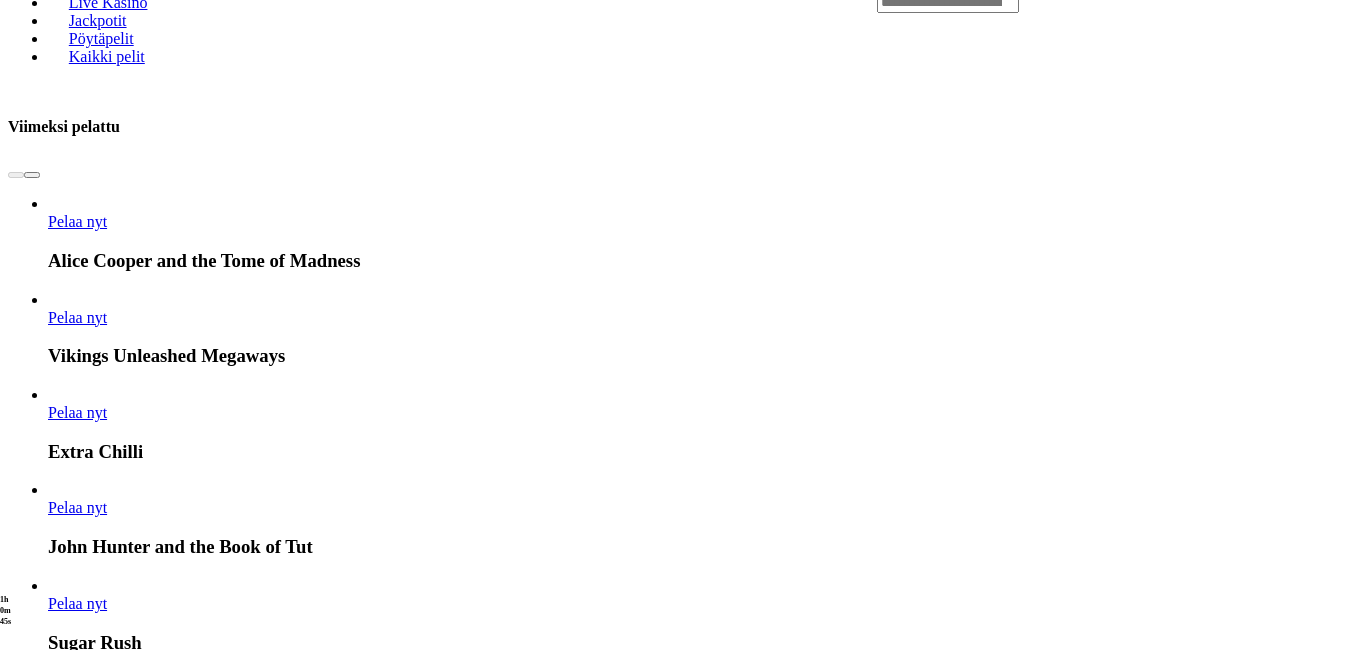 click at bounding box center [760, 4051] 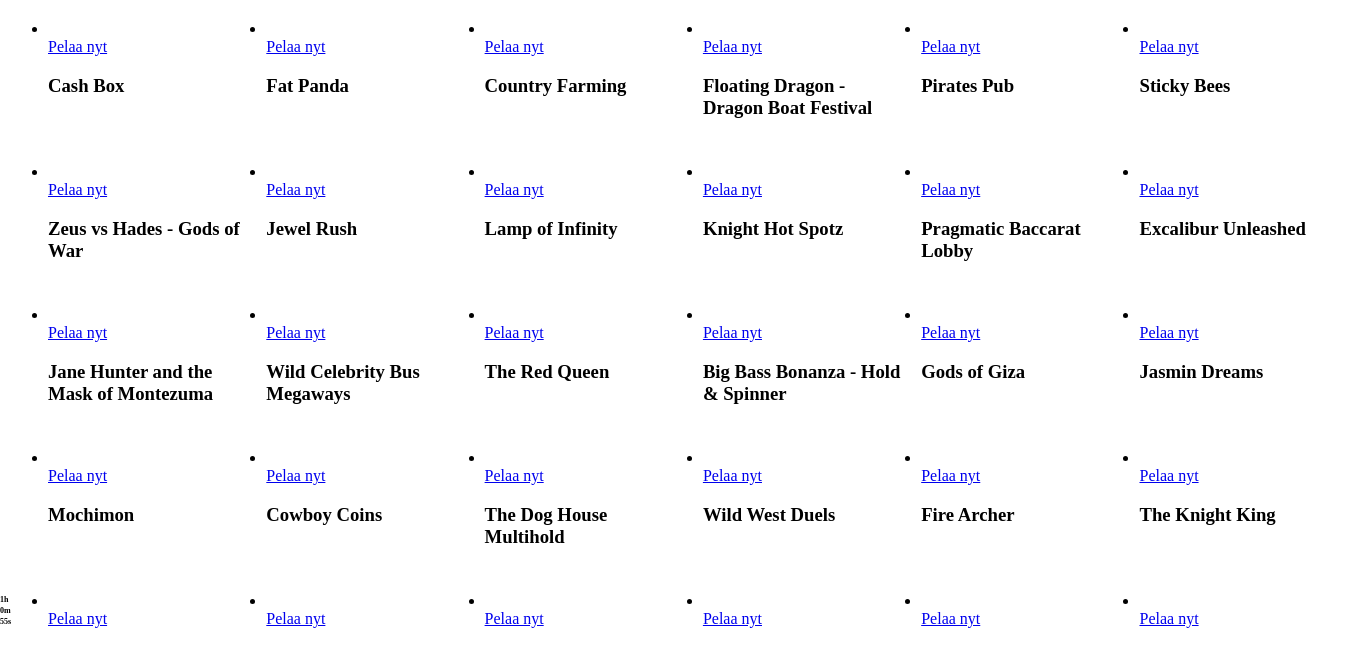 scroll, scrollTop: 1080, scrollLeft: 0, axis: vertical 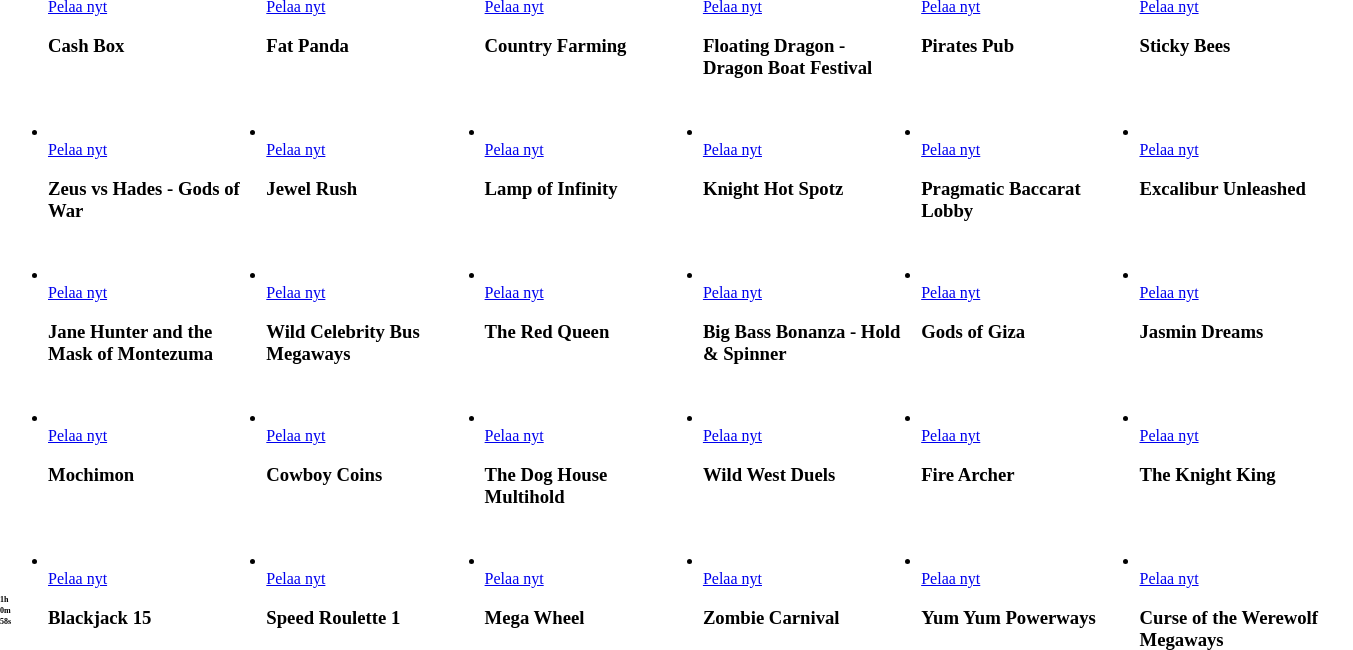 click on "Pelaa nyt" at bounding box center (295, 149) 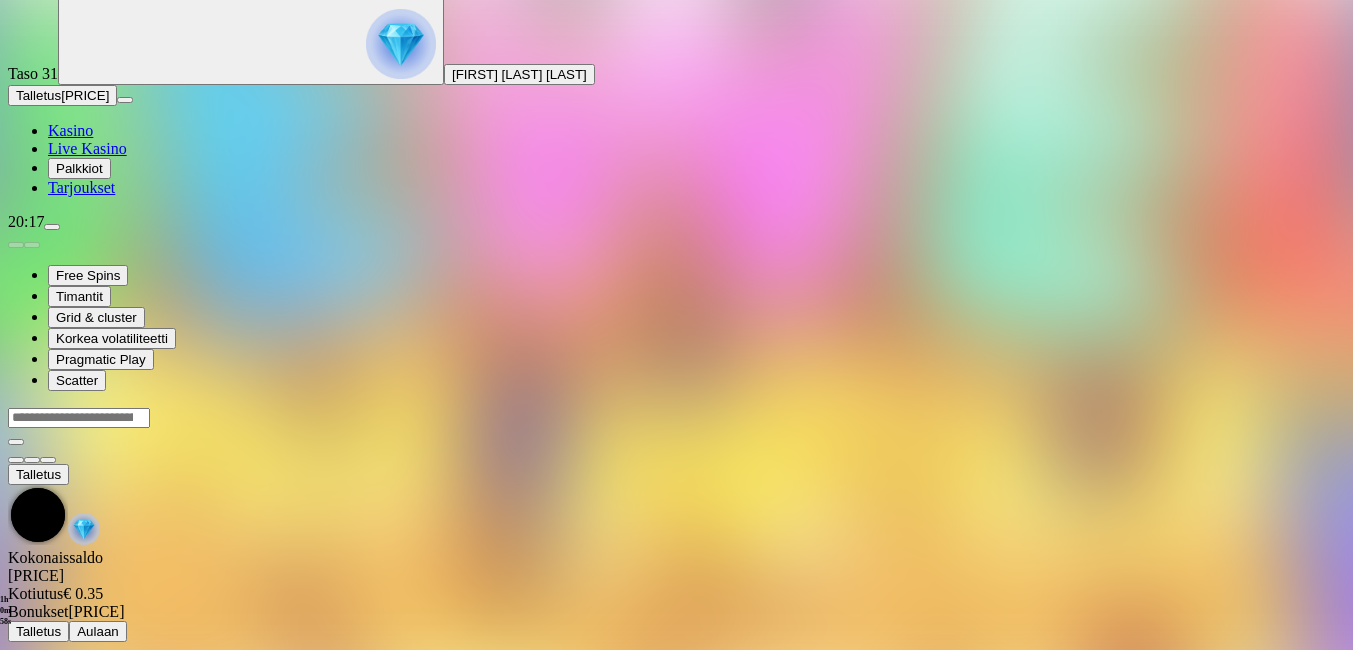 scroll, scrollTop: 0, scrollLeft: 0, axis: both 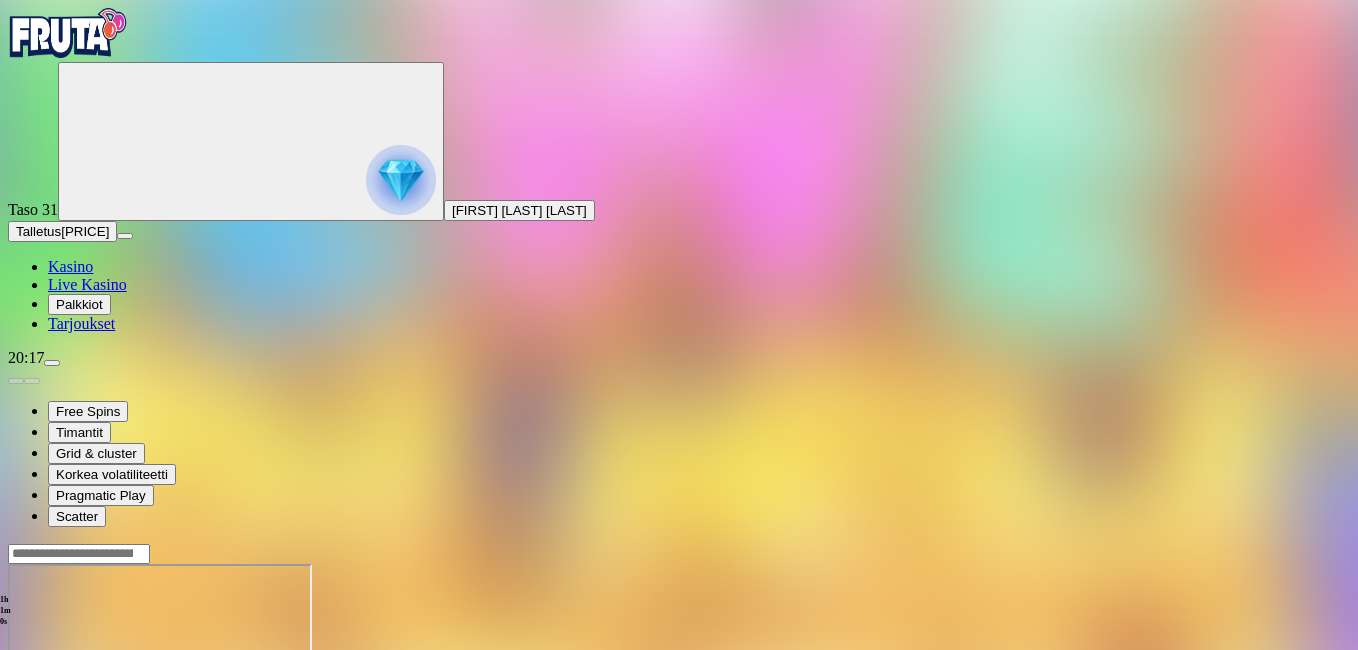 click at bounding box center (48, 736) 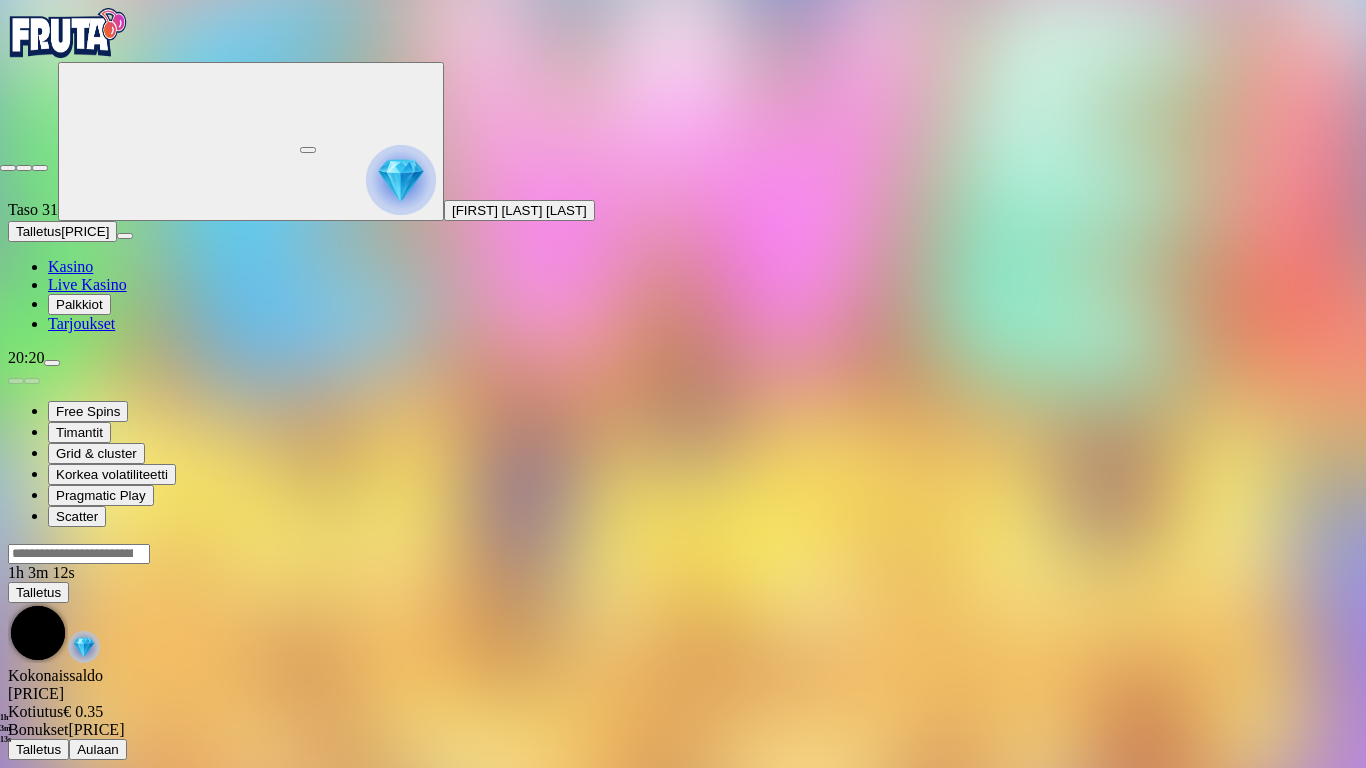 click at bounding box center (8, 168) 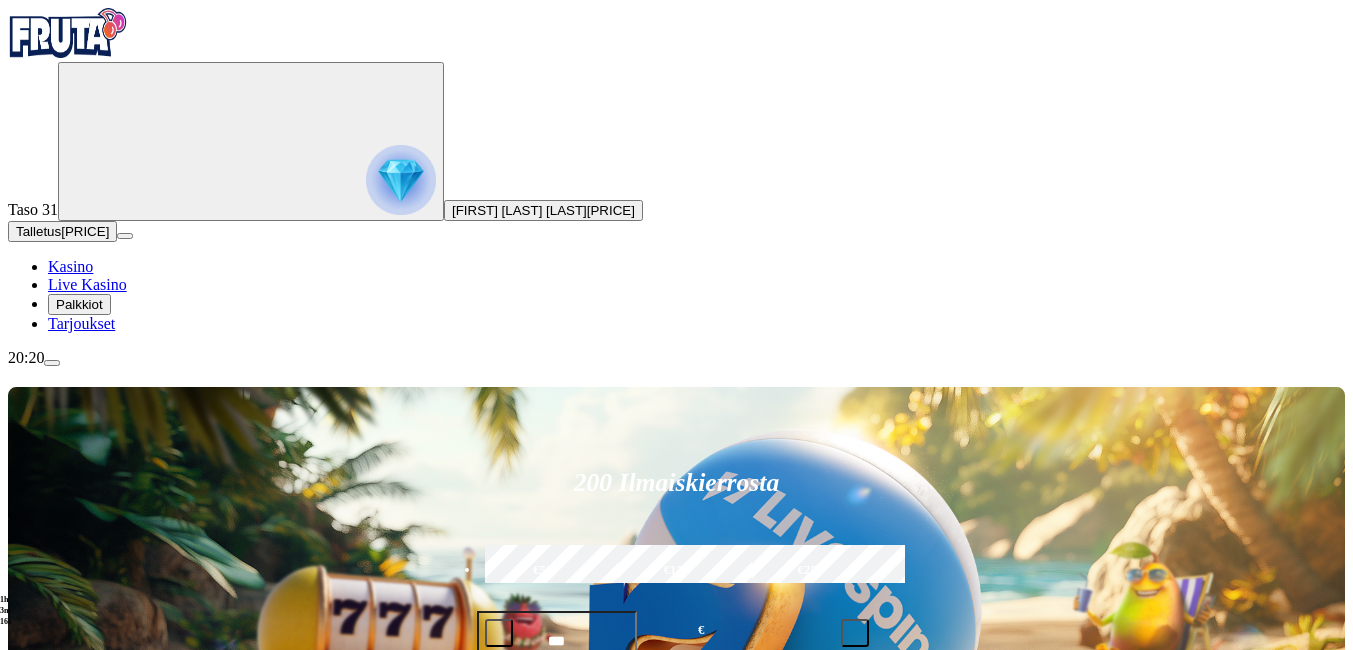 click on "Suositut Kolikkopelit Live Kasino Jackpotit Pöytäpelit Kaikki pelit" at bounding box center (676, 923) 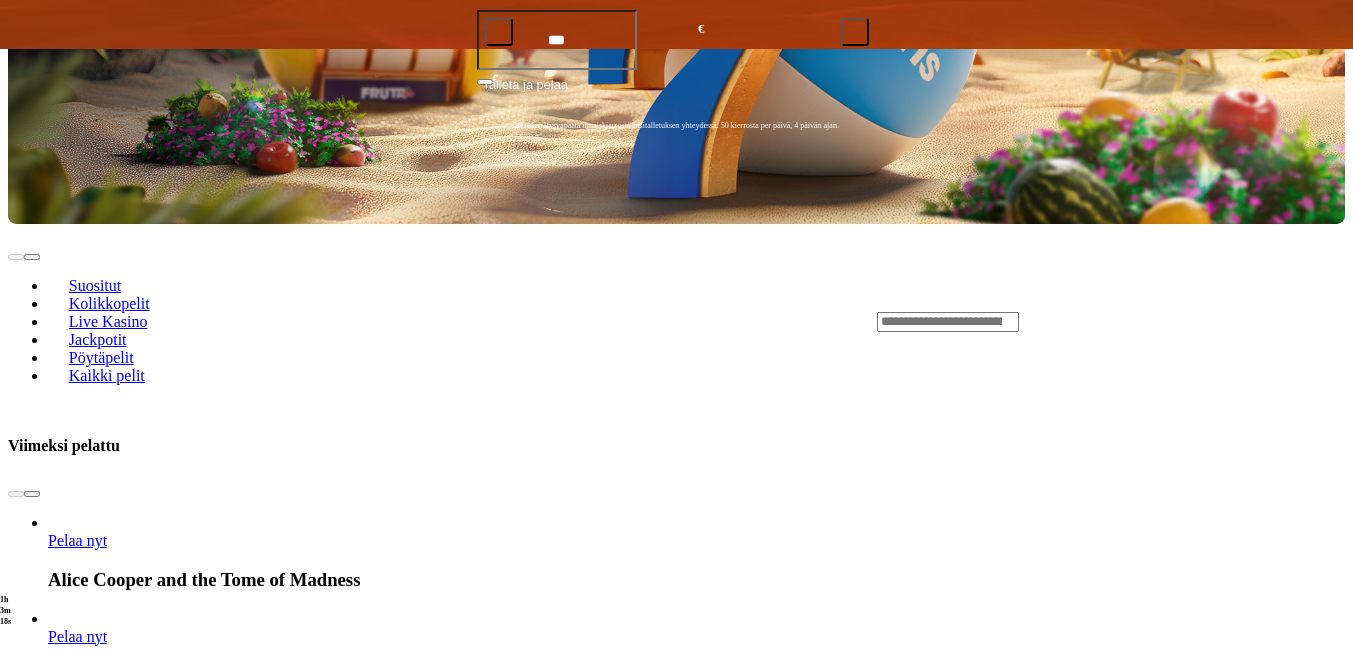 scroll, scrollTop: 880, scrollLeft: 0, axis: vertical 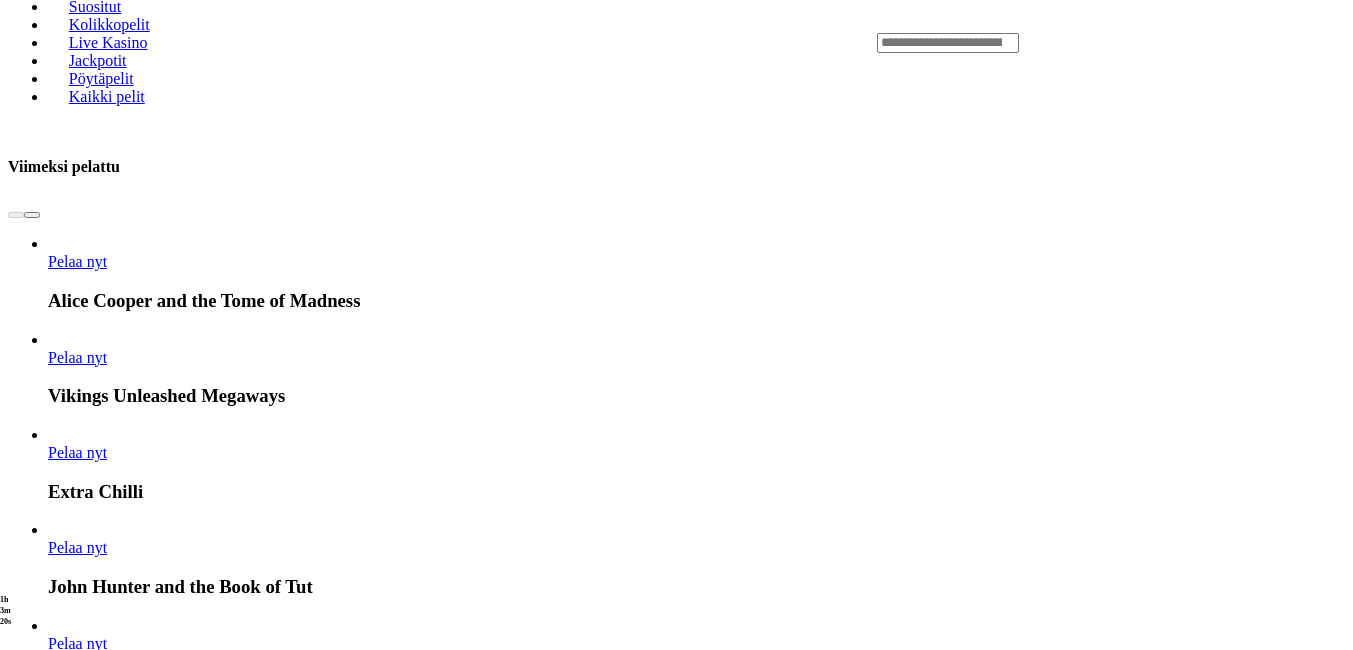 click at bounding box center (760, 4091) 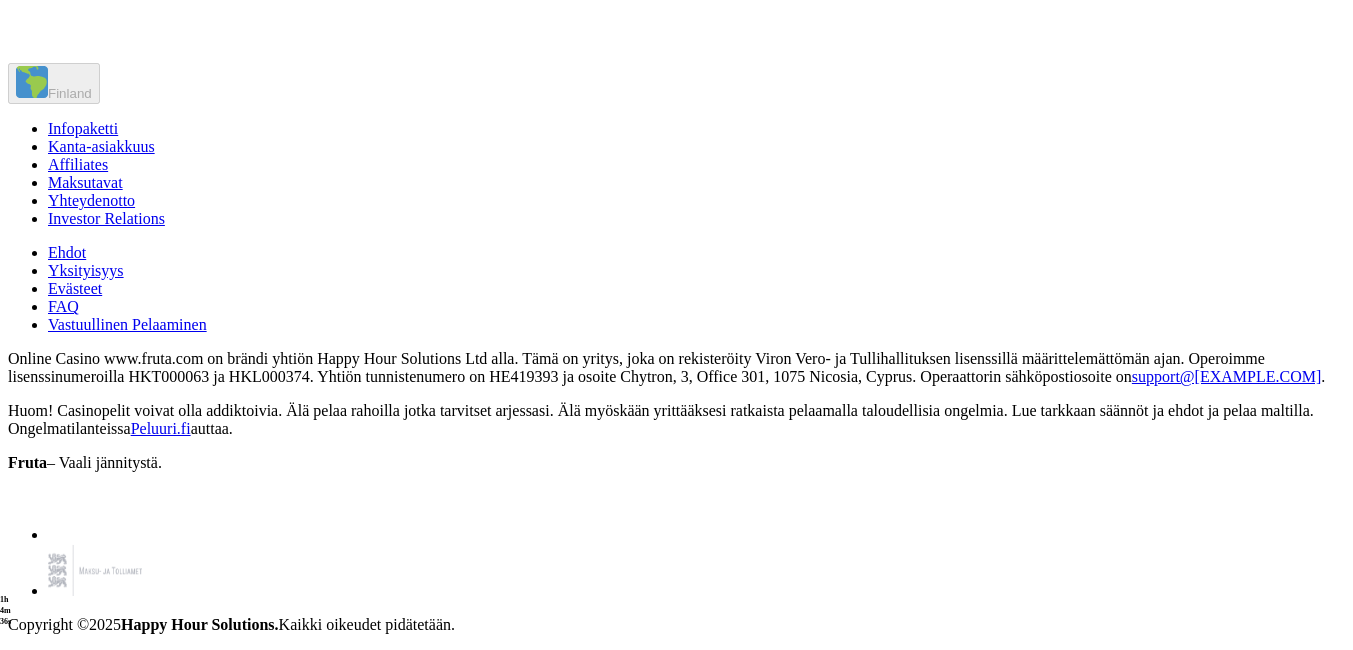 scroll, scrollTop: 8520, scrollLeft: 0, axis: vertical 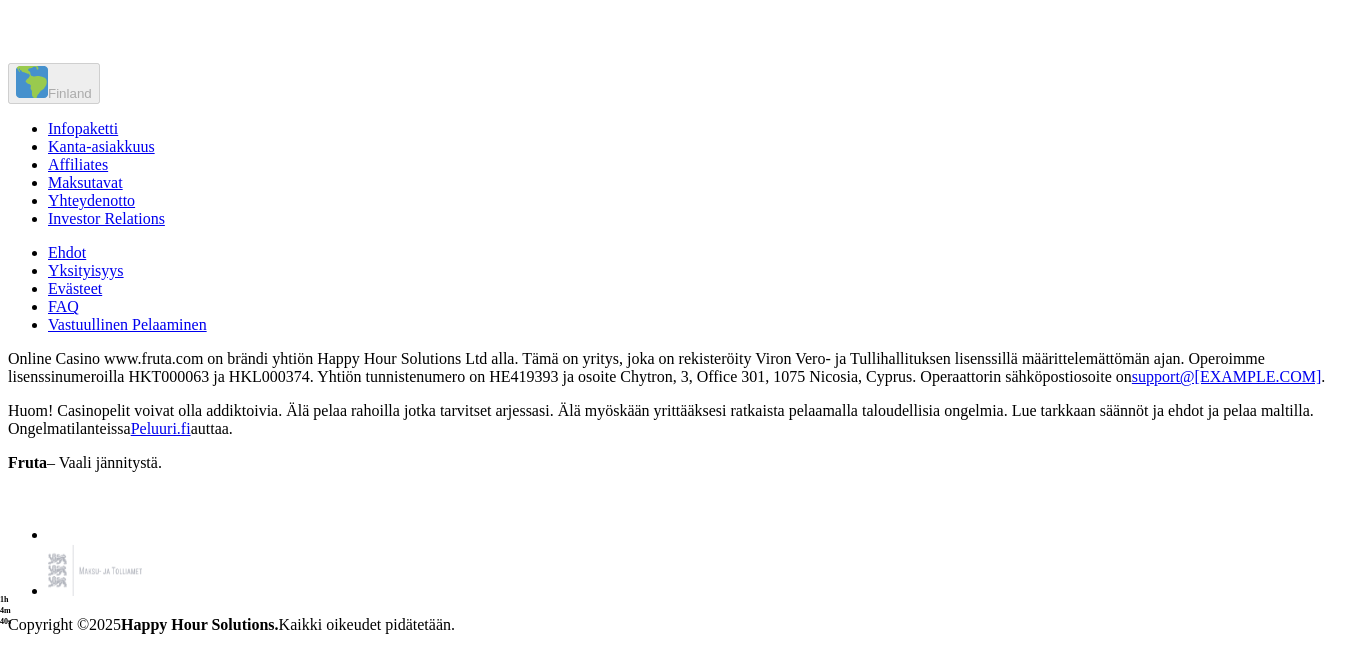 click on "Pelaa nyt" at bounding box center [77, -191] 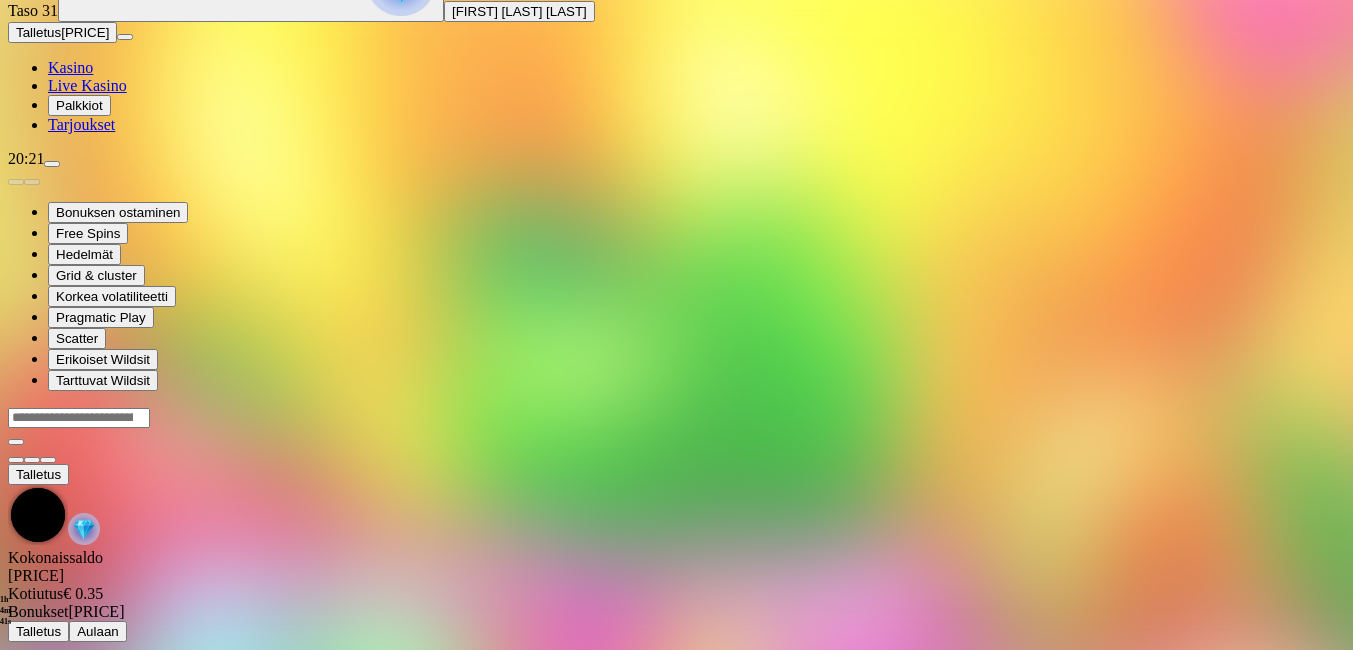 scroll, scrollTop: 0, scrollLeft: 0, axis: both 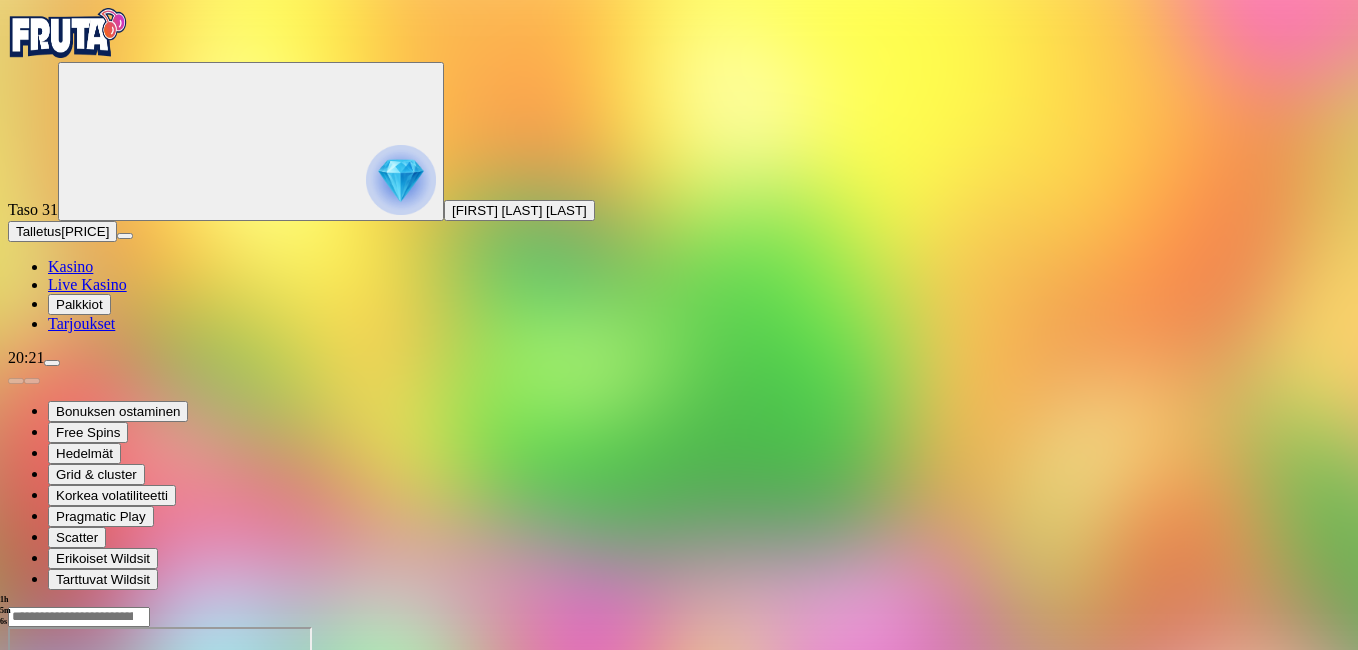 click at bounding box center [48, 799] 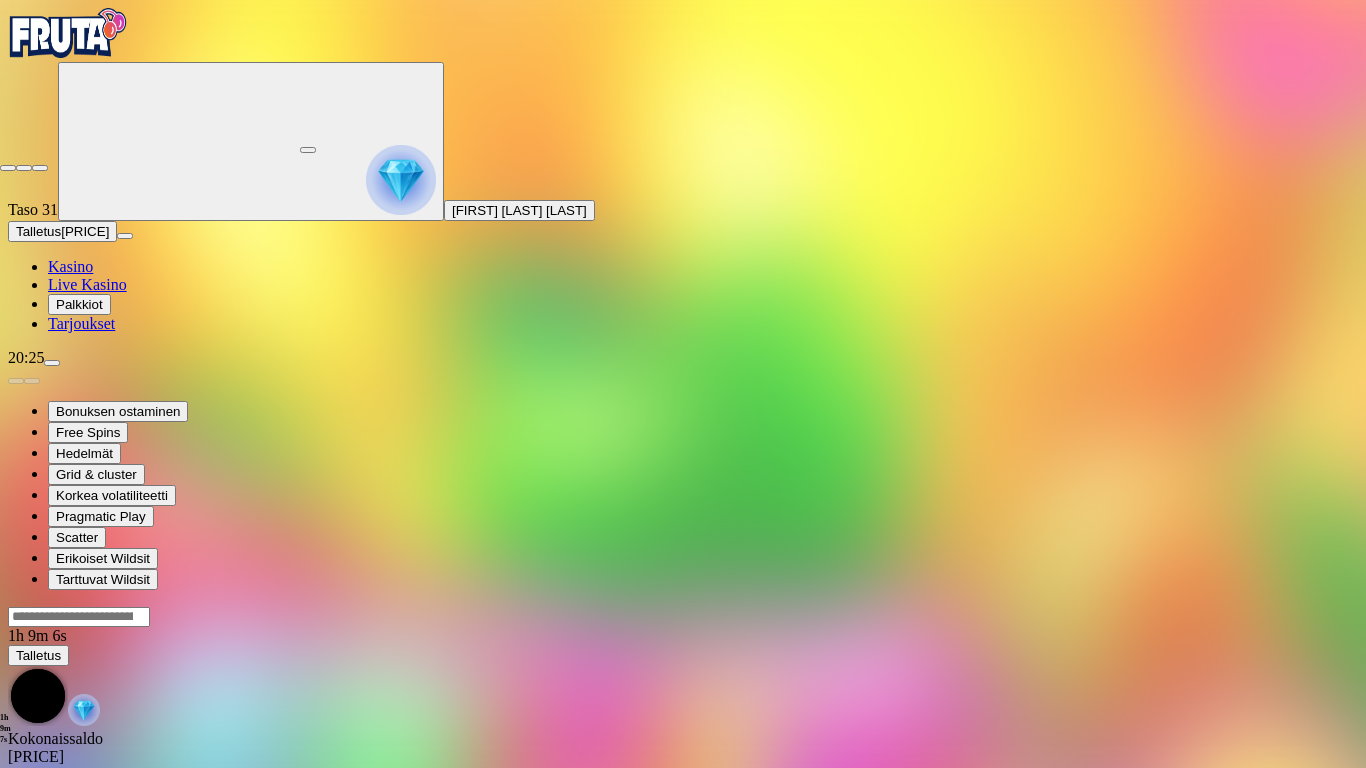 click at bounding box center (8, 168) 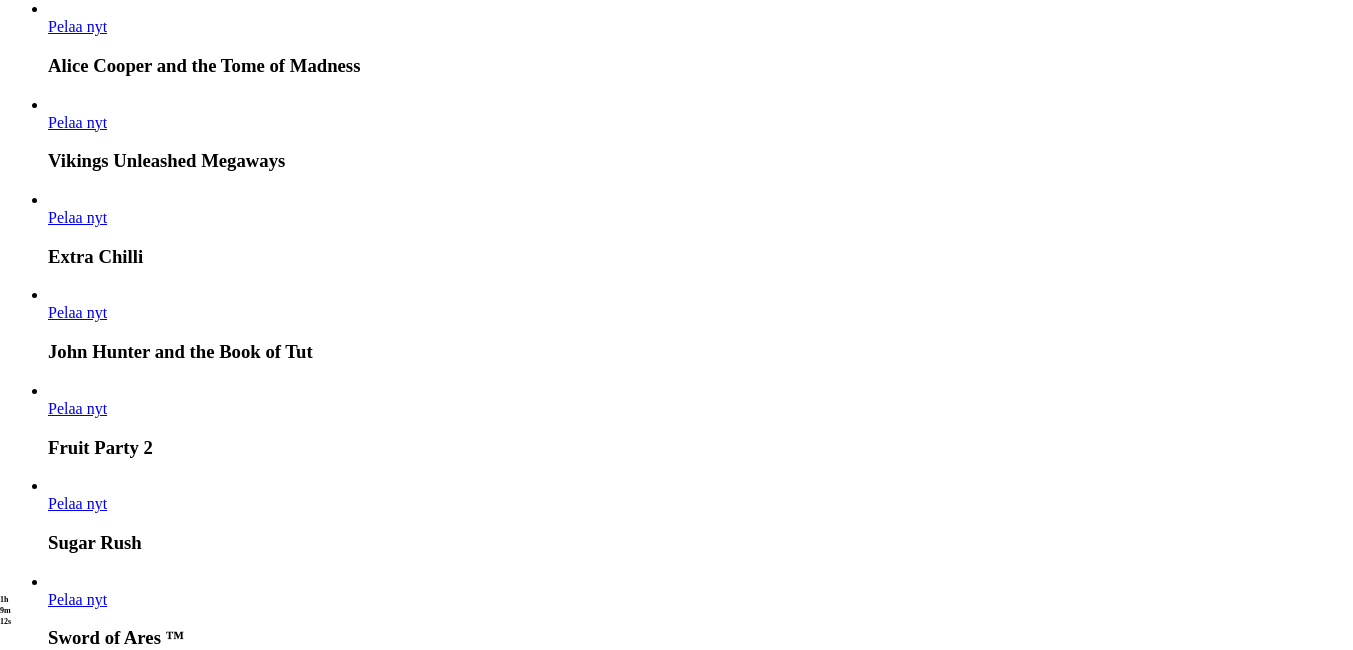 scroll, scrollTop: 1120, scrollLeft: 0, axis: vertical 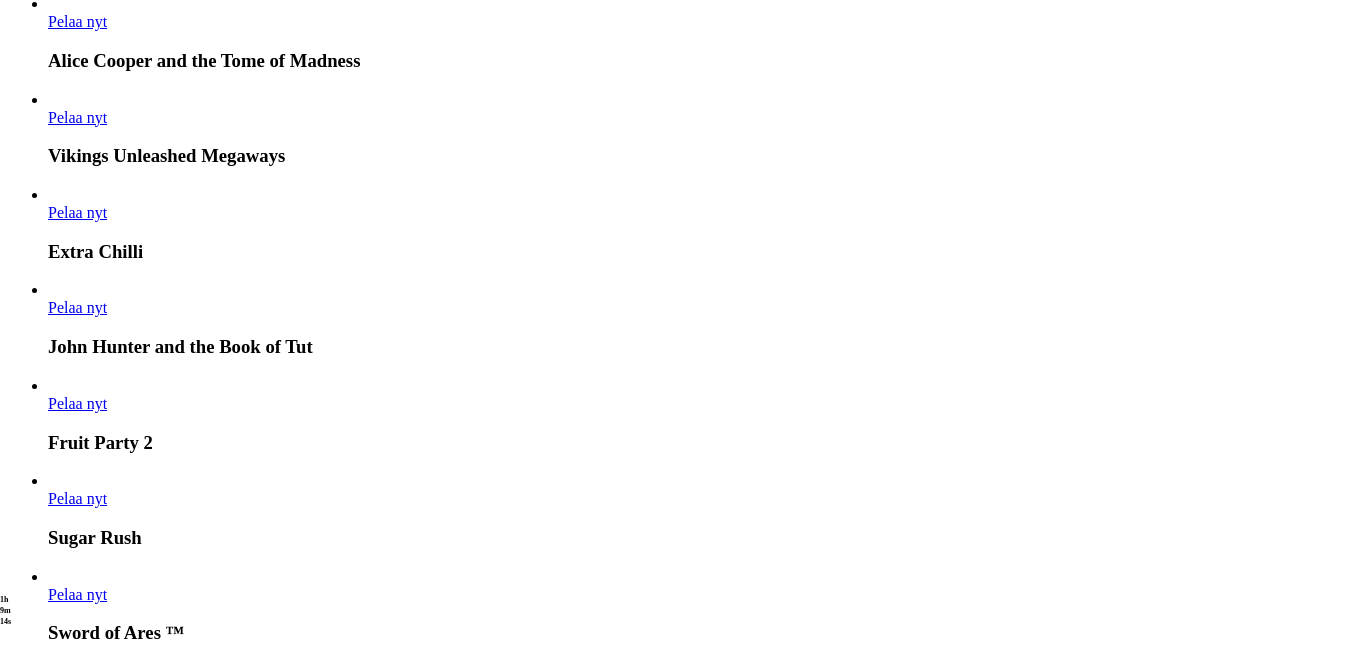 click at bounding box center (760, 6167) 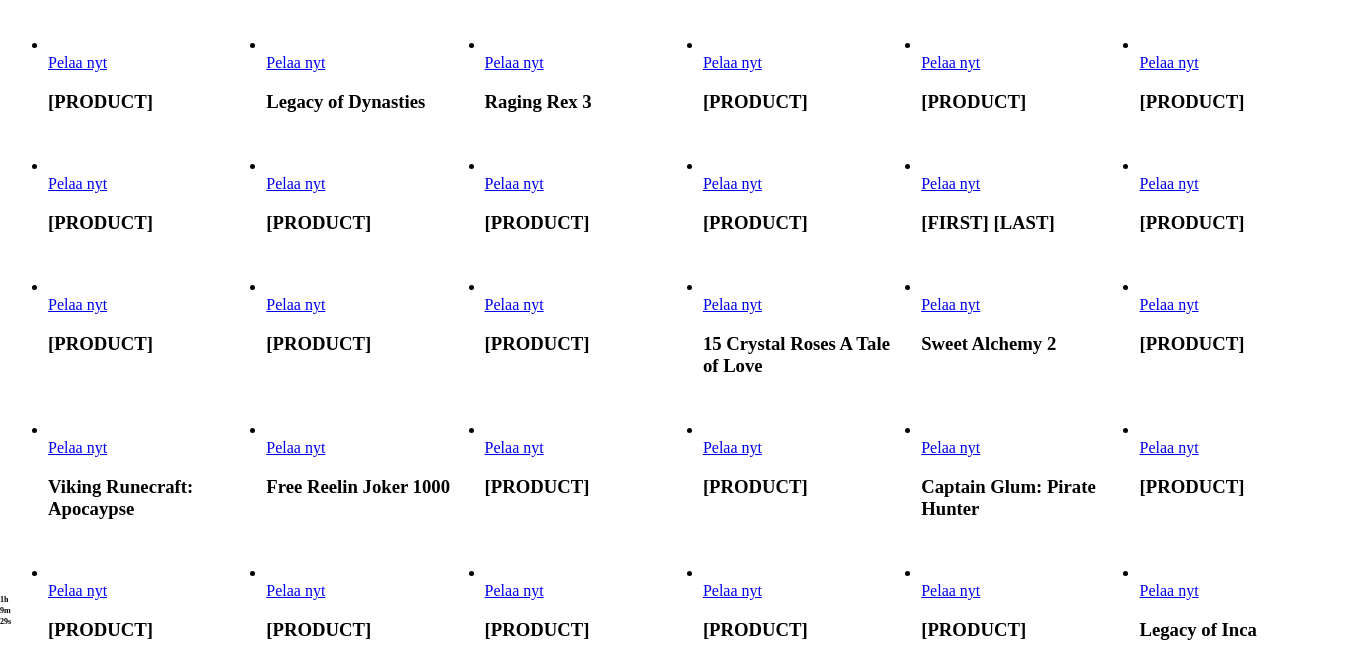 scroll, scrollTop: 960, scrollLeft: 0, axis: vertical 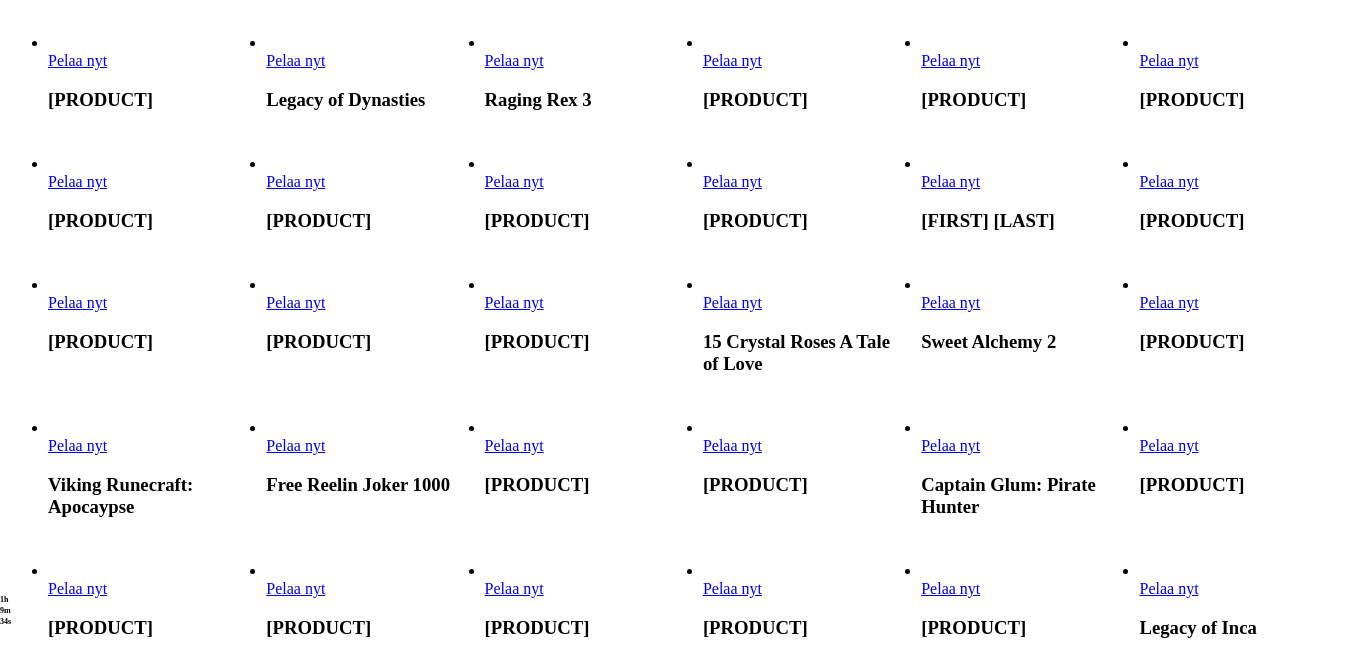 click on "Pelaa nyt" at bounding box center (732, 60) 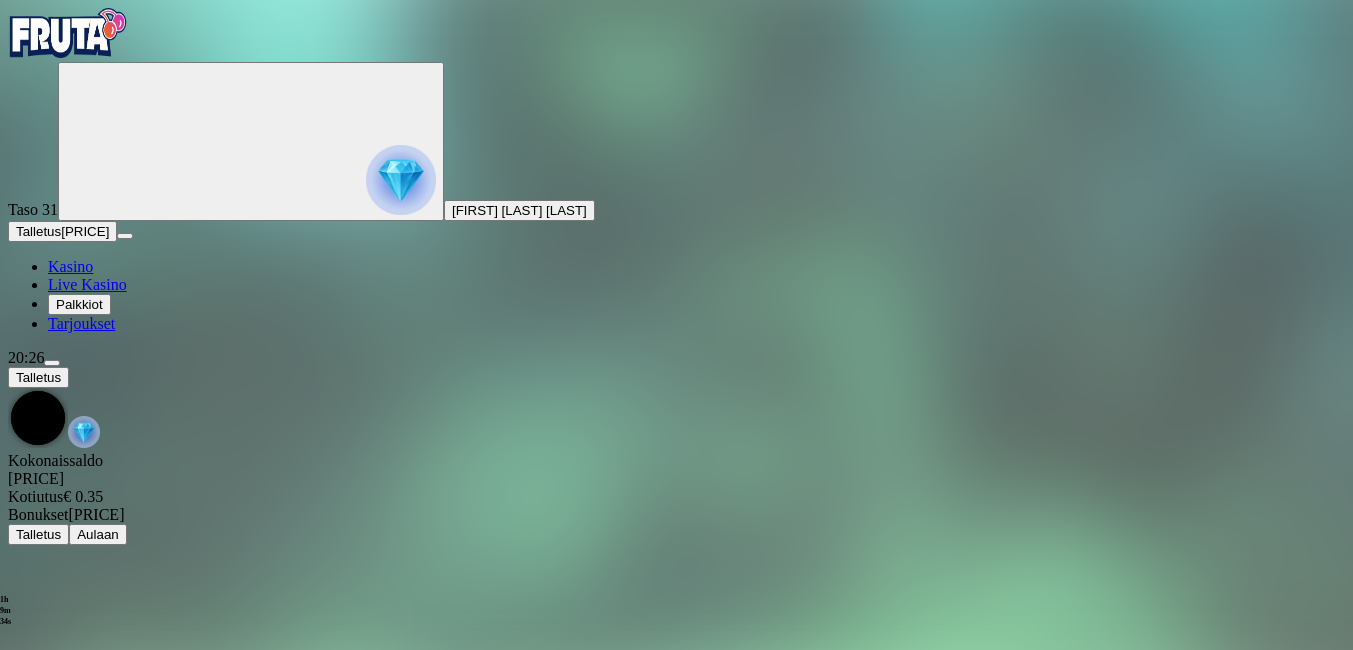 scroll, scrollTop: 0, scrollLeft: 0, axis: both 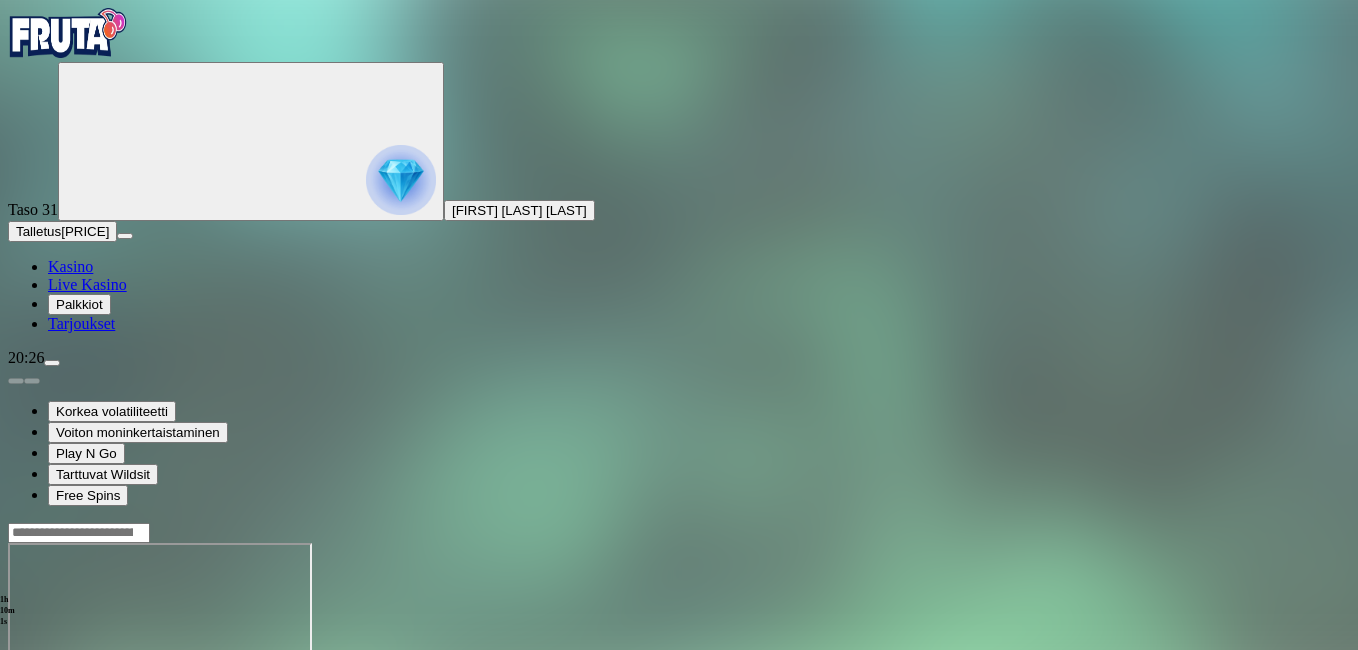 click at bounding box center [48, 715] 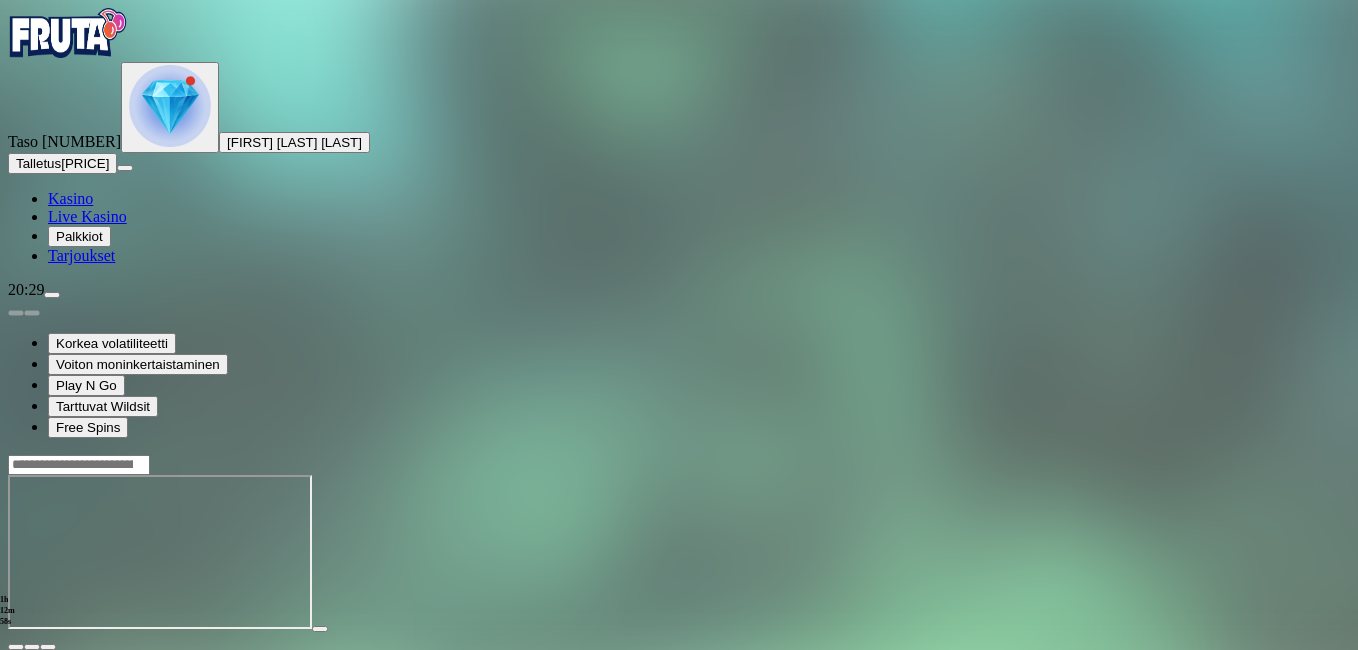 click at bounding box center [16, 647] 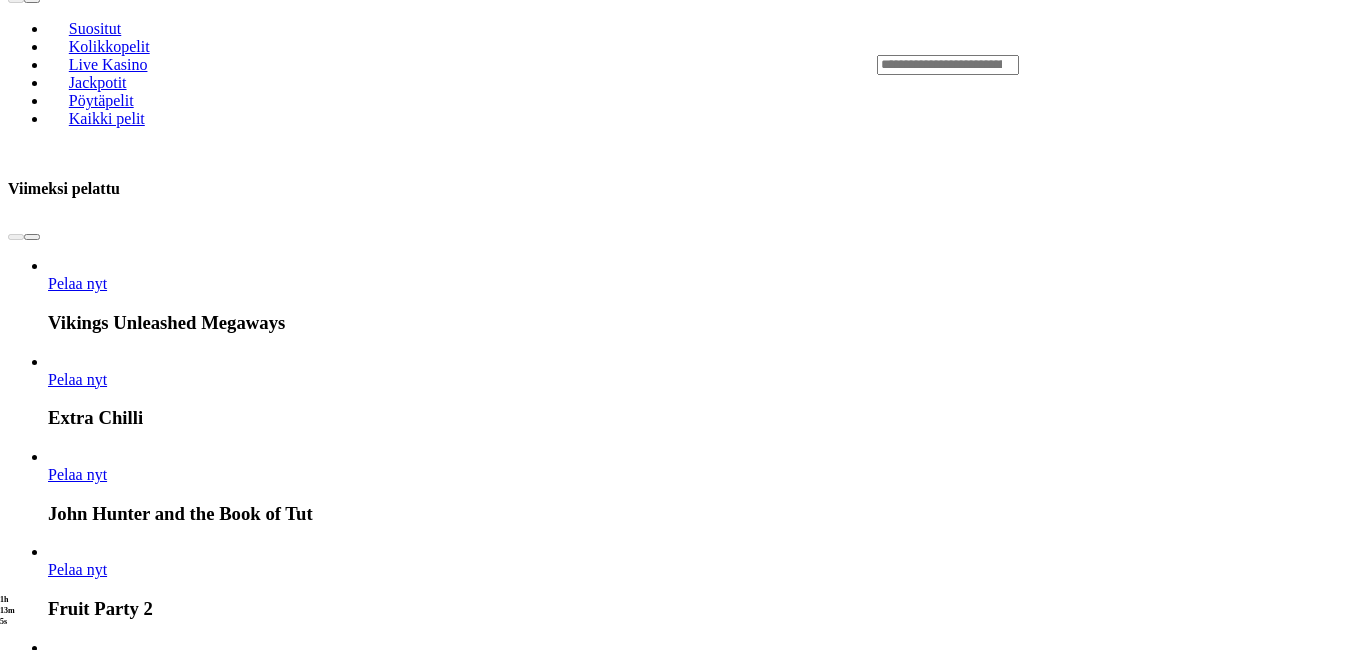 scroll, scrollTop: 840, scrollLeft: 0, axis: vertical 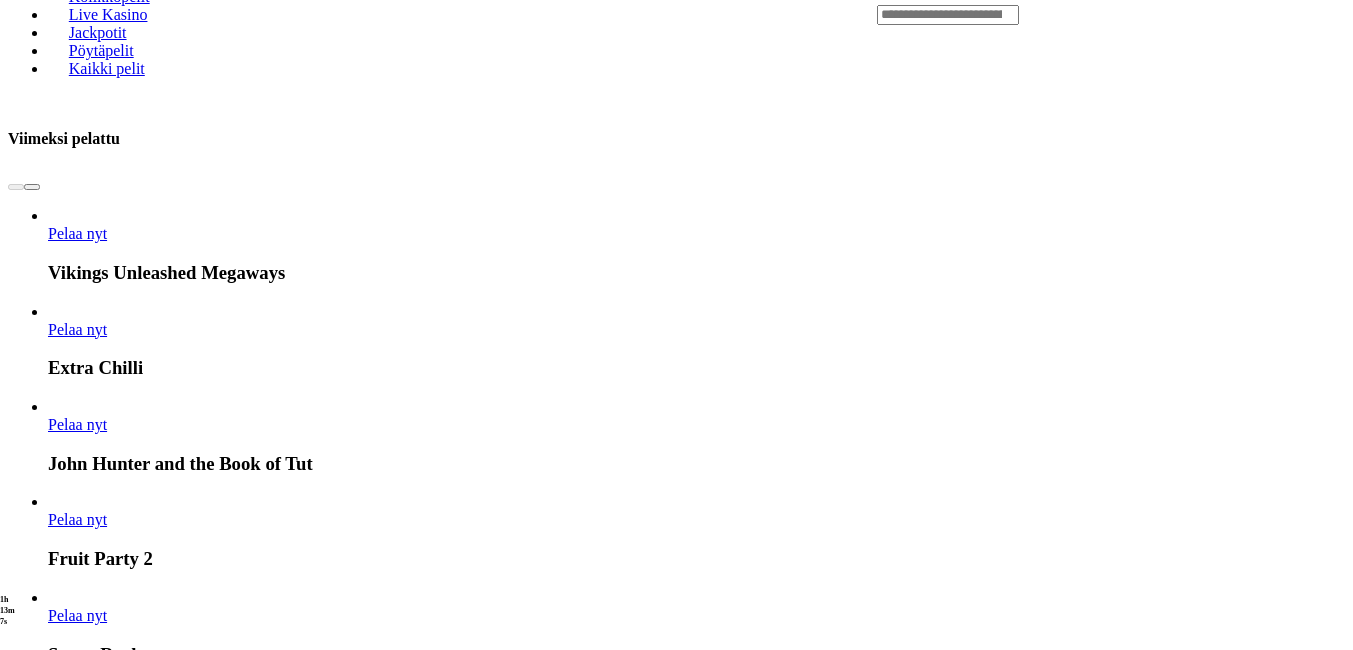 click at bounding box center (760, 6379) 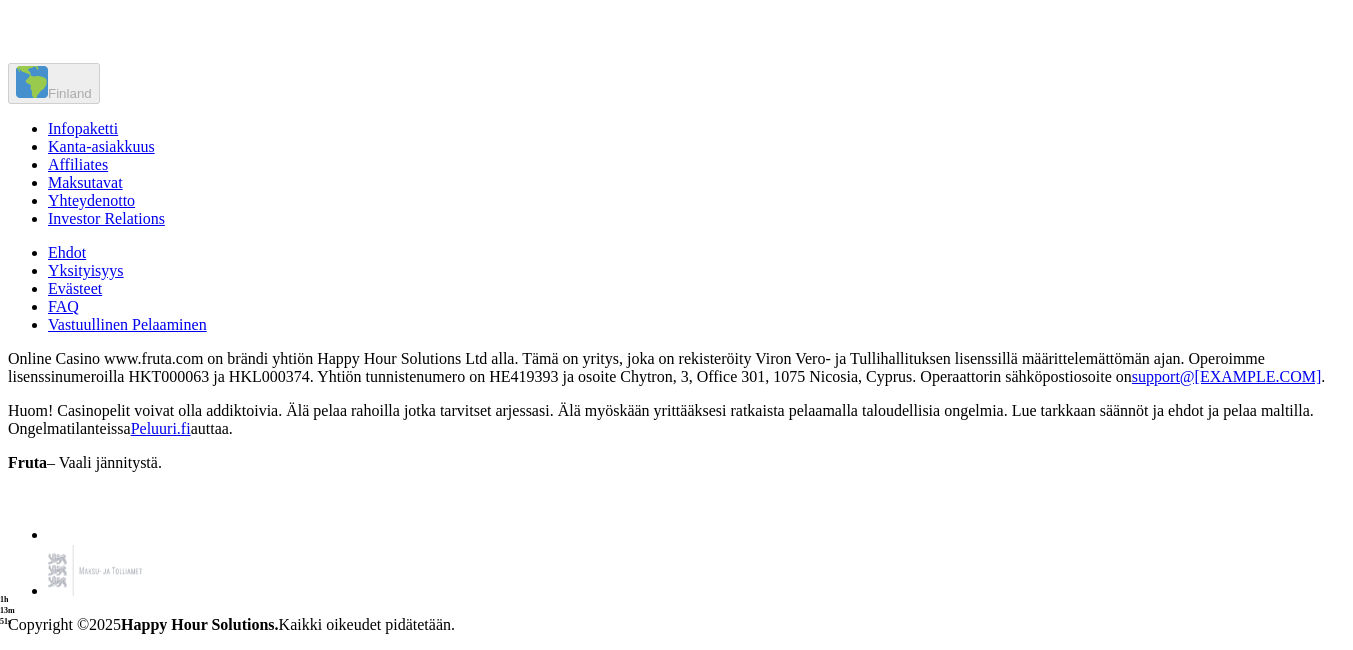 scroll, scrollTop: 2480, scrollLeft: 0, axis: vertical 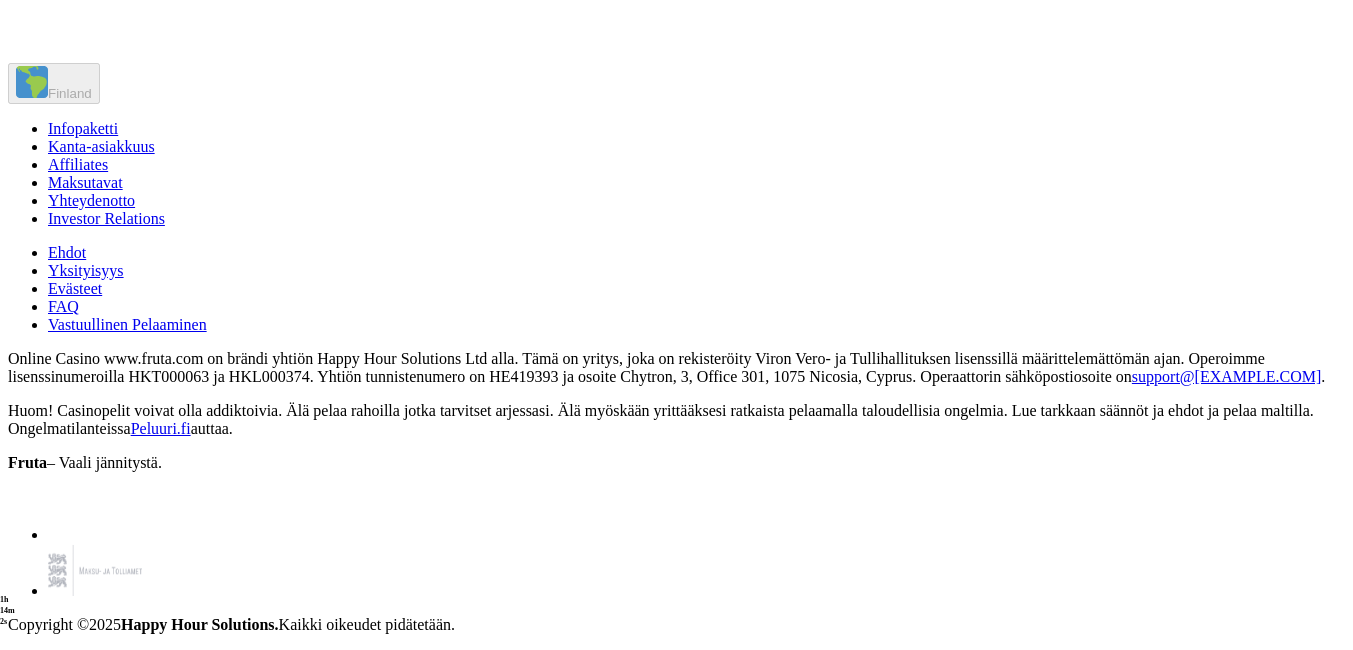 click on "Pelaa nyt" at bounding box center (732, -456) 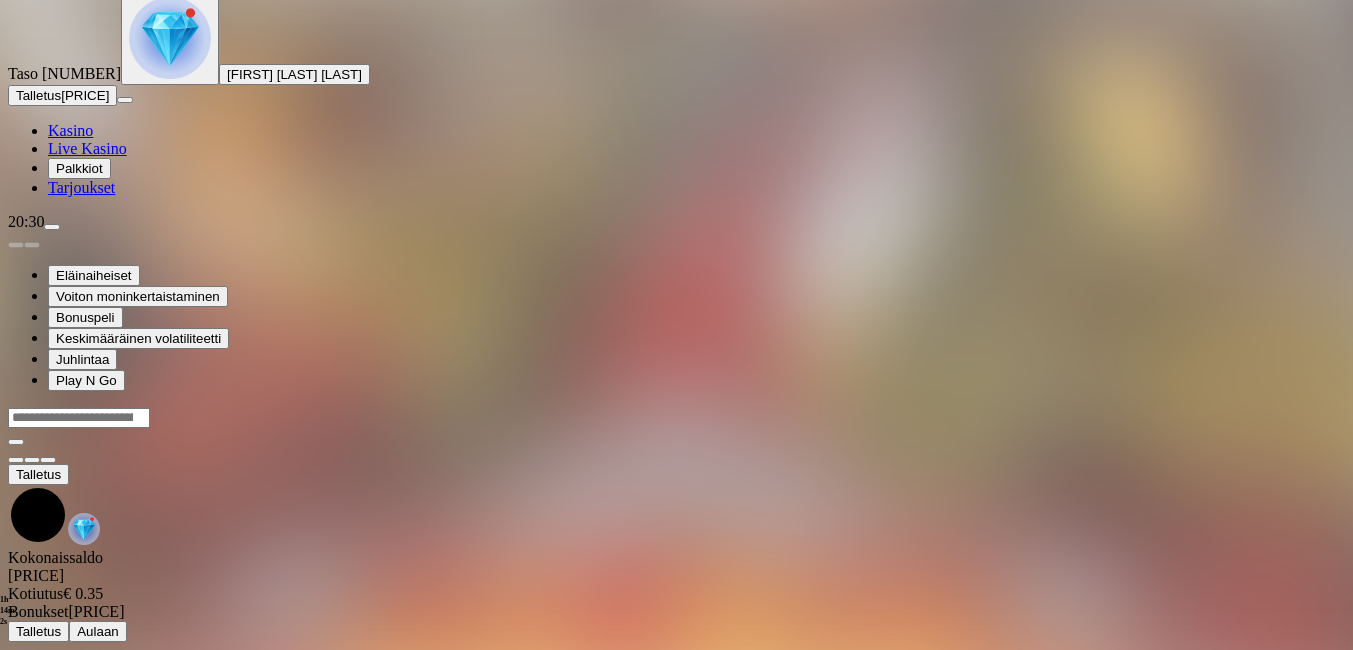 scroll, scrollTop: 0, scrollLeft: 0, axis: both 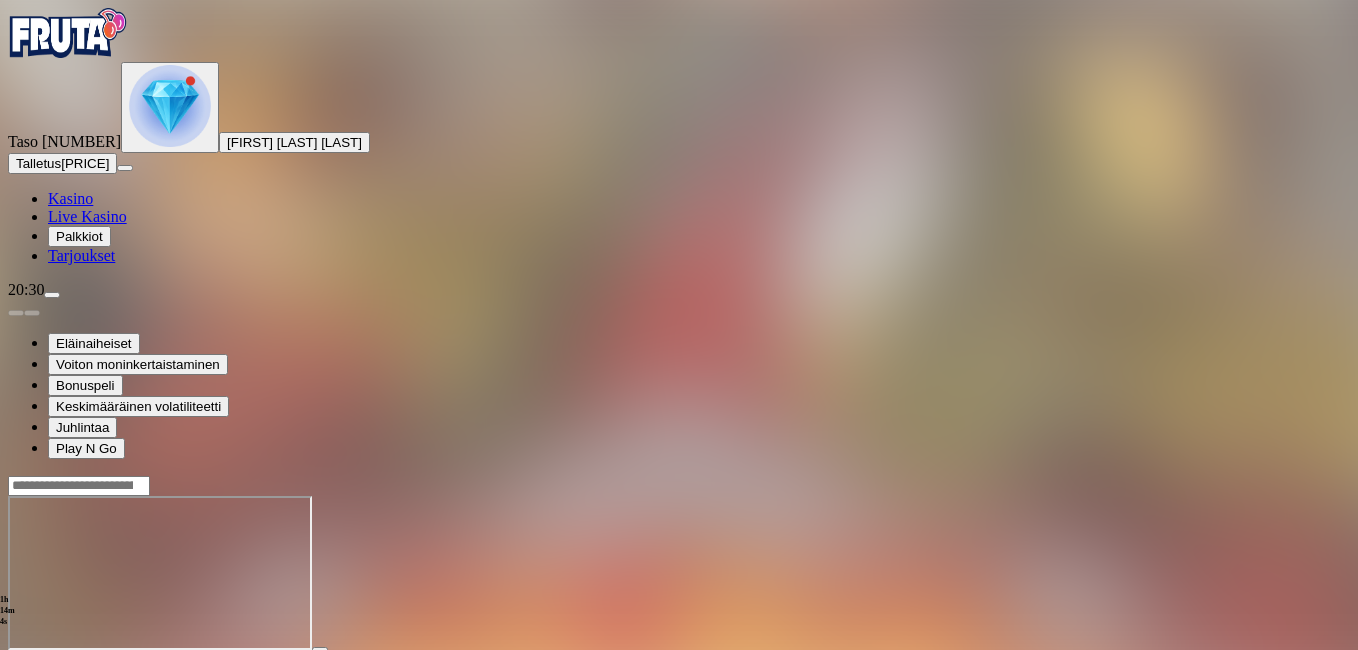click at bounding box center (48, 668) 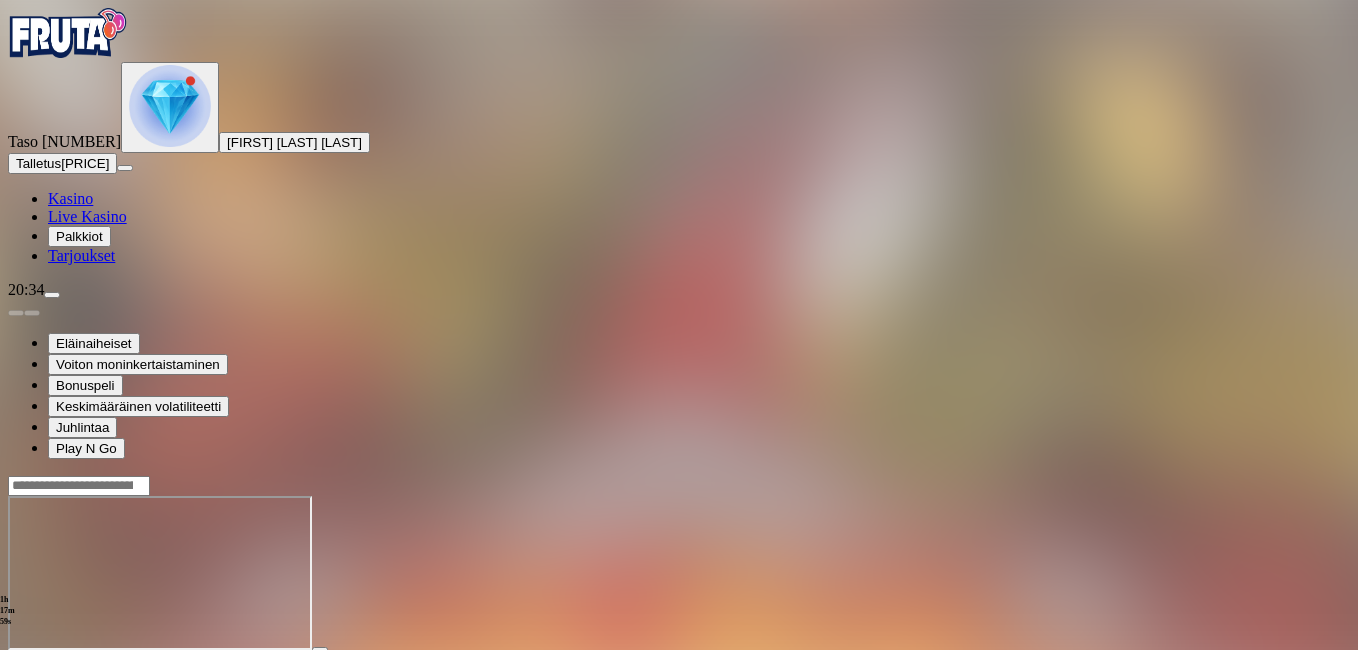 click at bounding box center (16, 668) 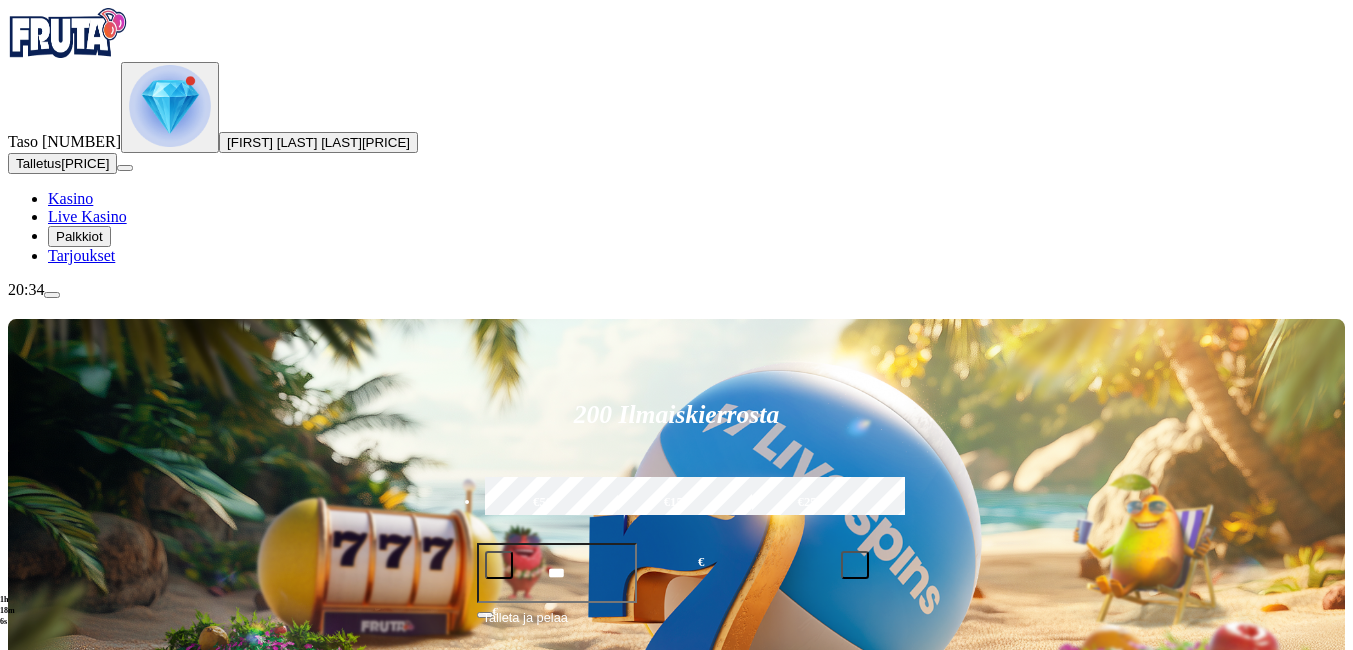 click on "Pelaa nyt" at bounding box center (77, 1169) 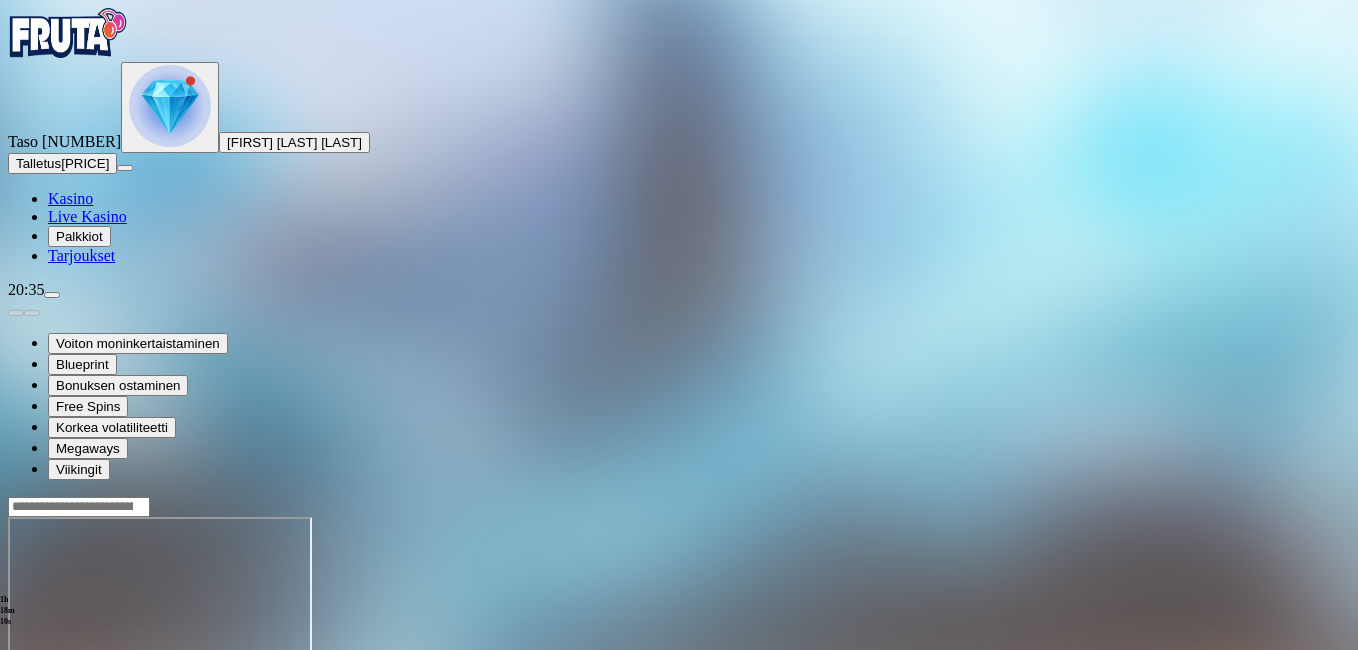click at bounding box center (48, 689) 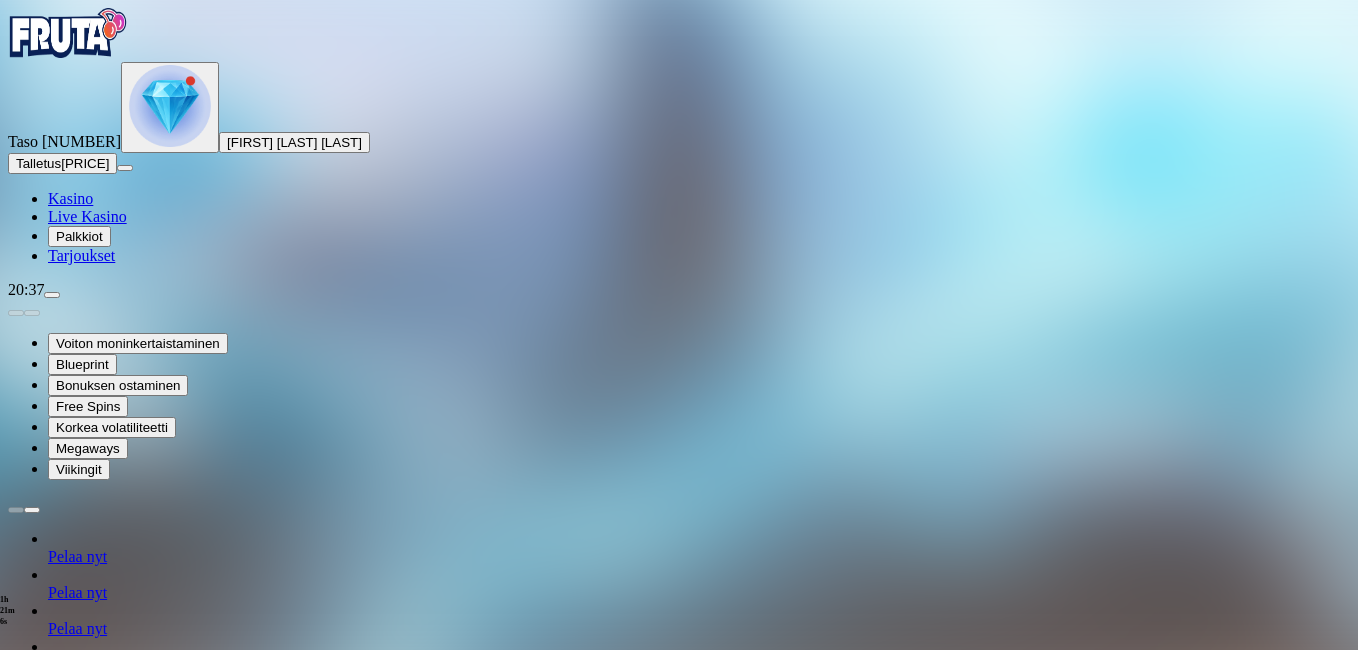 click at bounding box center (16, 1279) 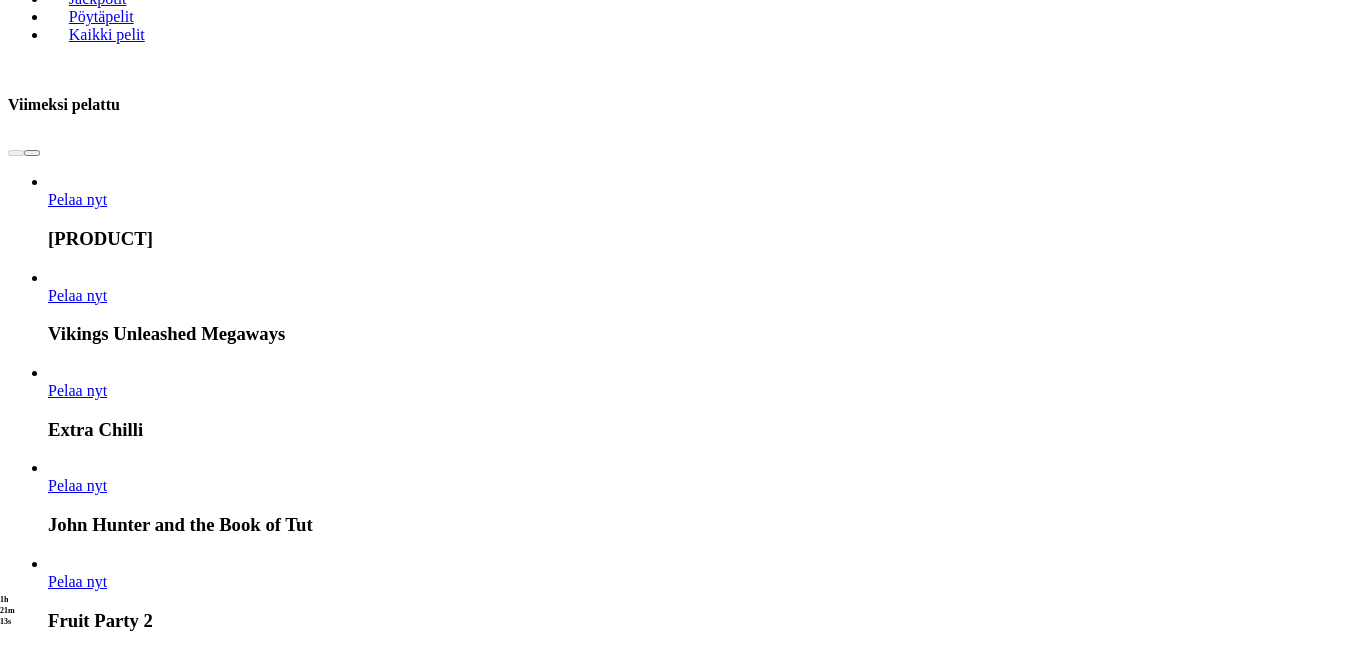 scroll, scrollTop: 960, scrollLeft: 0, axis: vertical 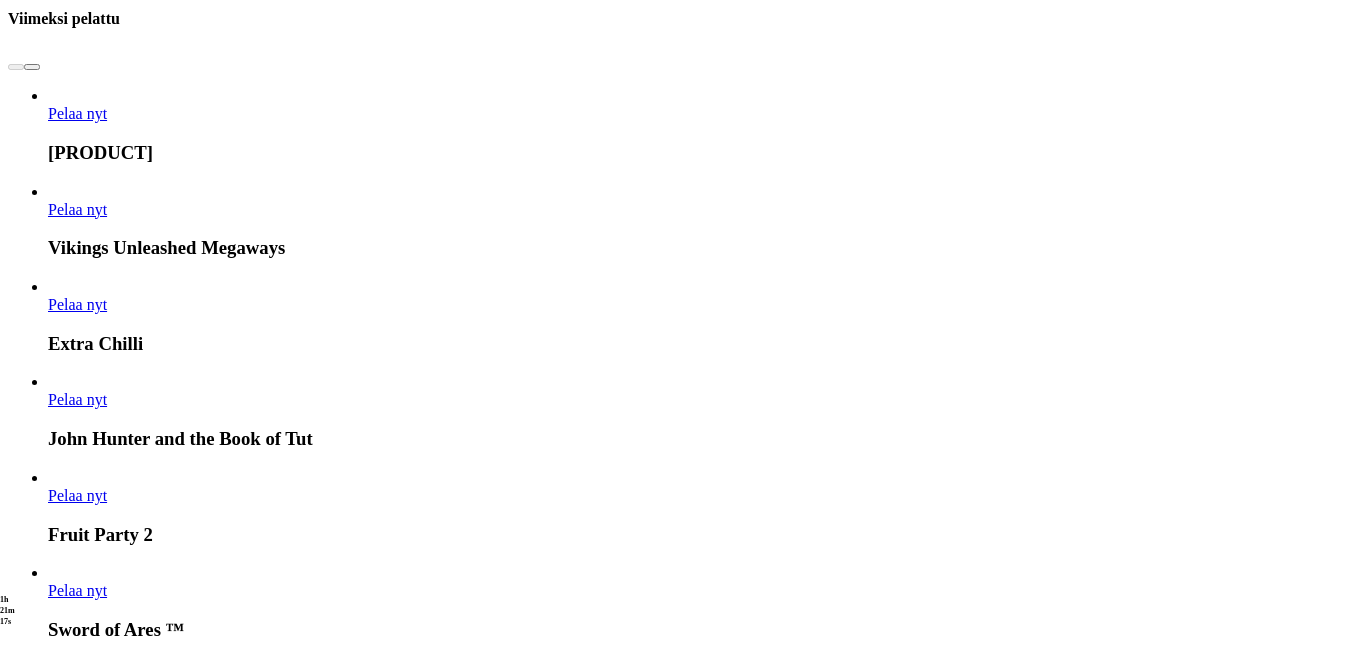 click at bounding box center (32, 3537) 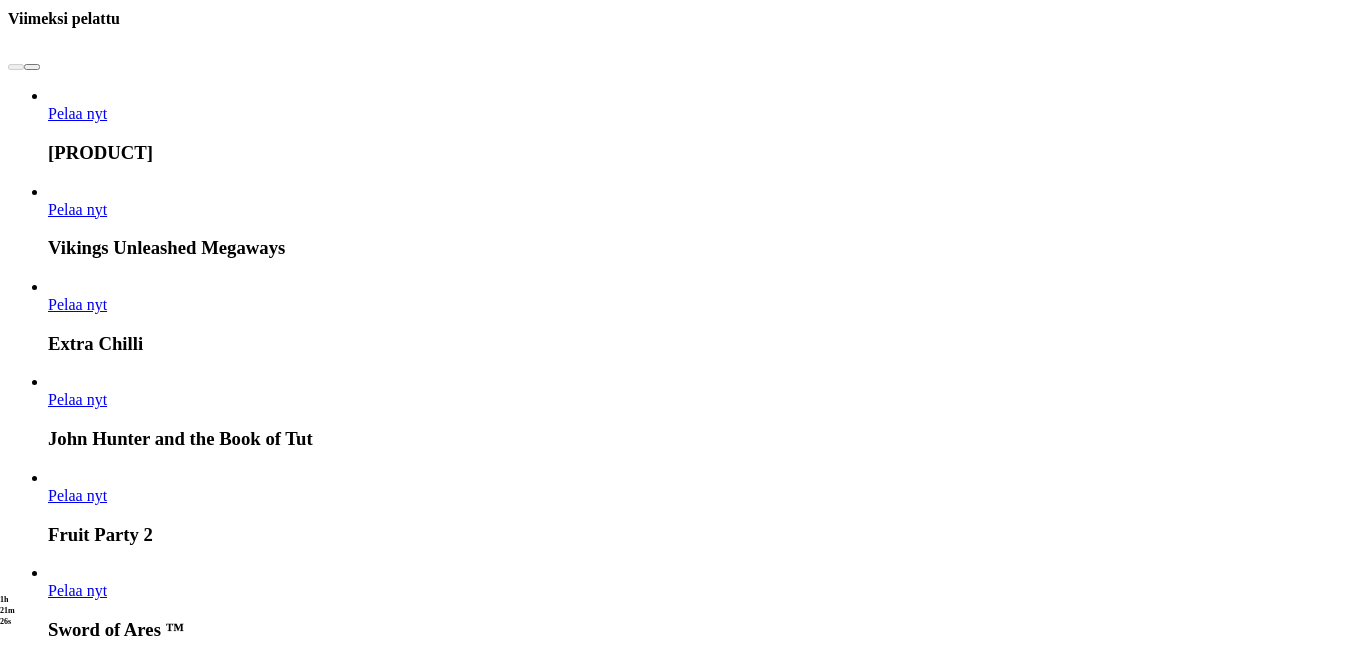 click at bounding box center [32, 3537] 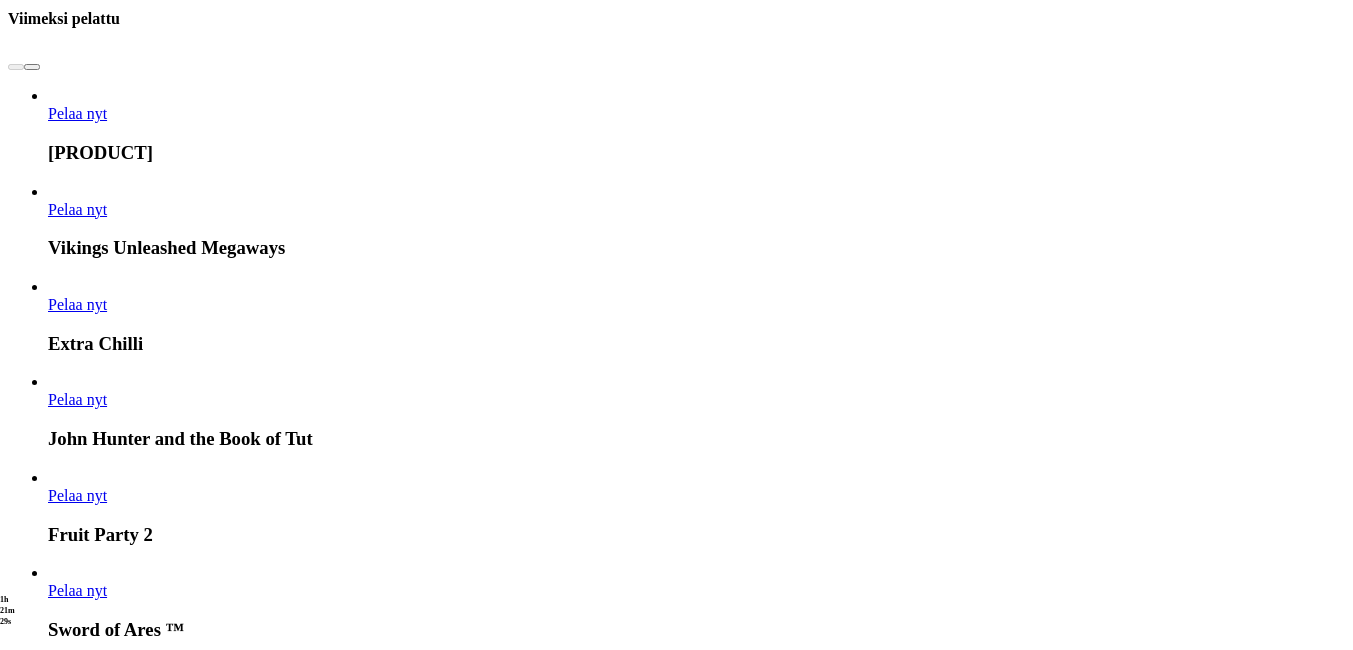 click at bounding box center (32, 3537) 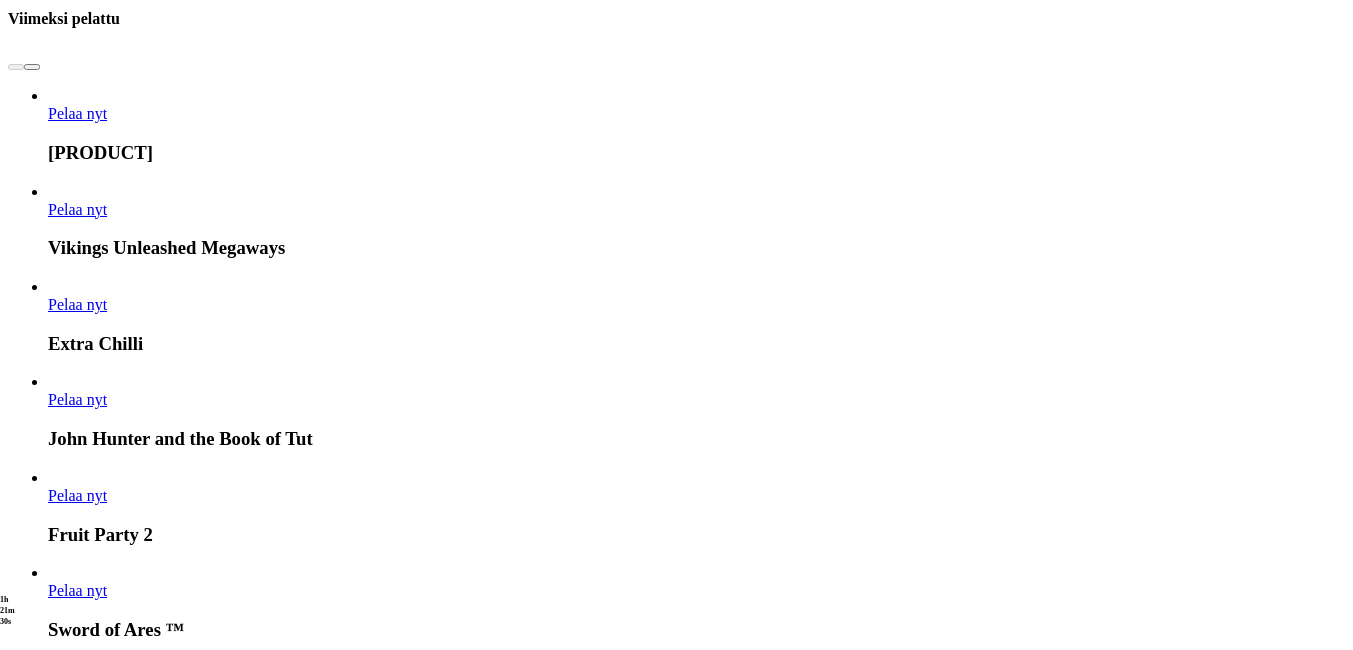 click at bounding box center [32, 3537] 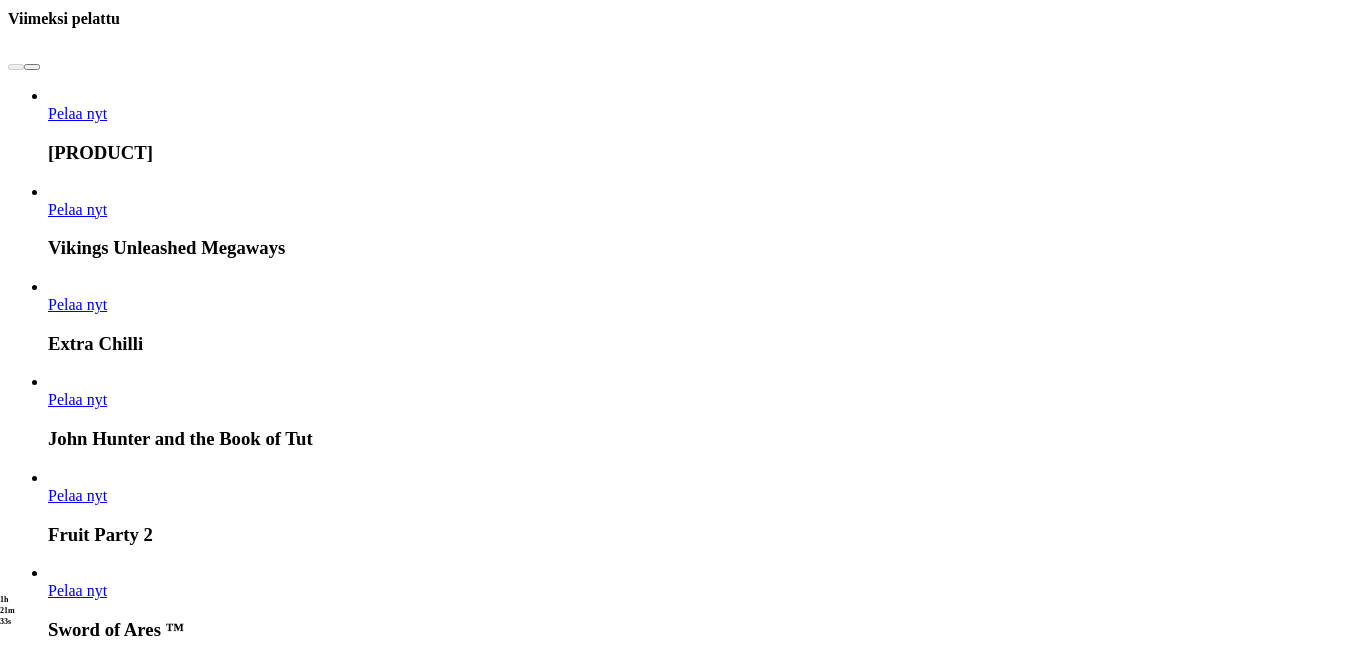 click at bounding box center [-731, 13205] 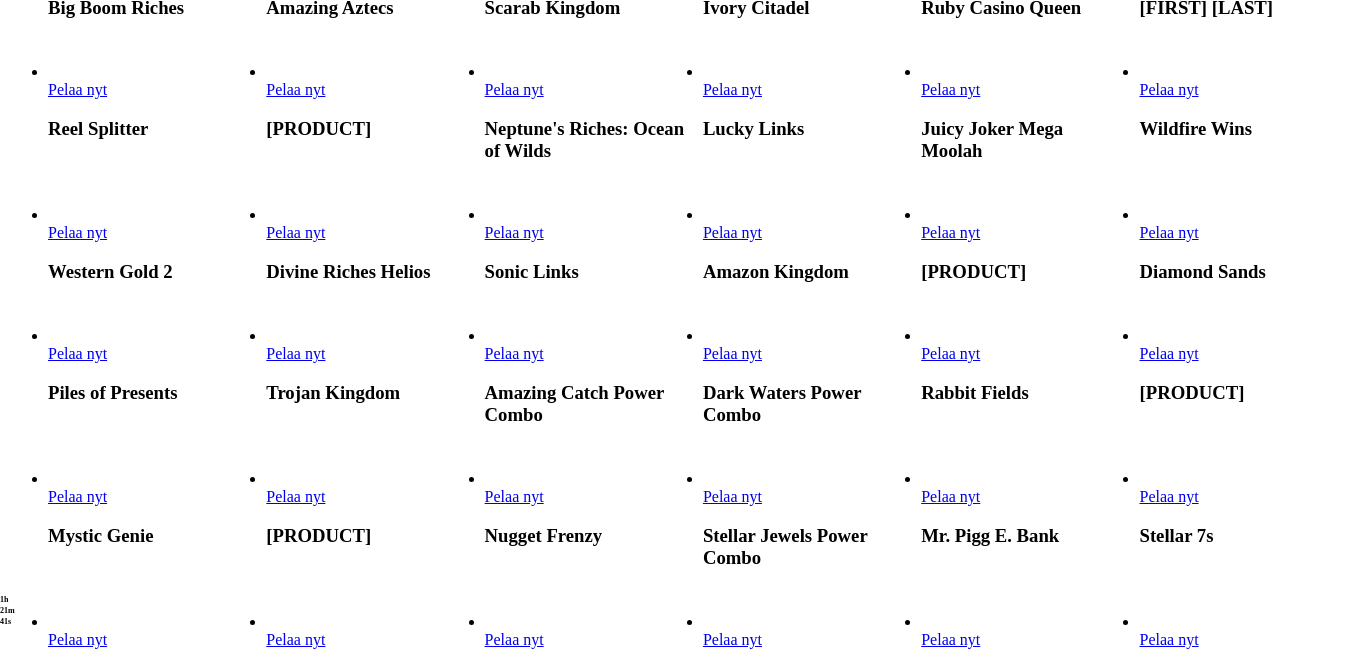 scroll, scrollTop: 920, scrollLeft: 0, axis: vertical 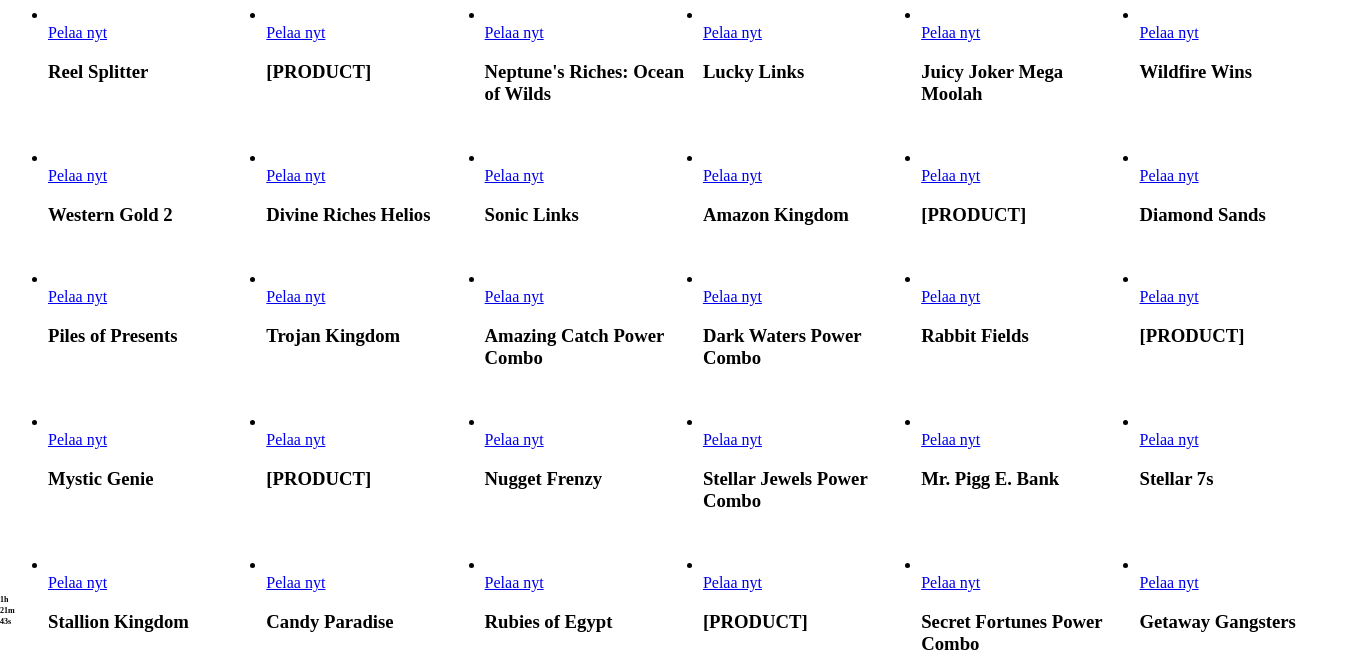 click on "Pelaa nyt" at bounding box center (732, 32) 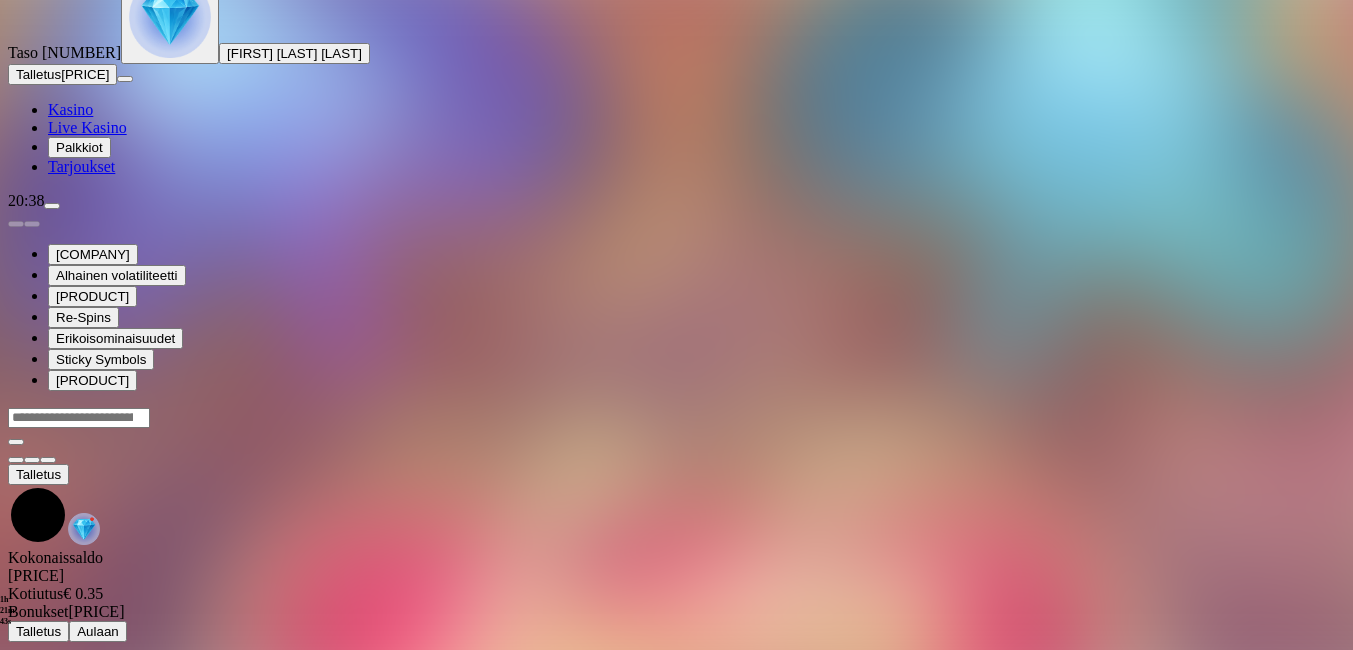 scroll, scrollTop: 0, scrollLeft: 0, axis: both 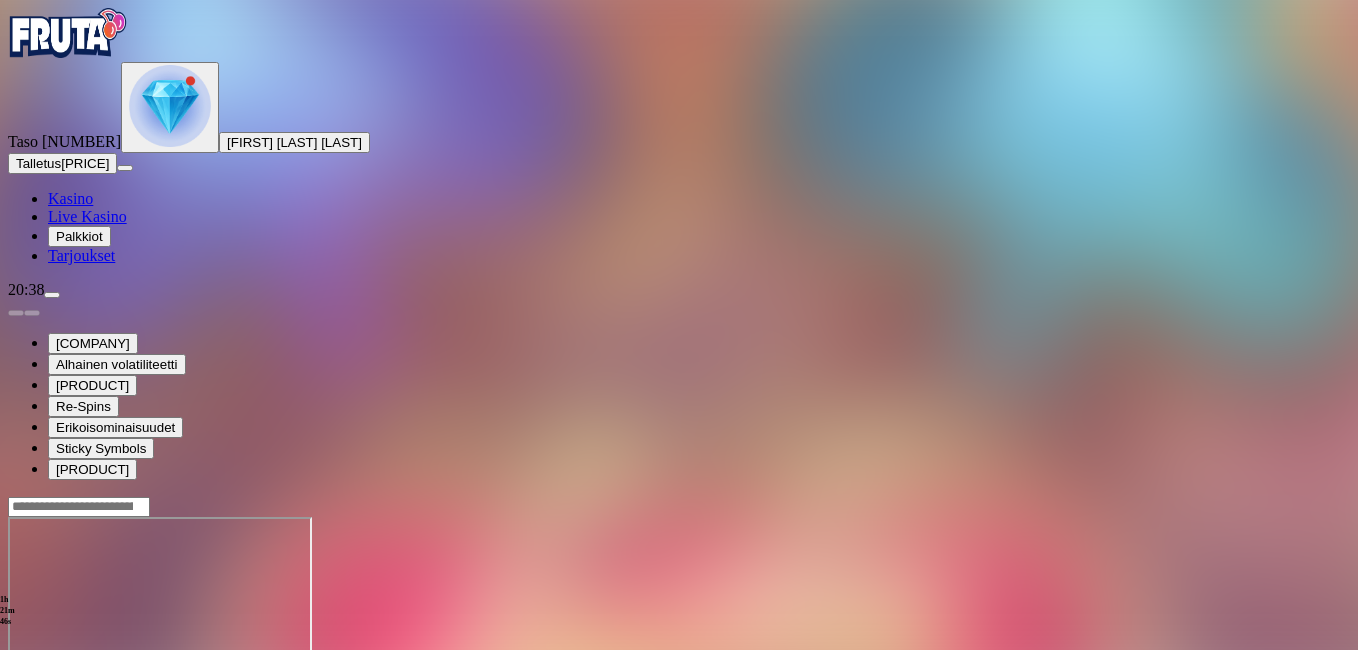 click at bounding box center [48, 689] 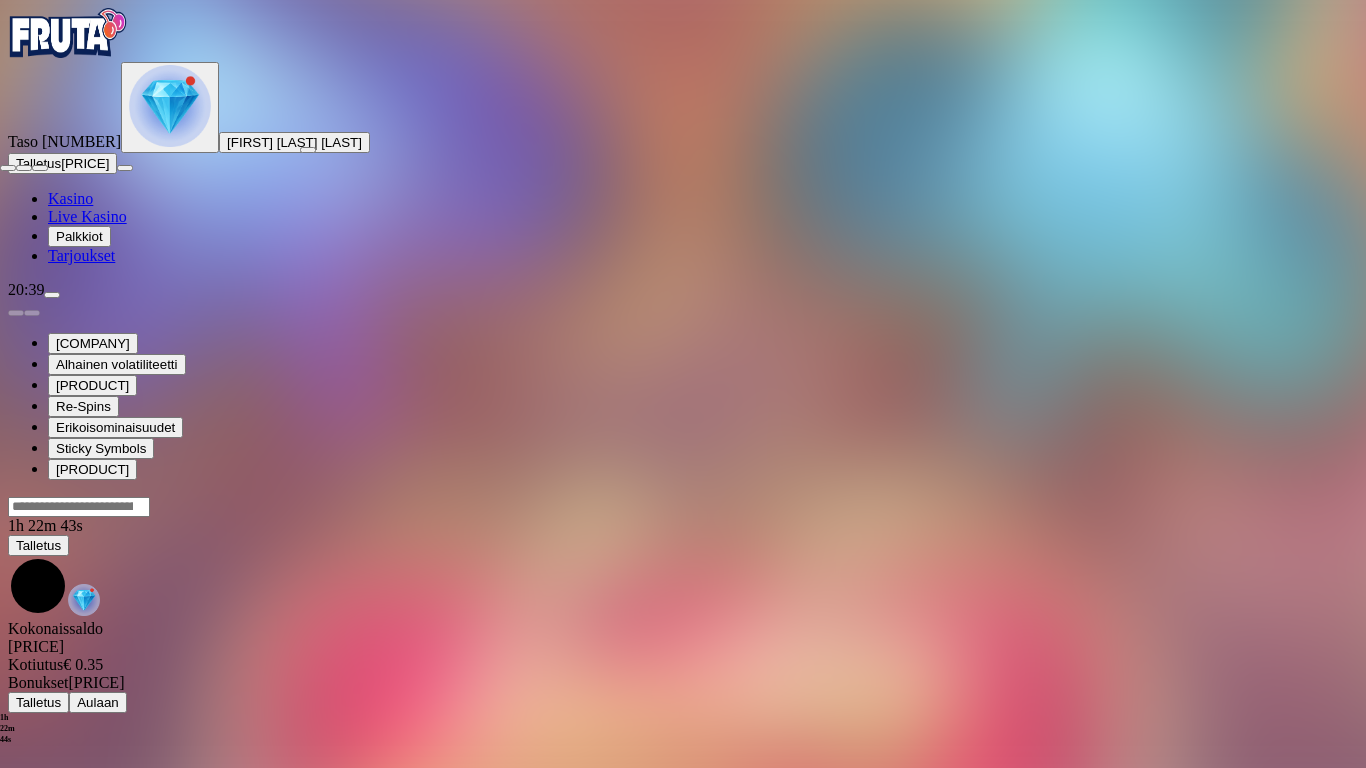 click at bounding box center (8, 168) 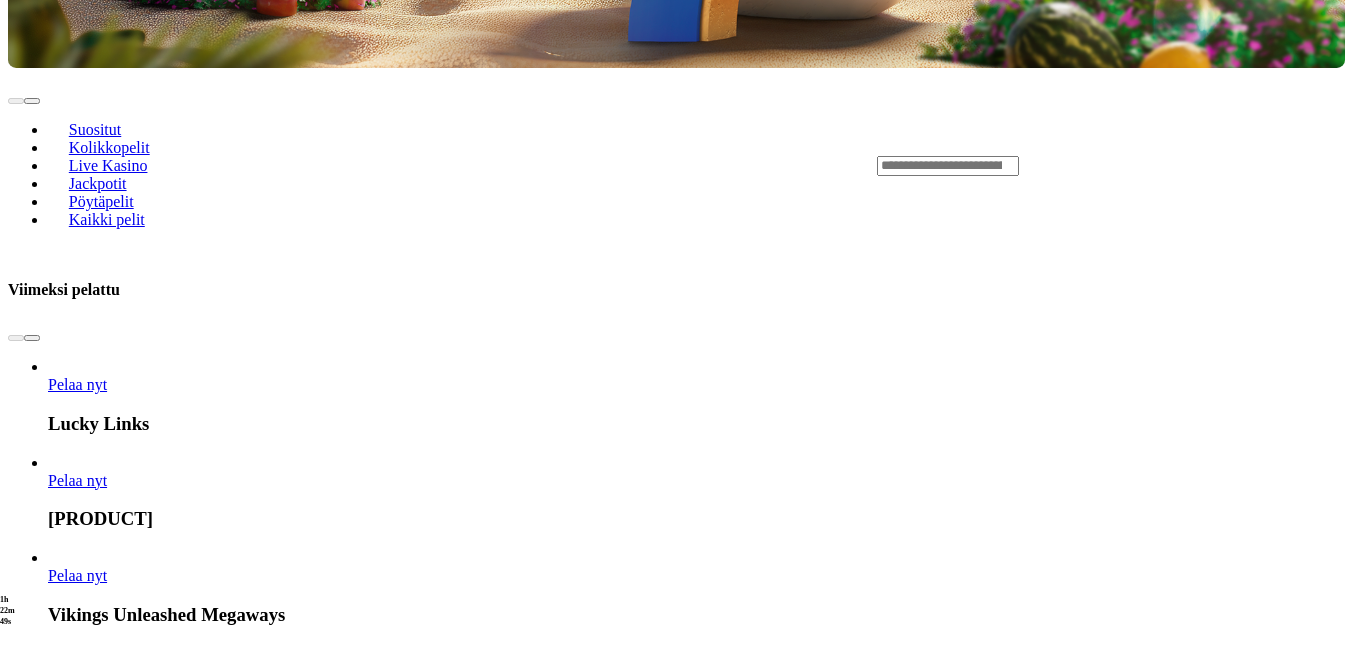 scroll, scrollTop: 720, scrollLeft: 0, axis: vertical 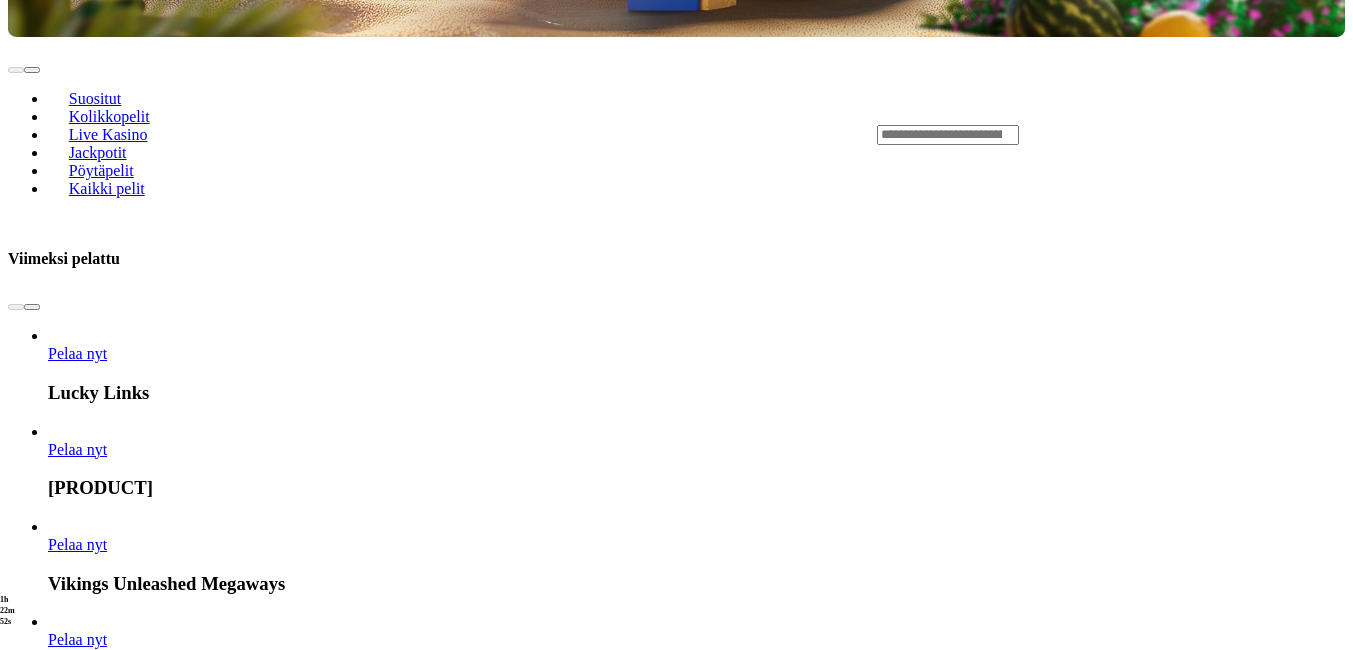 click at bounding box center [32, 2621] 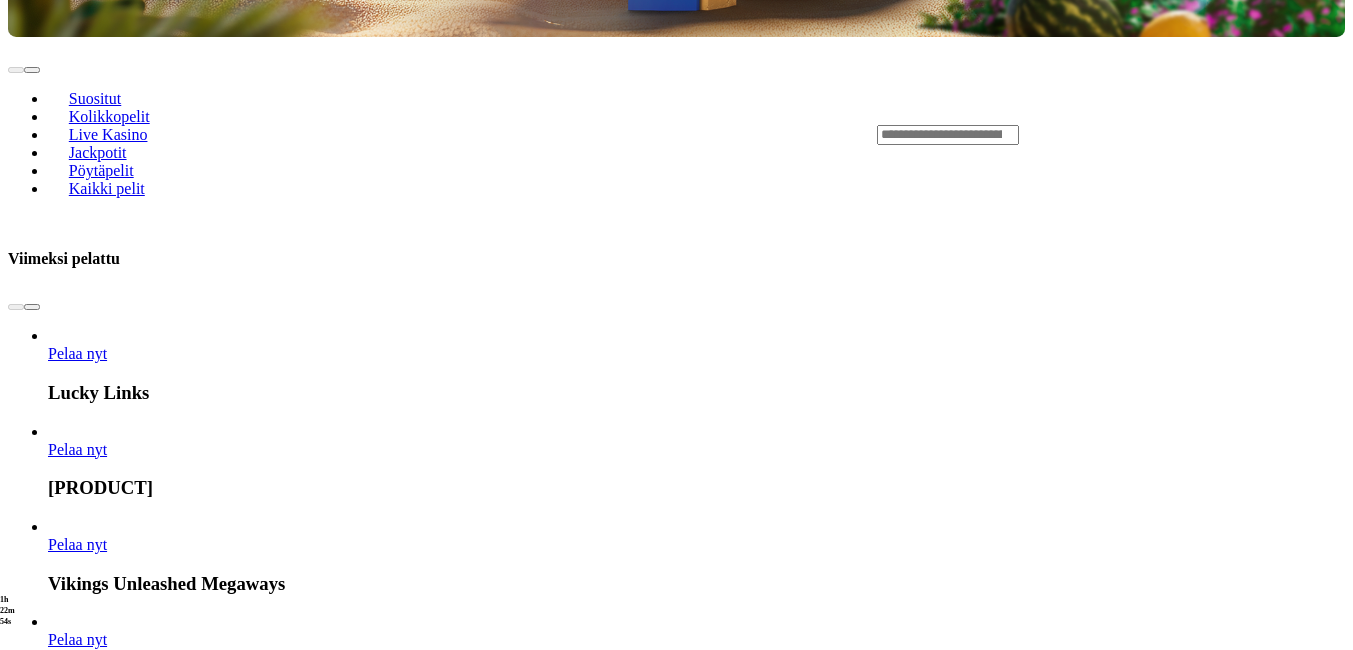 drag, startPoint x: 1218, startPoint y: 387, endPoint x: 1201, endPoint y: 348, distance: 42.544094 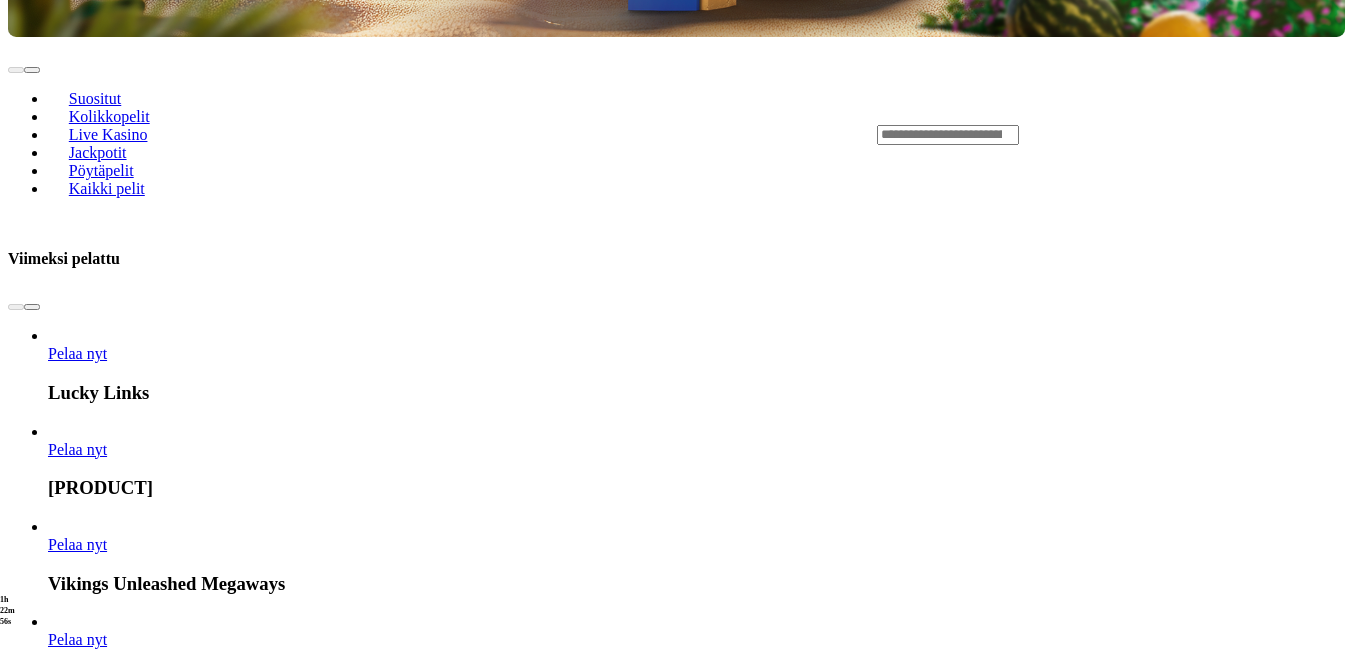 click on "Pelaa nyt" at bounding box center [-752, 3621] 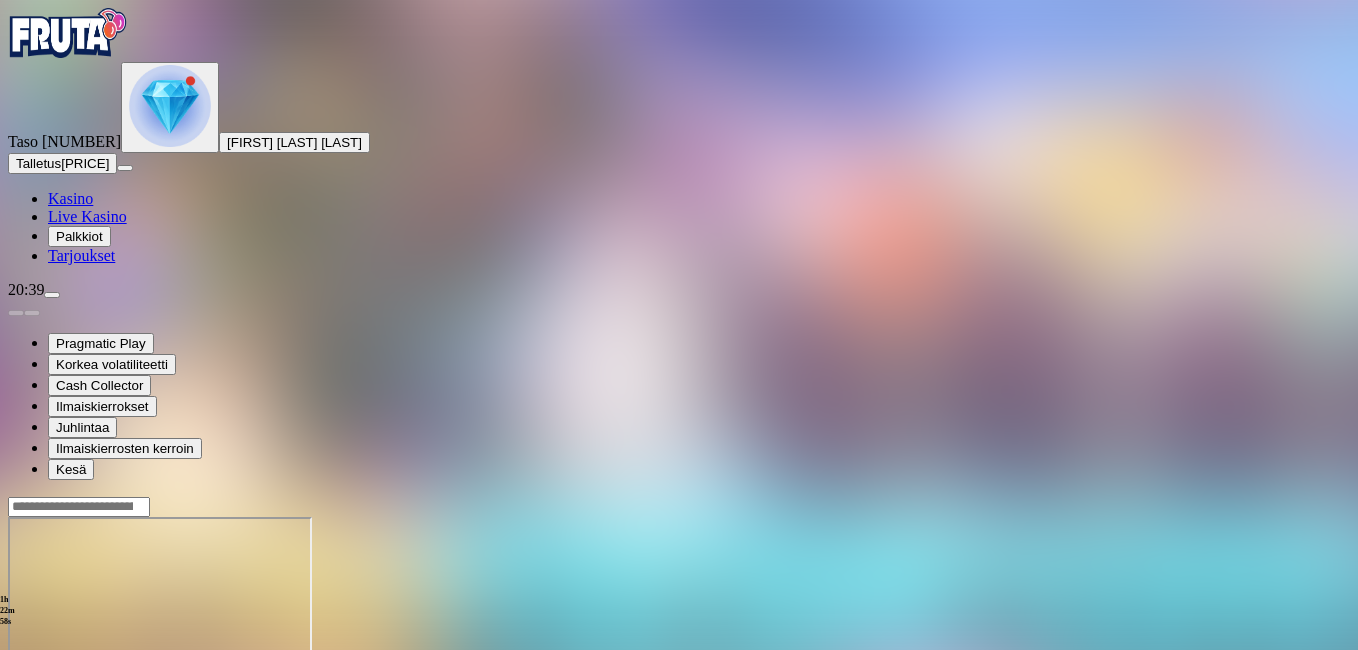 click at bounding box center [48, 689] 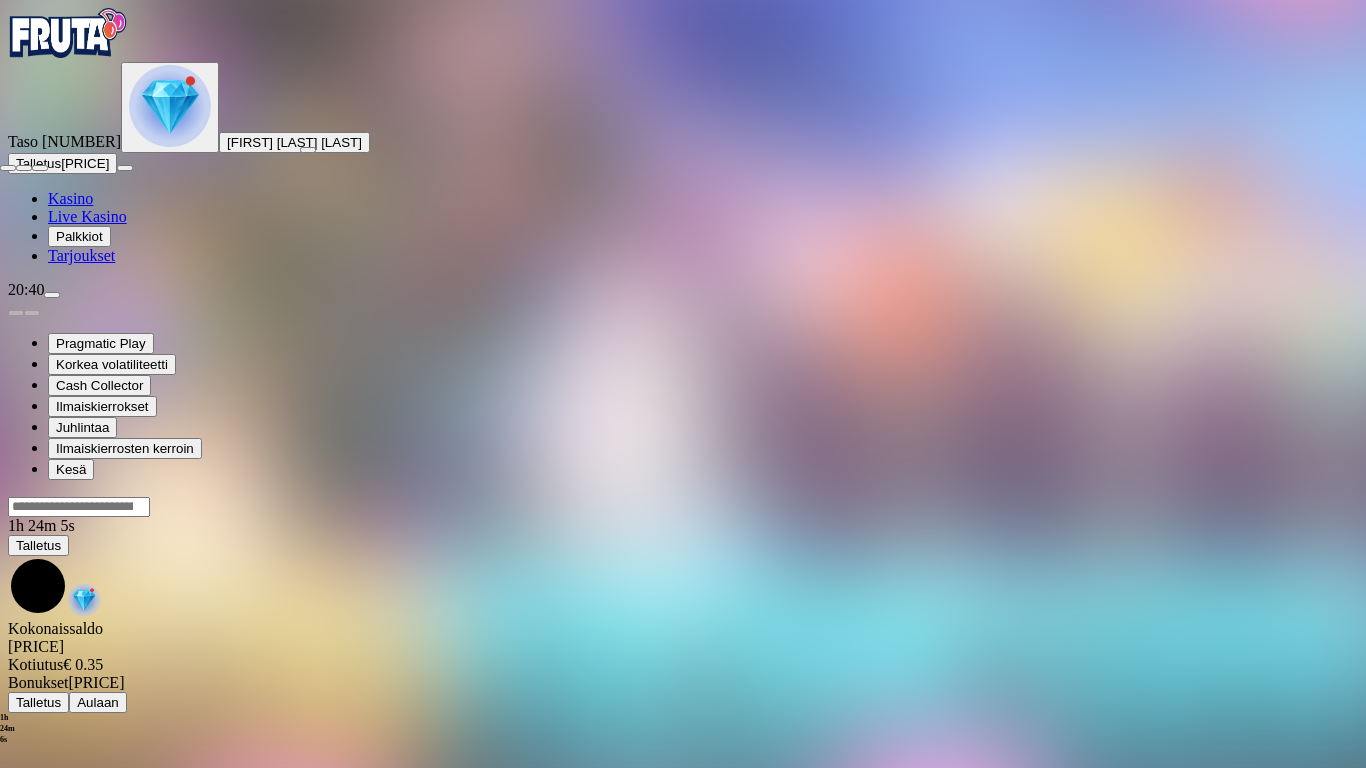 click at bounding box center [8, 168] 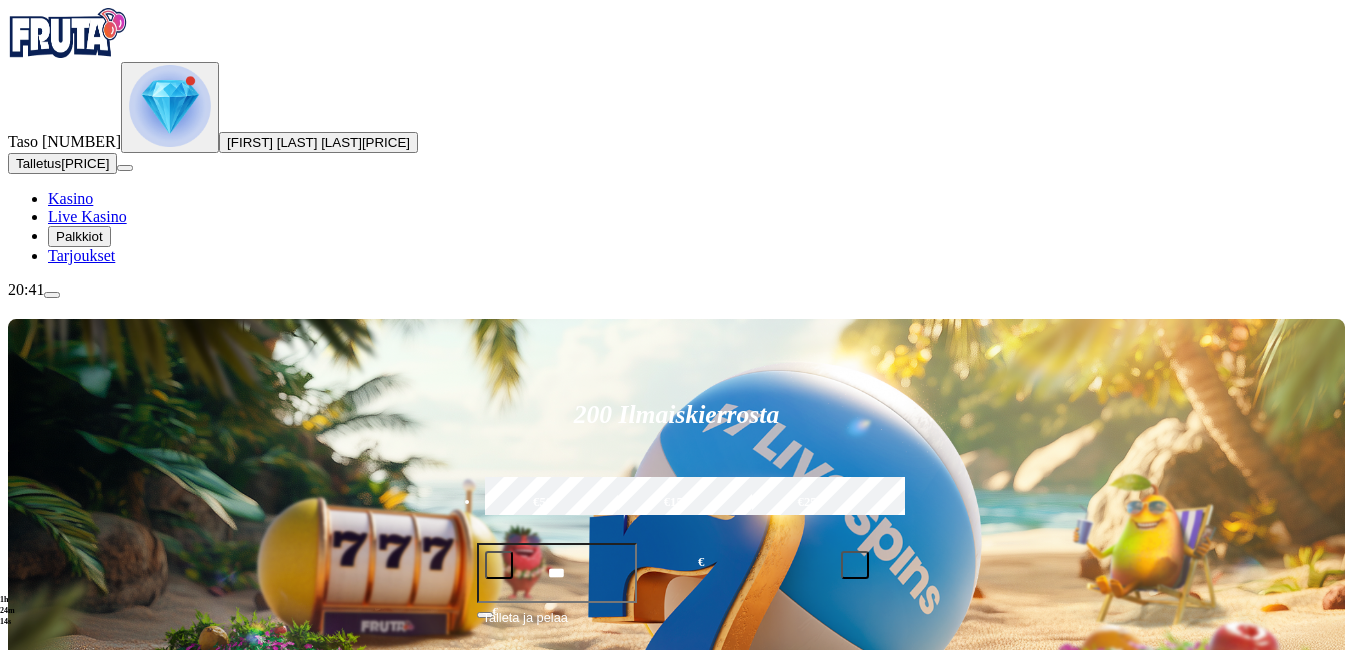 click at bounding box center (32, 1027) 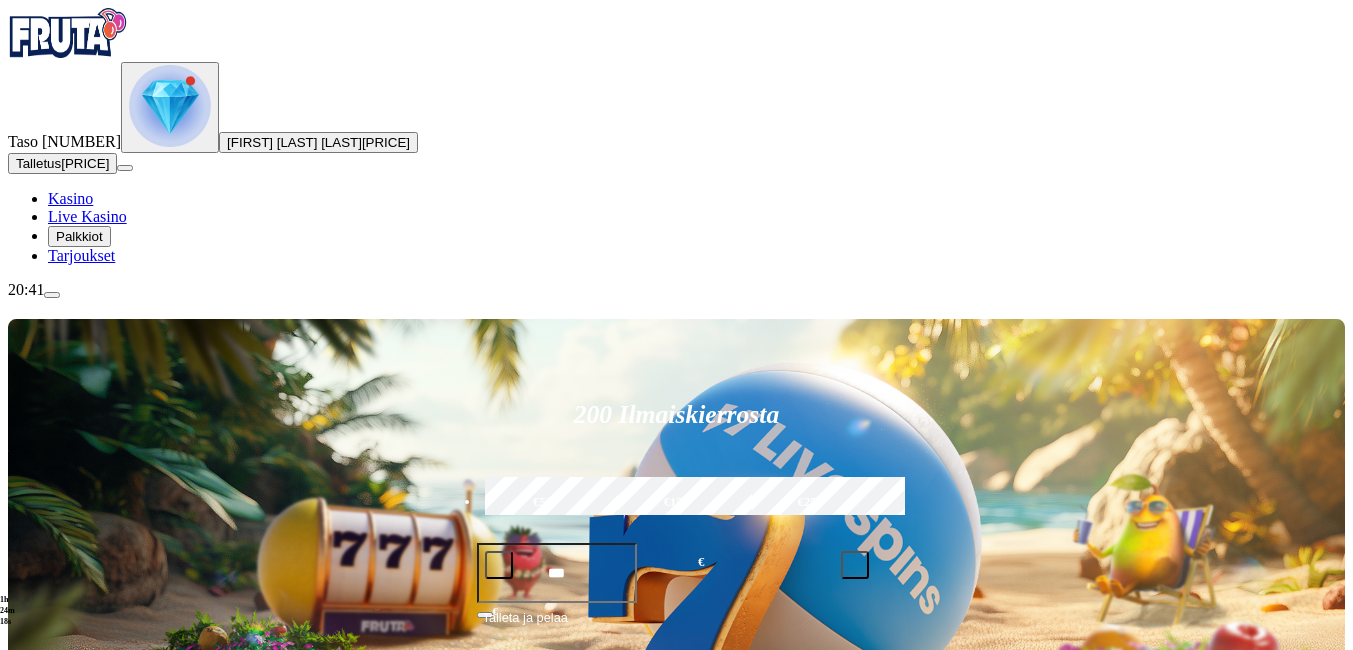 click at bounding box center [16, 1027] 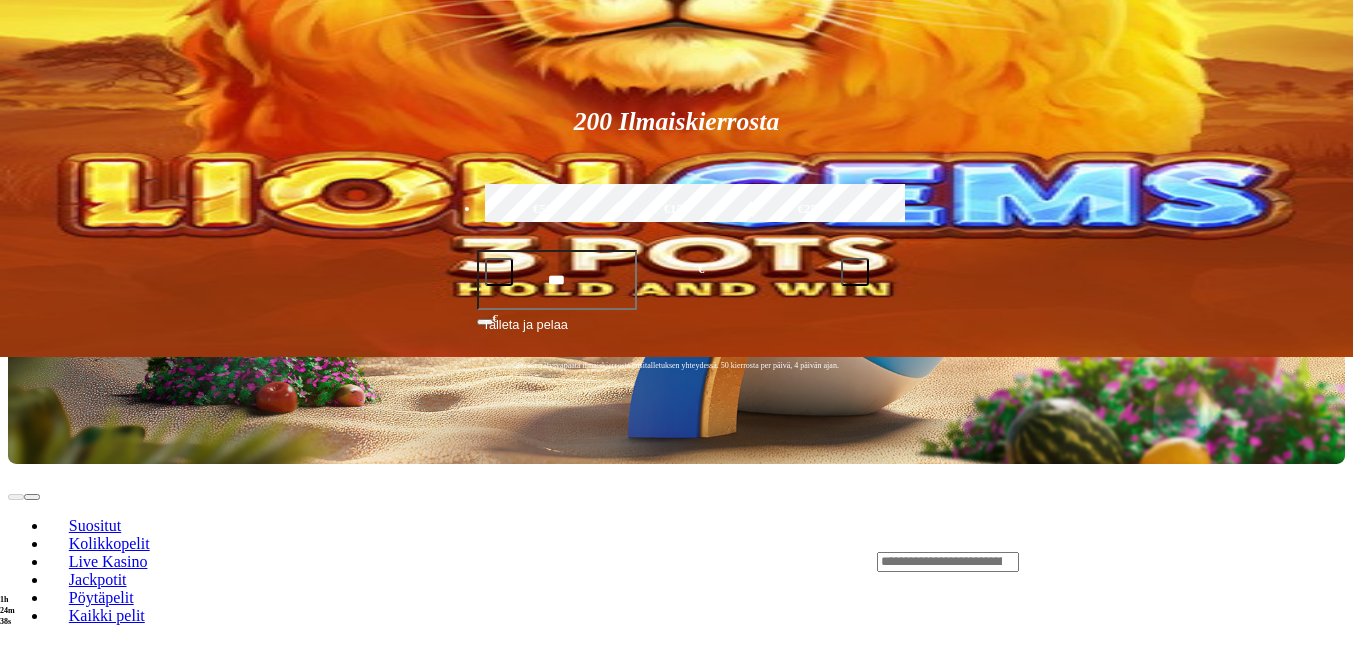 scroll, scrollTop: 273, scrollLeft: 0, axis: vertical 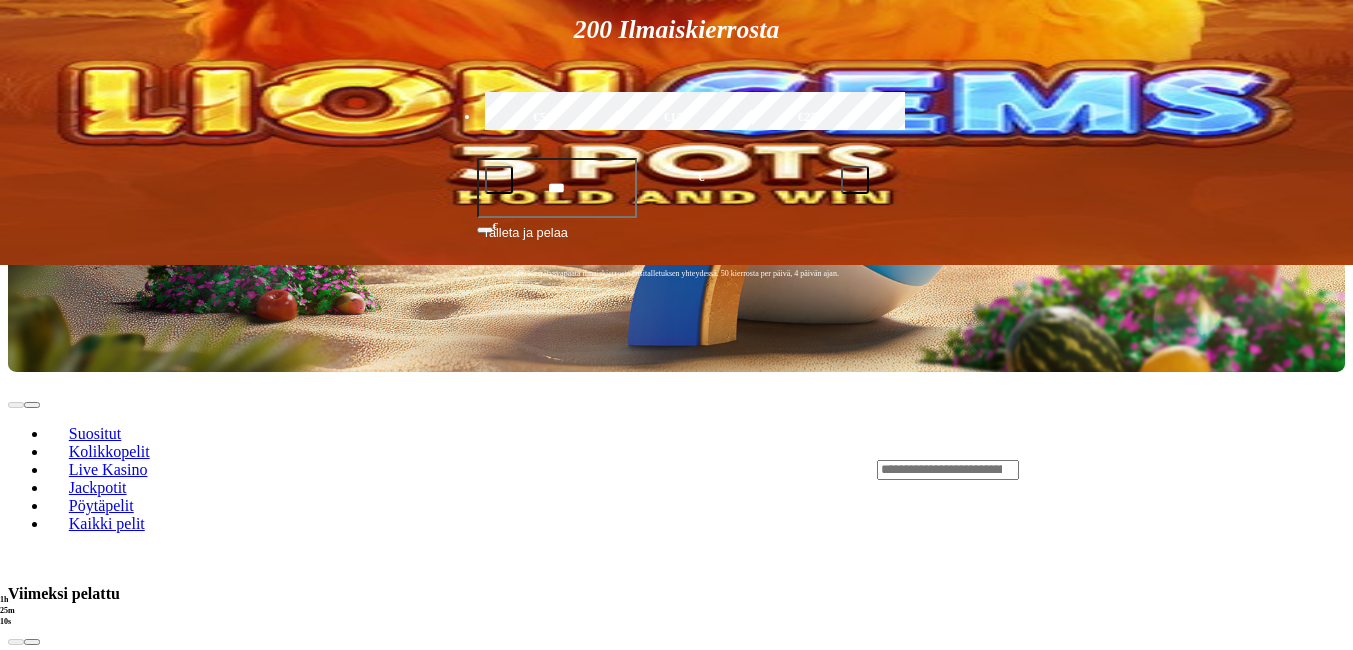 click at bounding box center (32, 642) 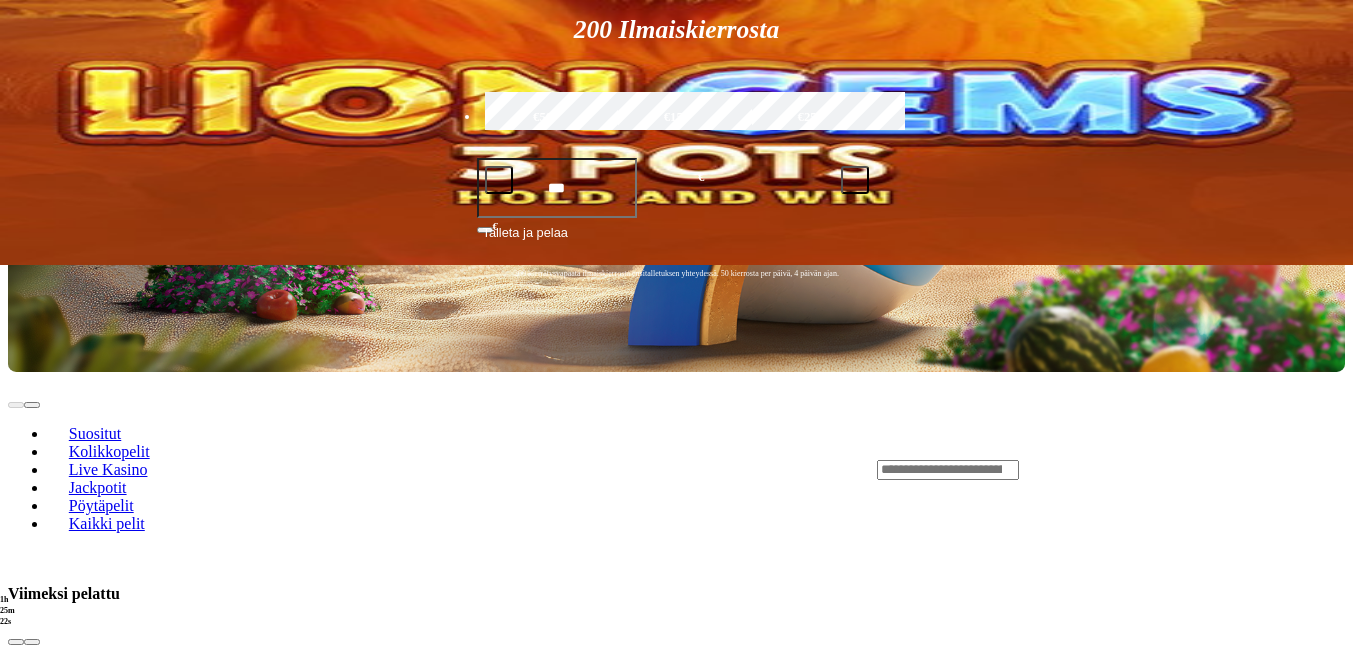 scroll, scrollTop: 376, scrollLeft: 0, axis: vertical 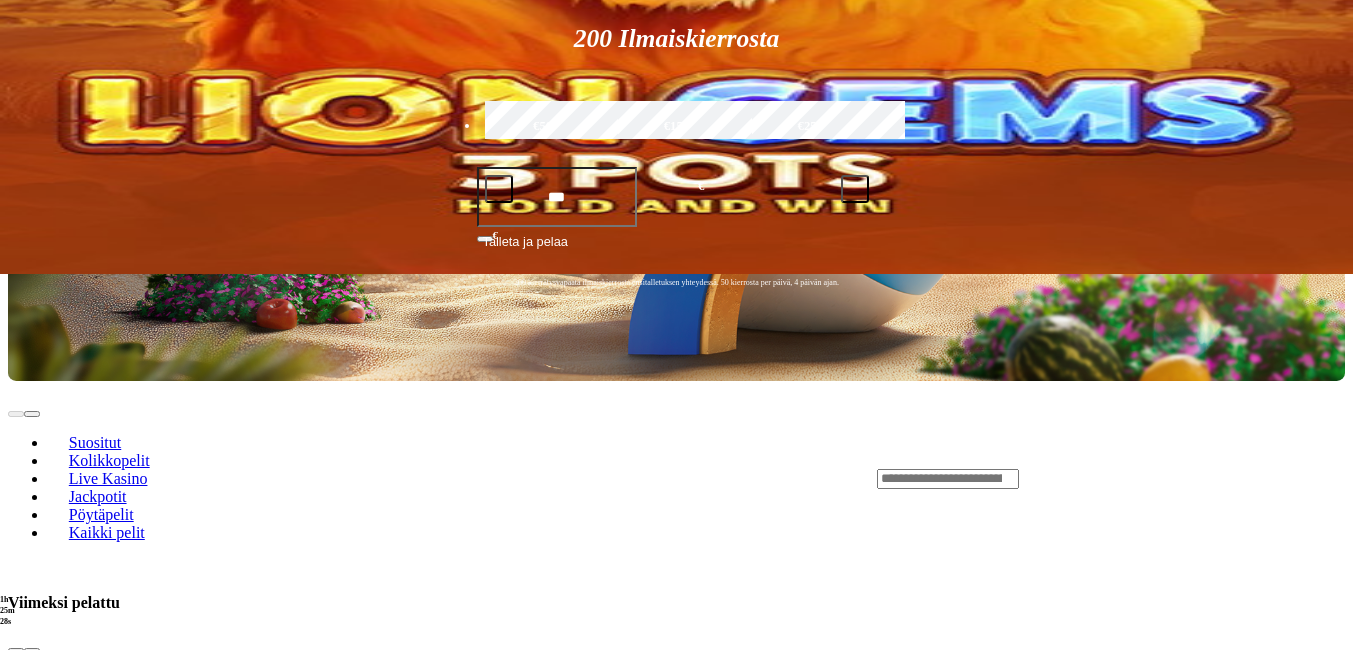 click at bounding box center [16, 651] 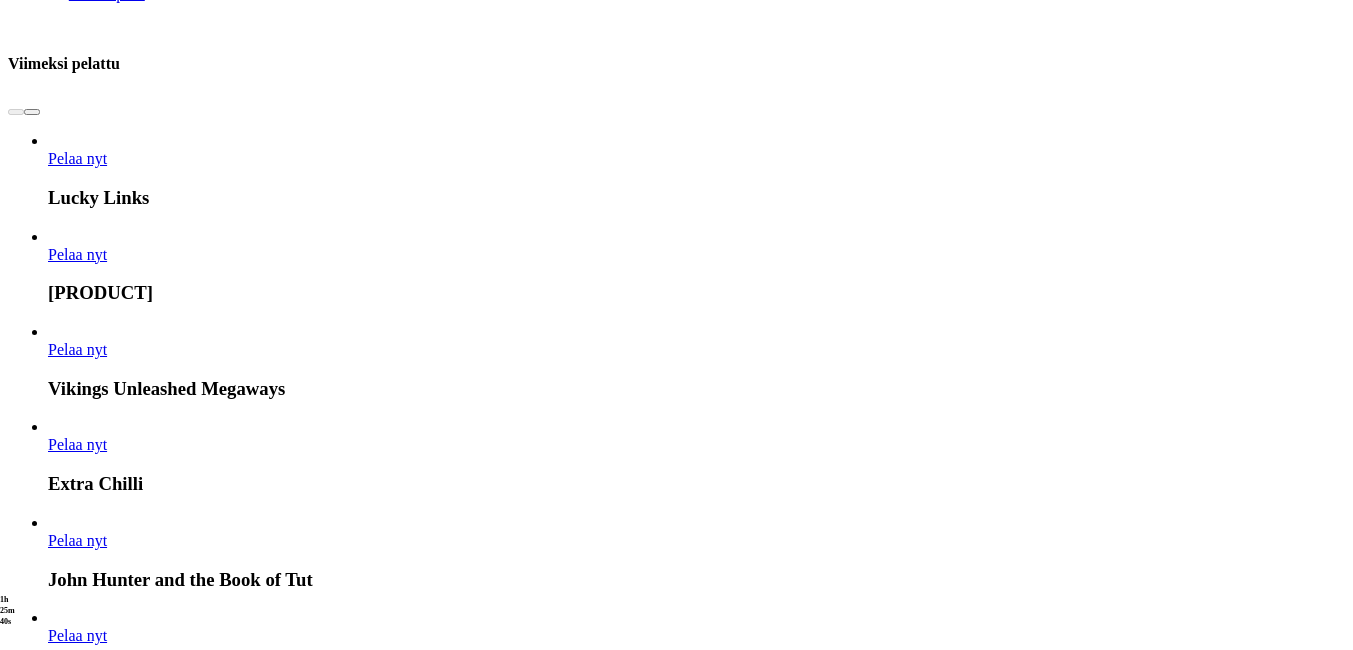 scroll, scrollTop: 894, scrollLeft: 0, axis: vertical 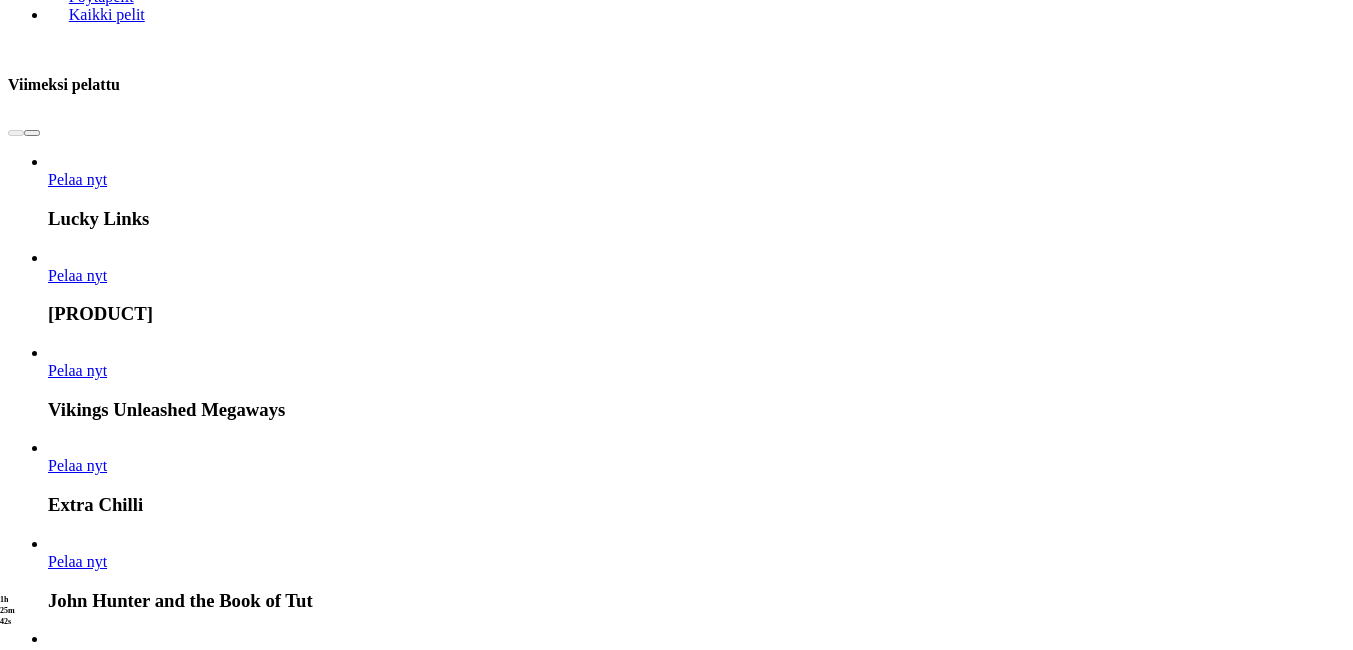 click at bounding box center (32, 2447) 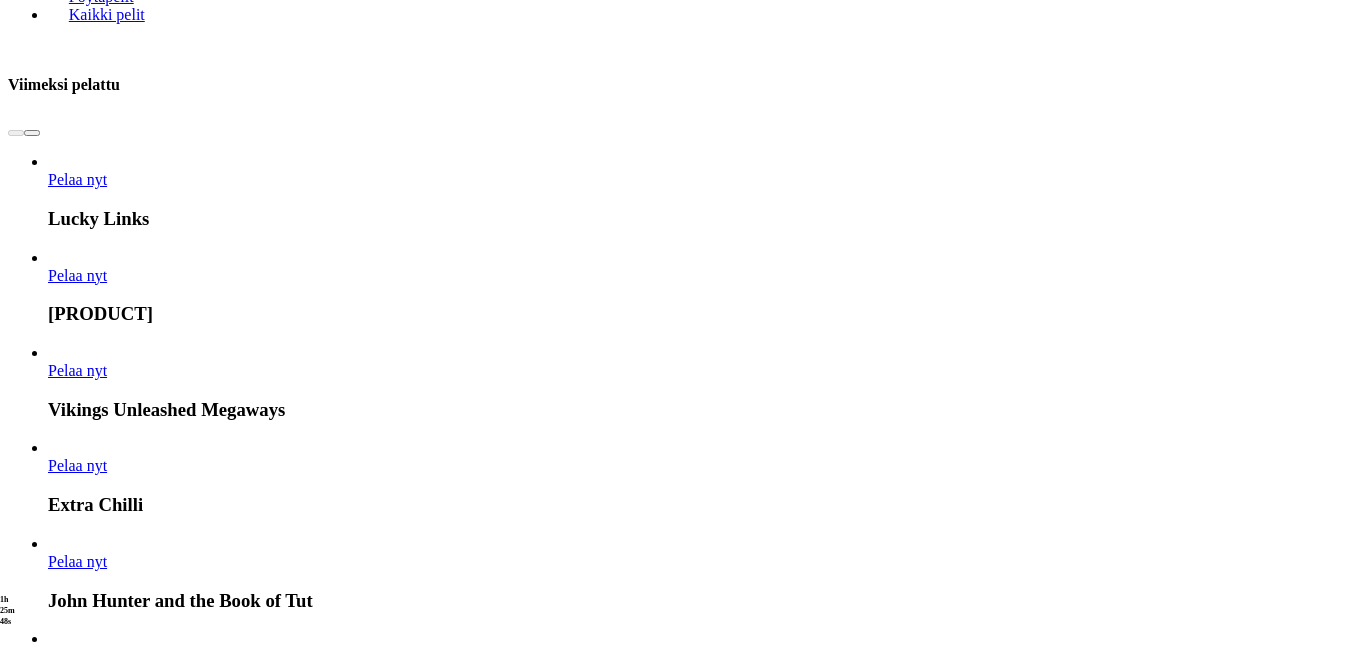 click on "Pelaa nyt" at bounding box center (-752, 3447) 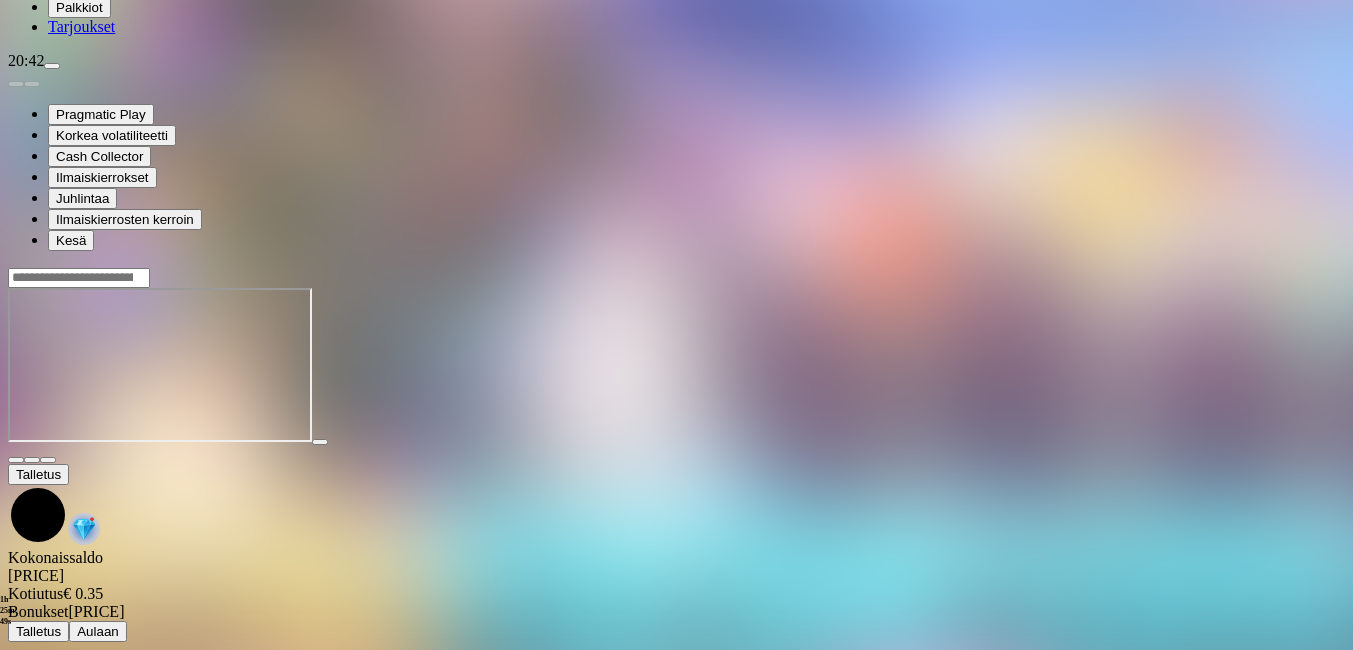 scroll, scrollTop: 0, scrollLeft: 0, axis: both 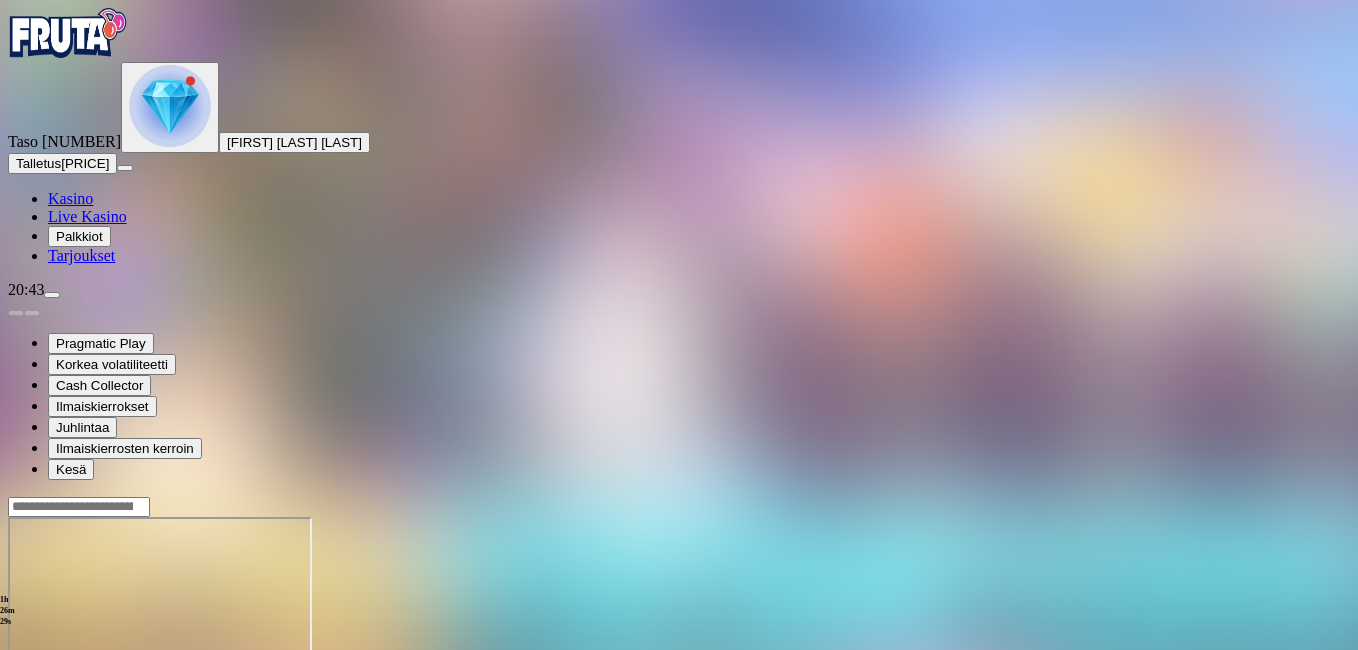 click at bounding box center [16, 689] 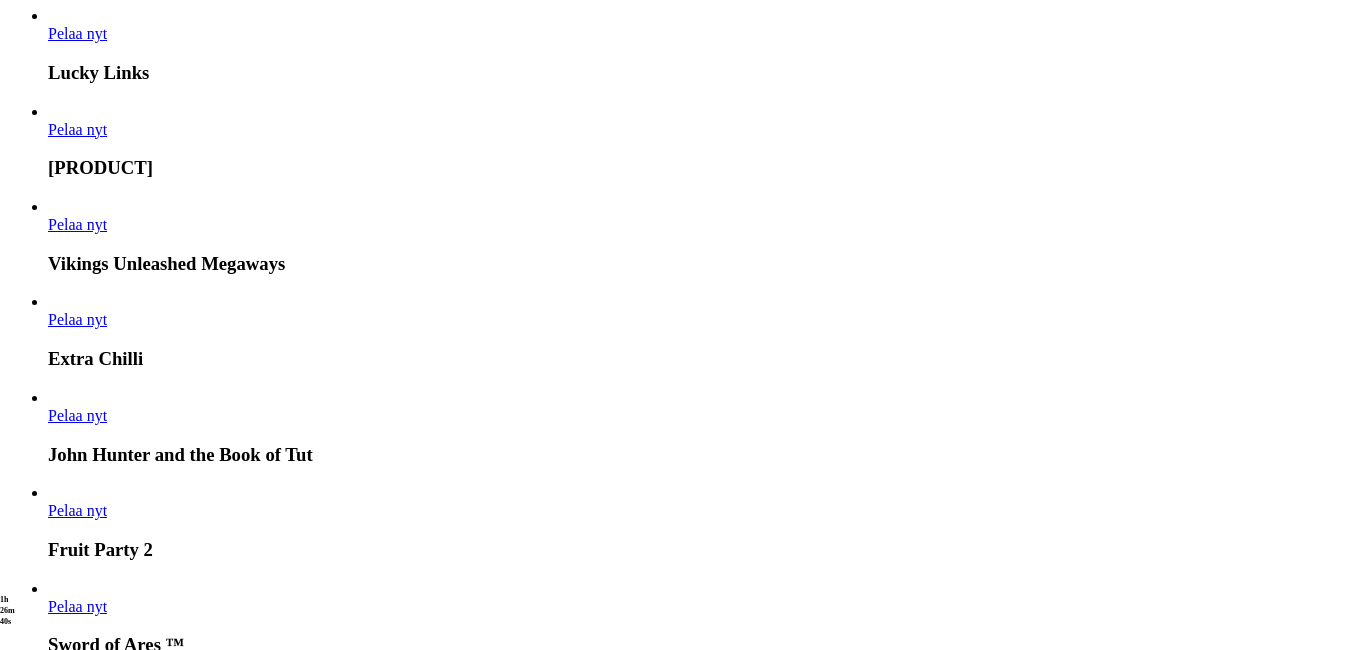 scroll, scrollTop: 1080, scrollLeft: 0, axis: vertical 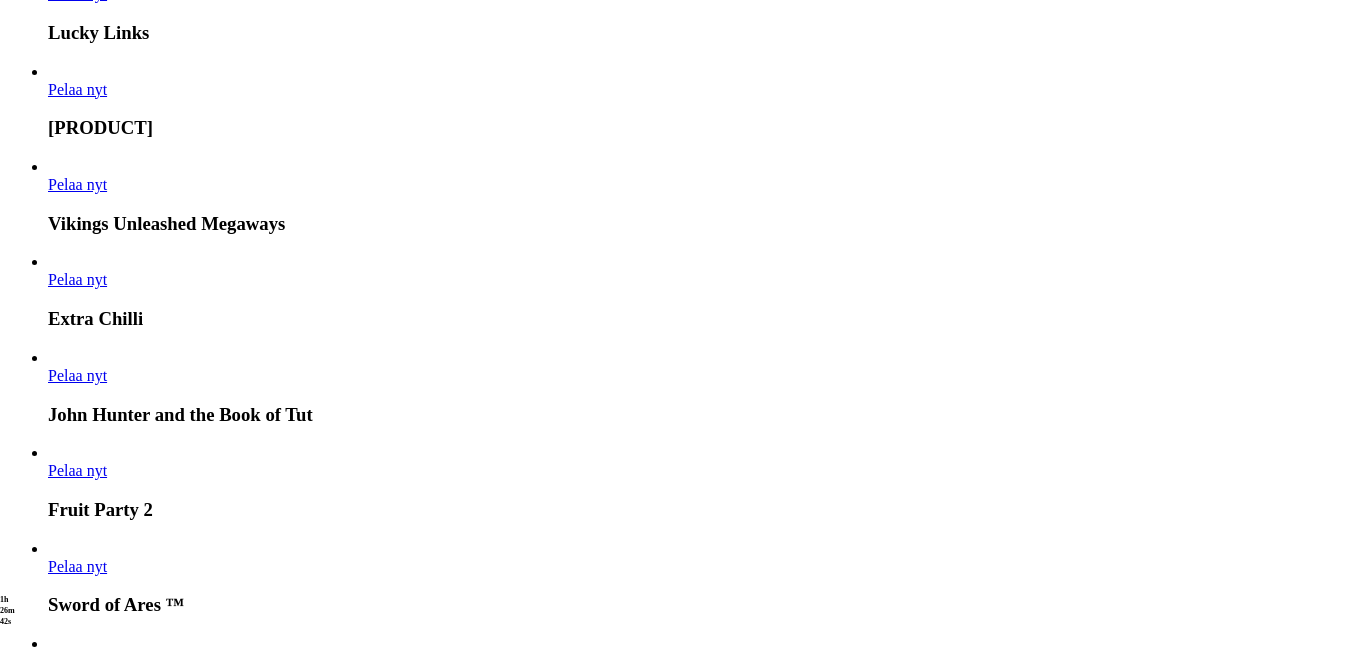 click at bounding box center (32, 15118) 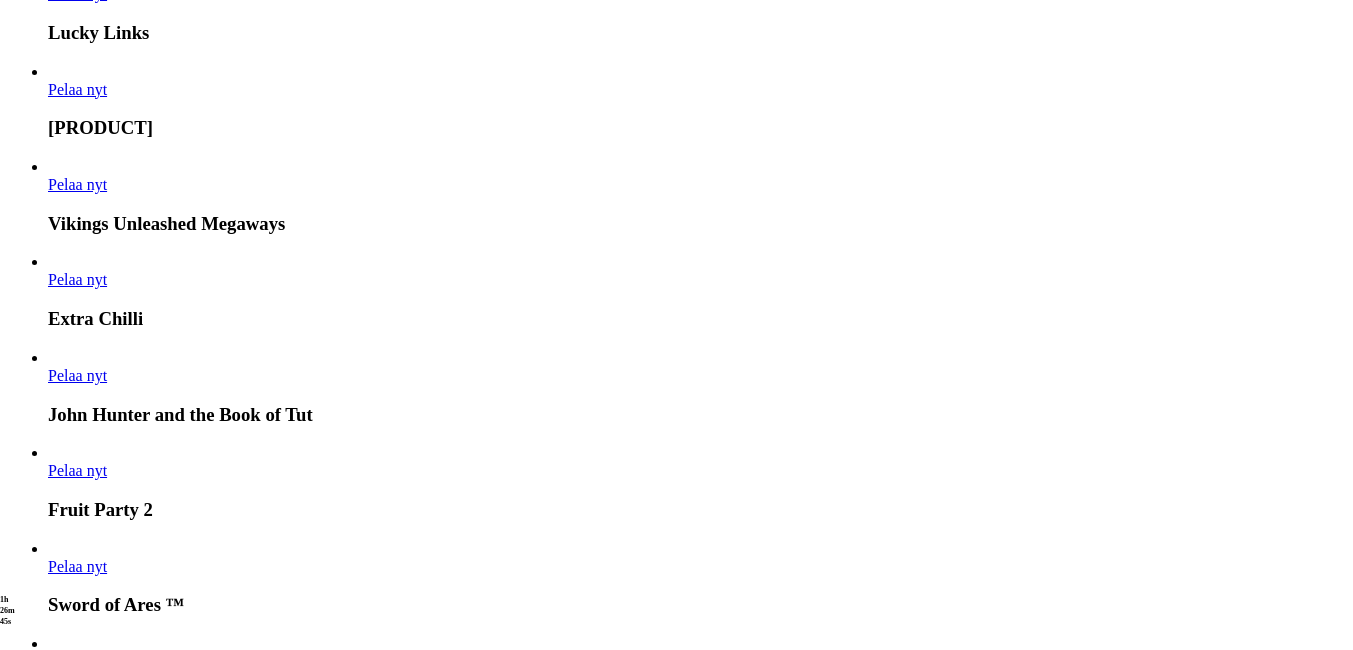 click at bounding box center [32, 15118] 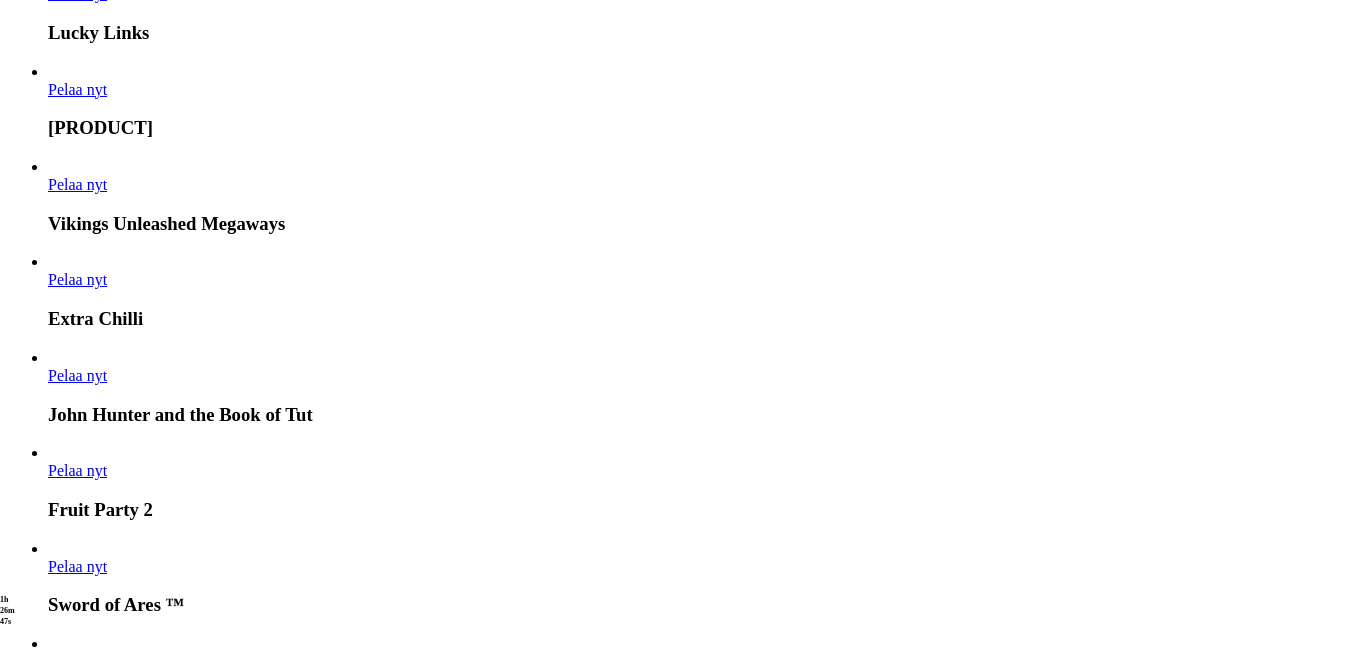scroll, scrollTop: 511, scrollLeft: 0, axis: vertical 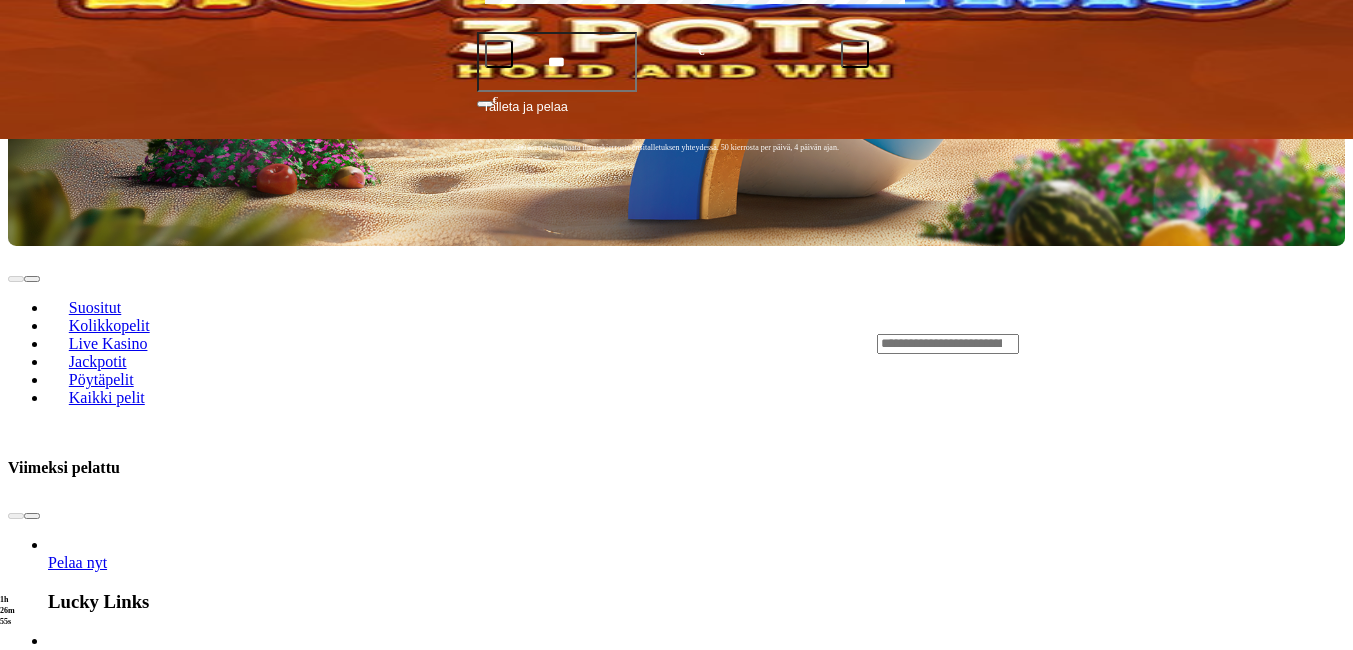 click on "Pelaa nyt" at bounding box center [77, 1719] 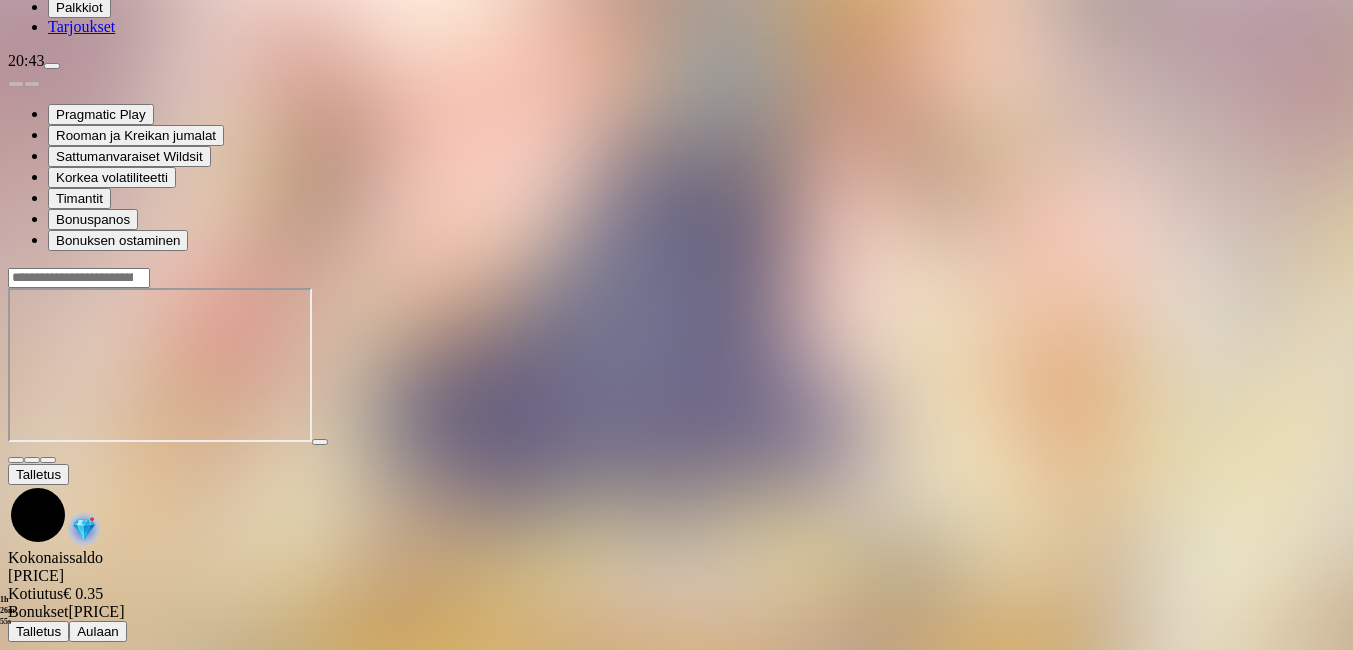 scroll, scrollTop: 0, scrollLeft: 0, axis: both 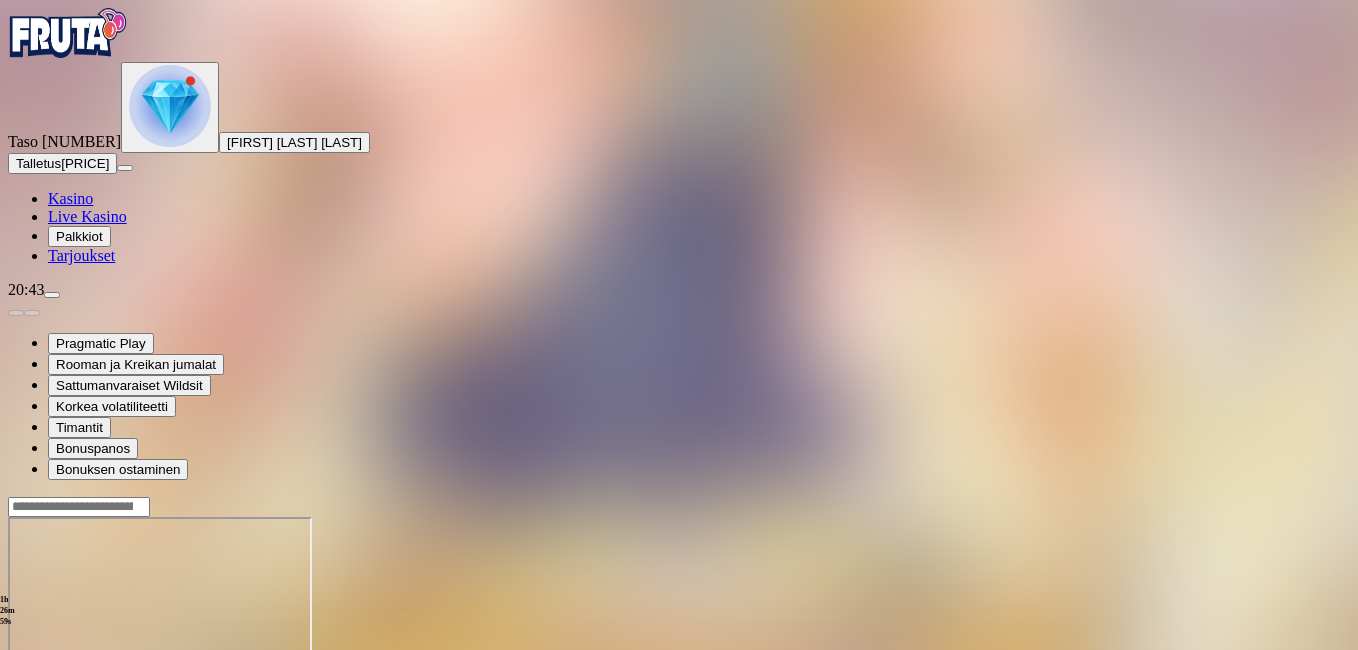 click at bounding box center (48, 689) 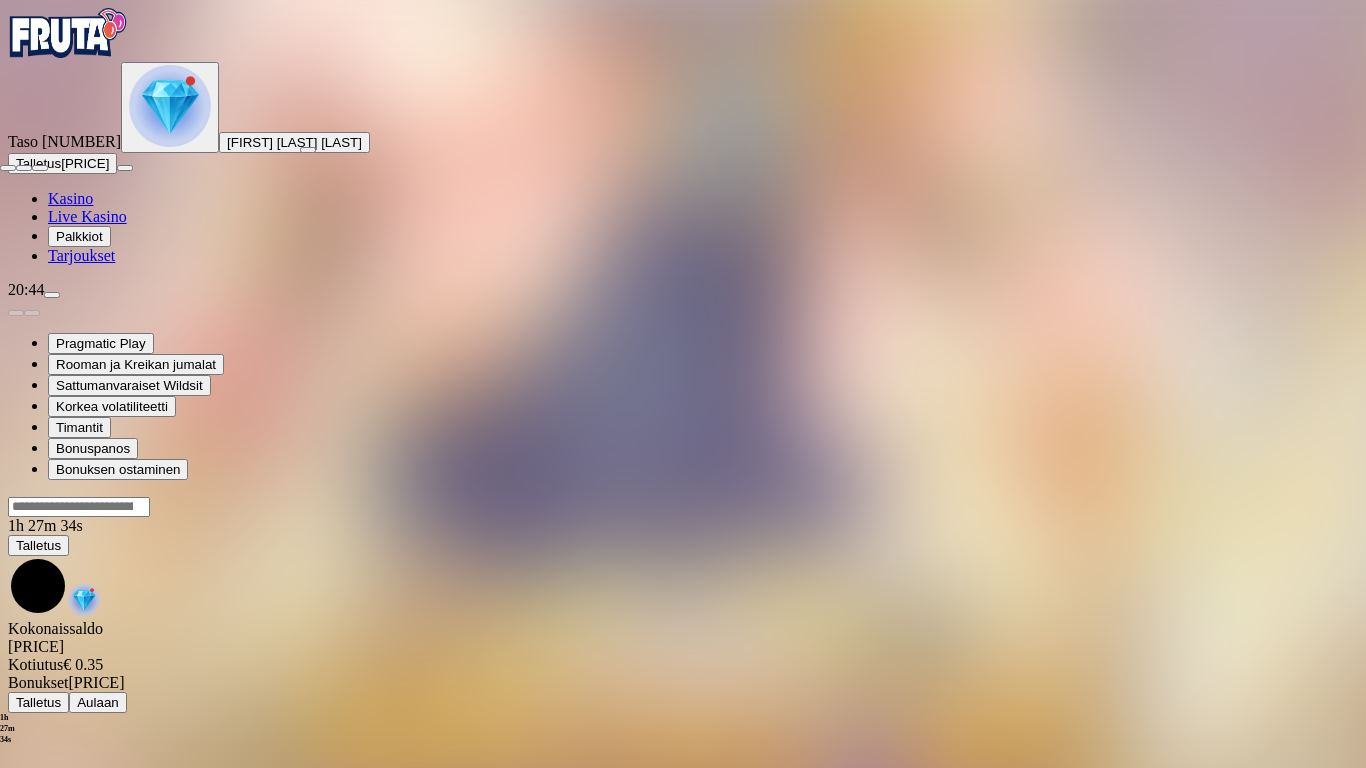 click at bounding box center [8, 168] 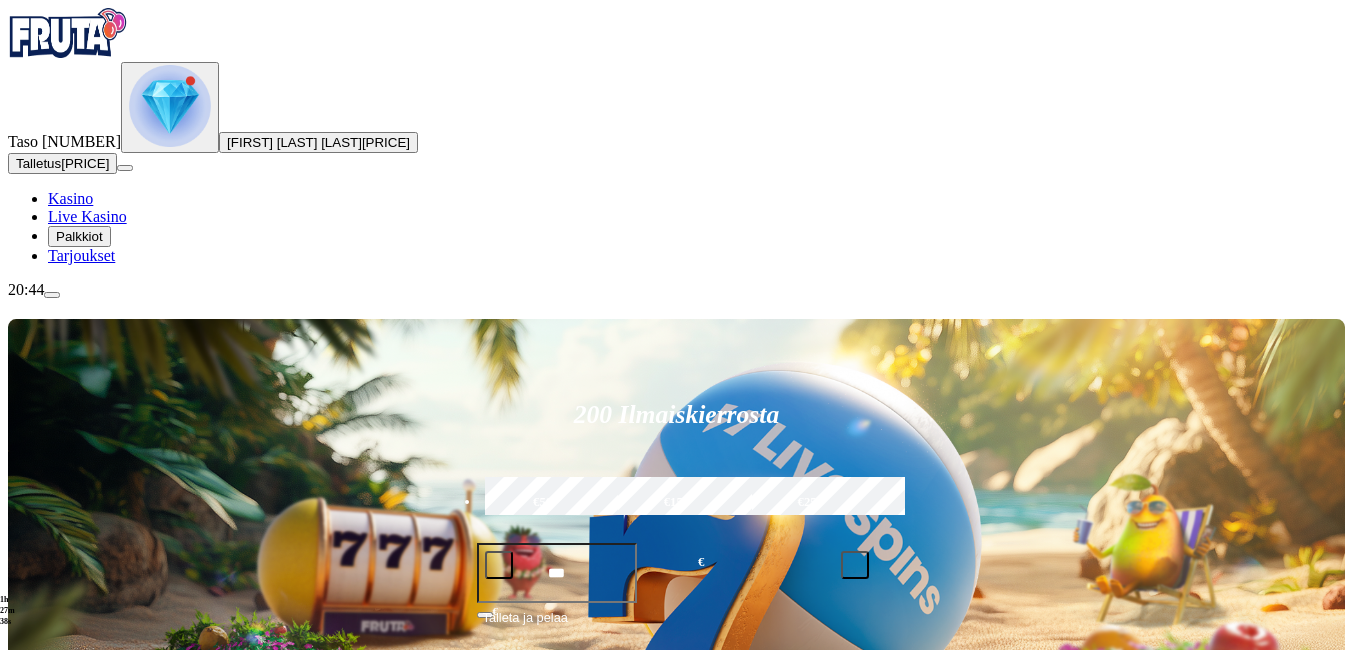 click at bounding box center (948, 855) 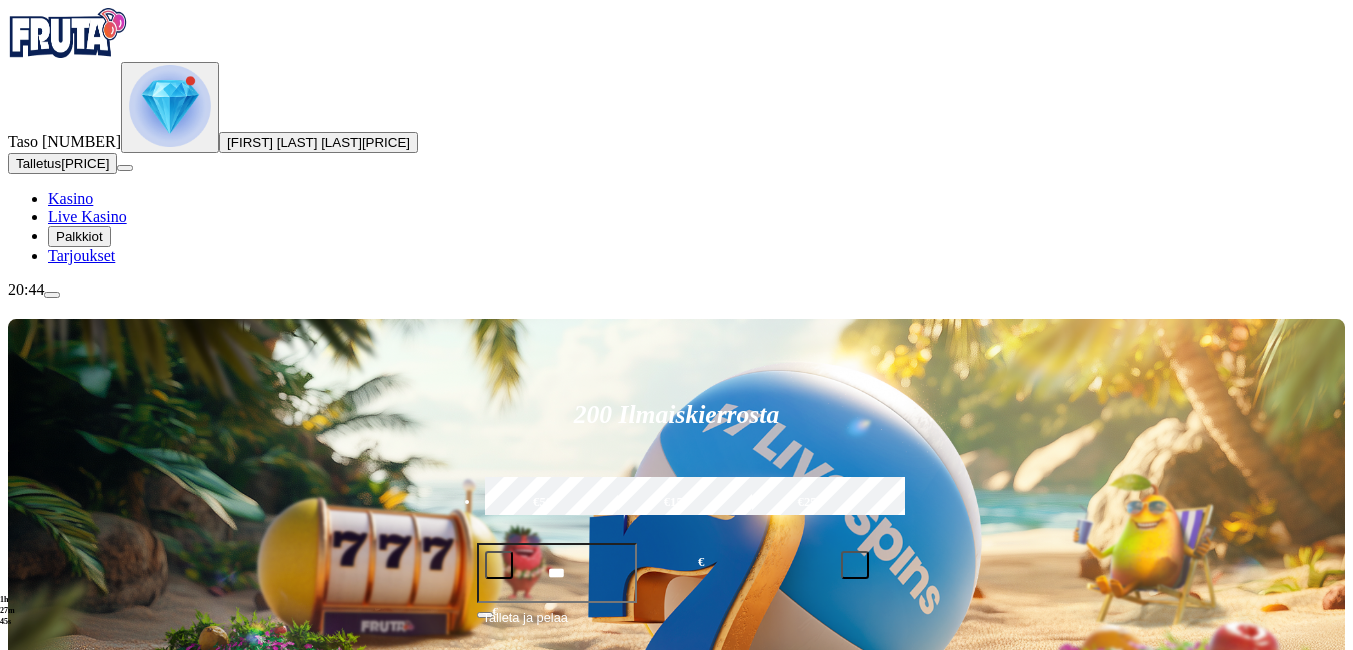 type on "*****" 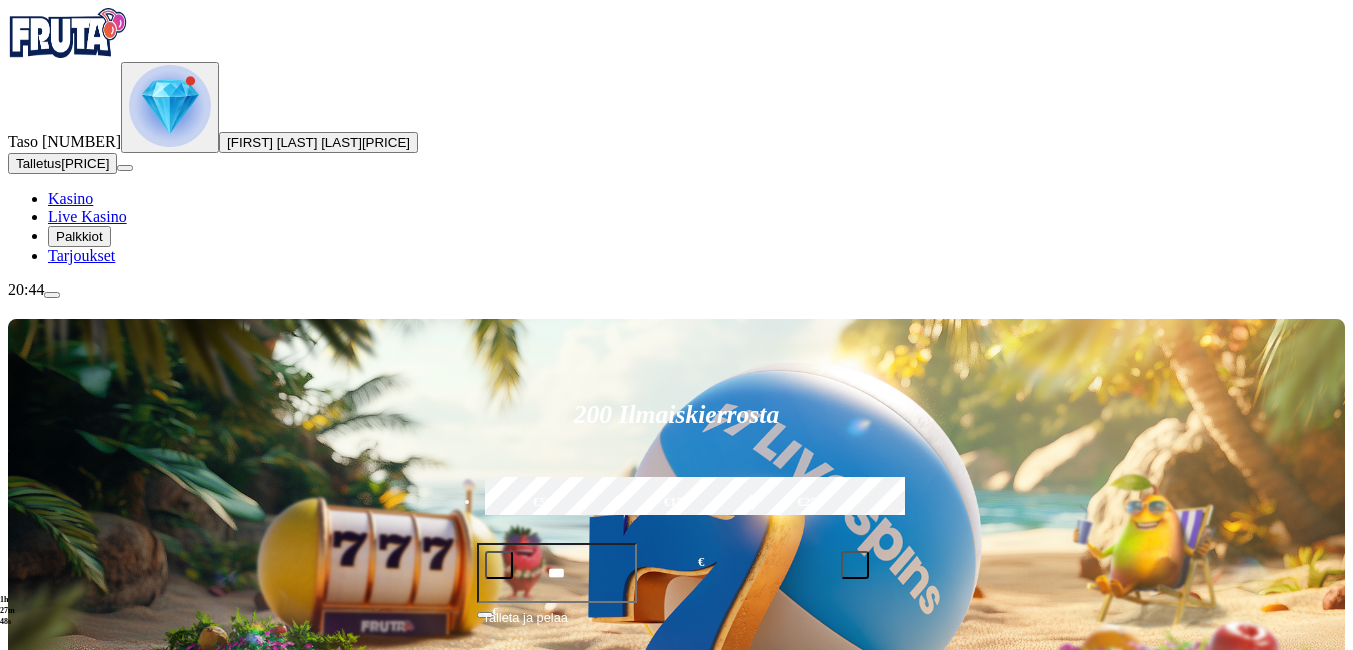 scroll, scrollTop: 206, scrollLeft: 0, axis: vertical 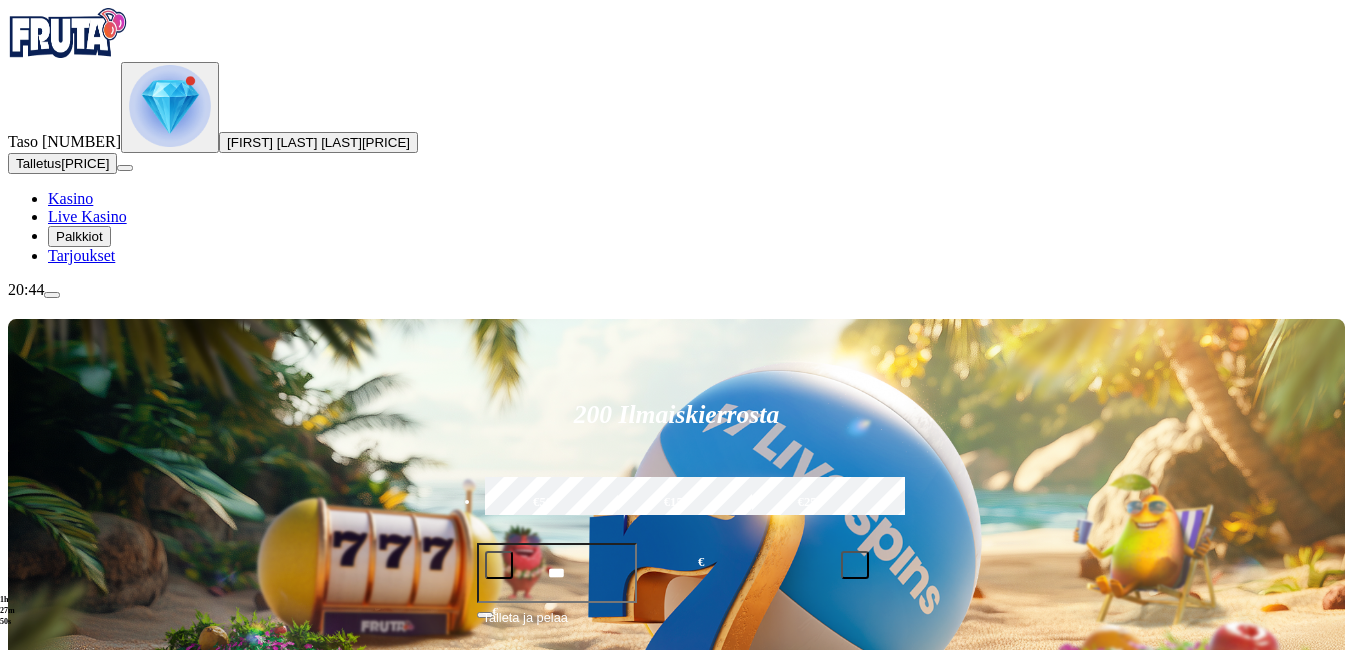 click on "Pelaa nyt" at bounding box center [1218, 1074] 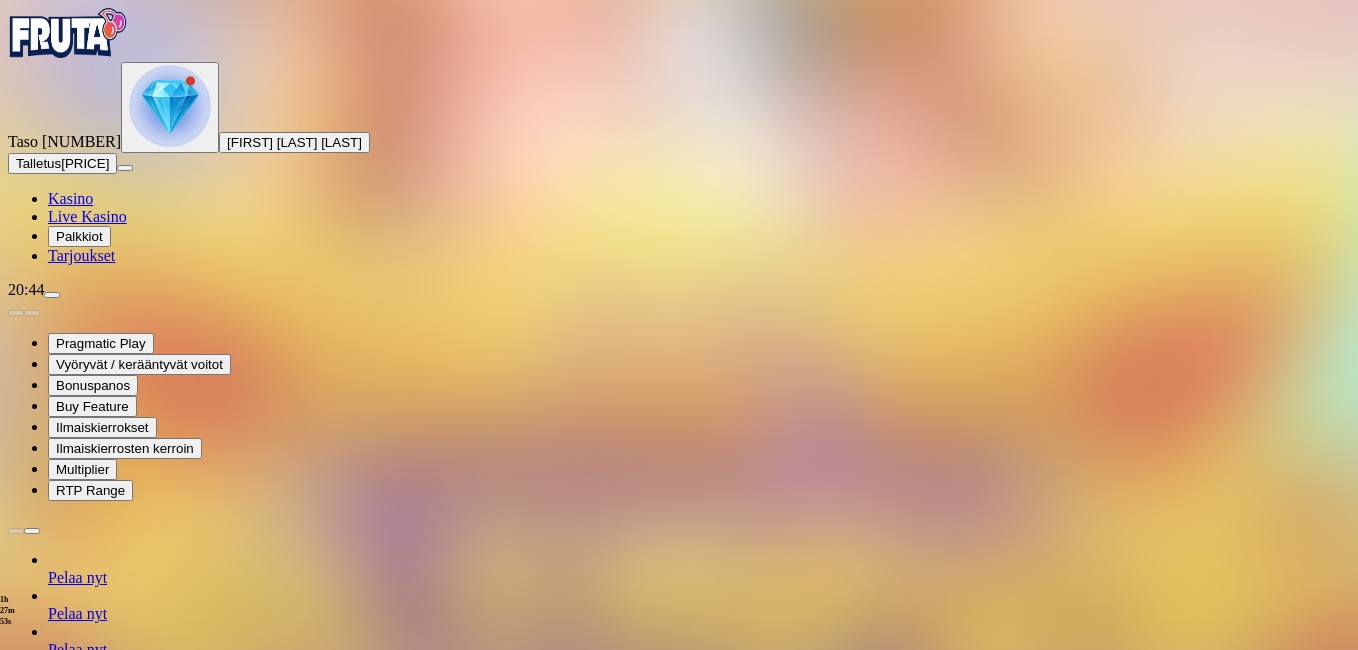 click at bounding box center (48, 1300) 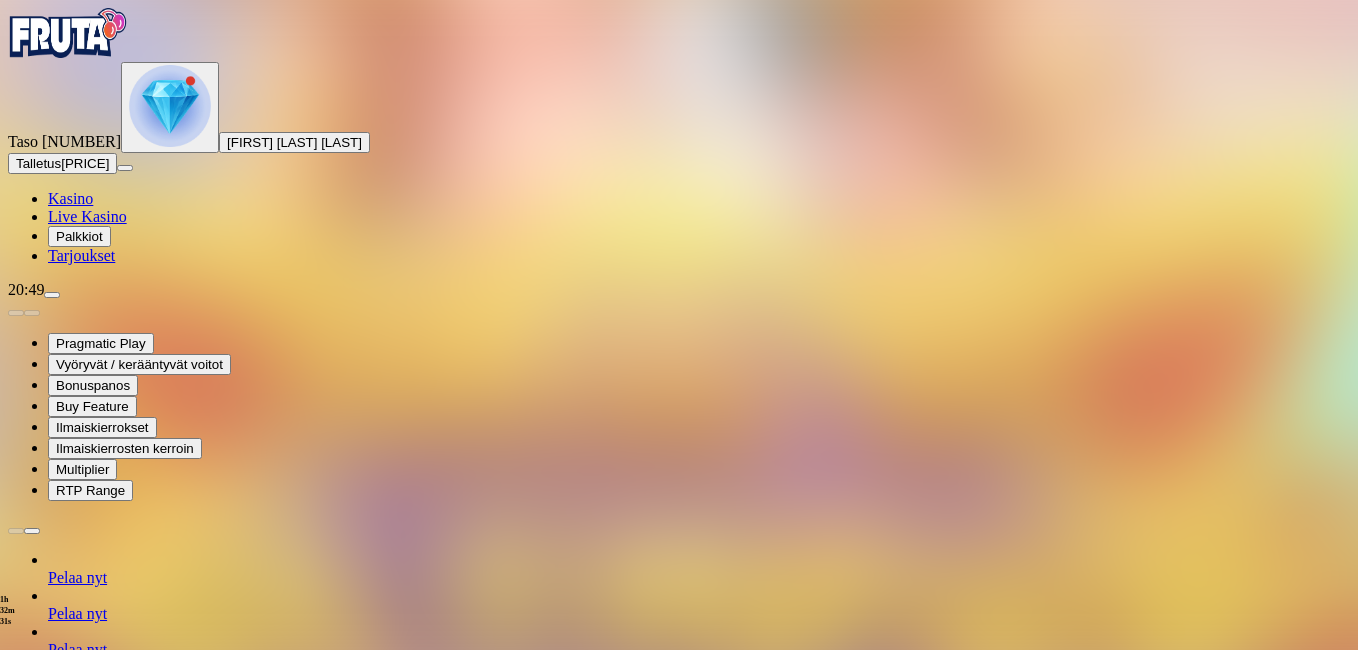 click at bounding box center [16, 1300] 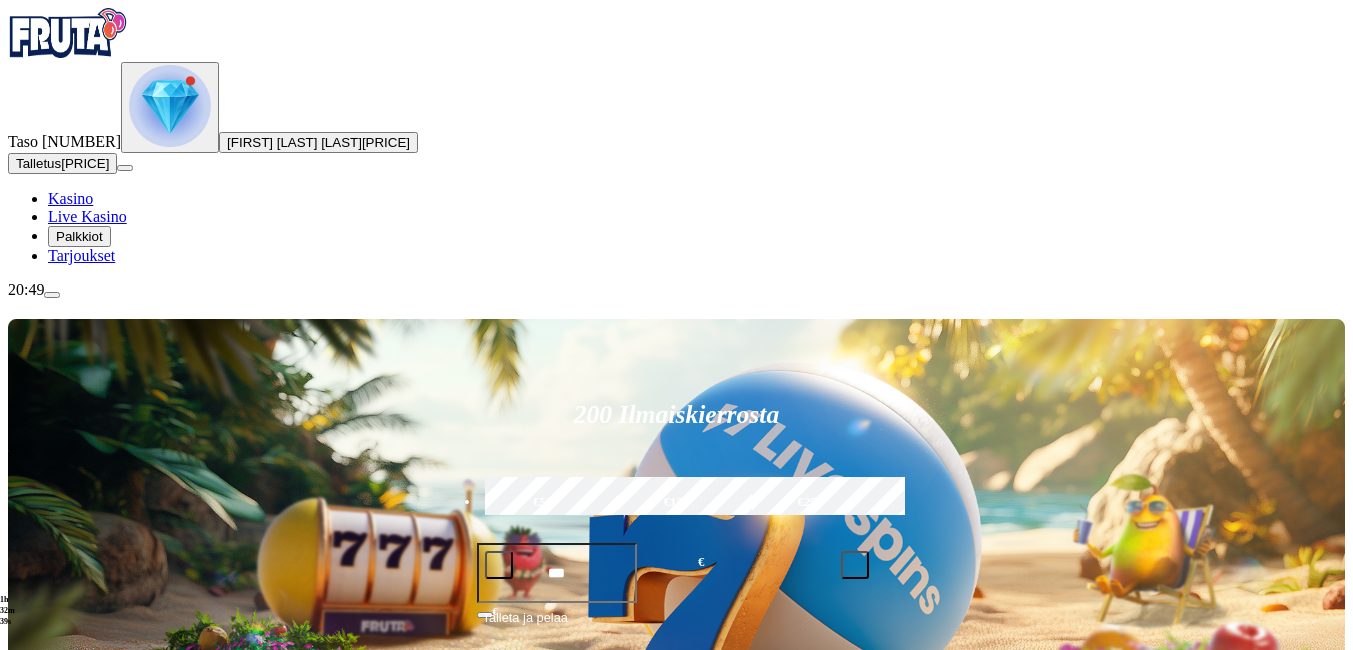 click at bounding box center (32, 790) 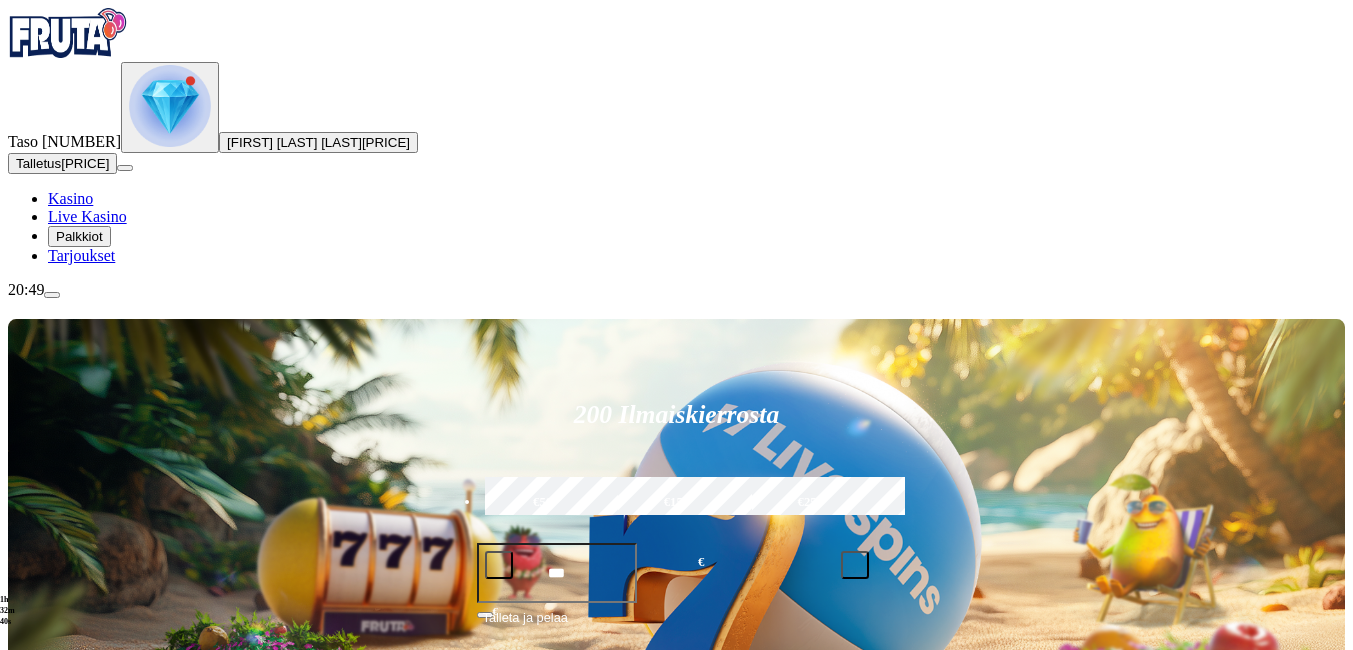 click on "Kaikki pelit" at bounding box center [-59, 908] 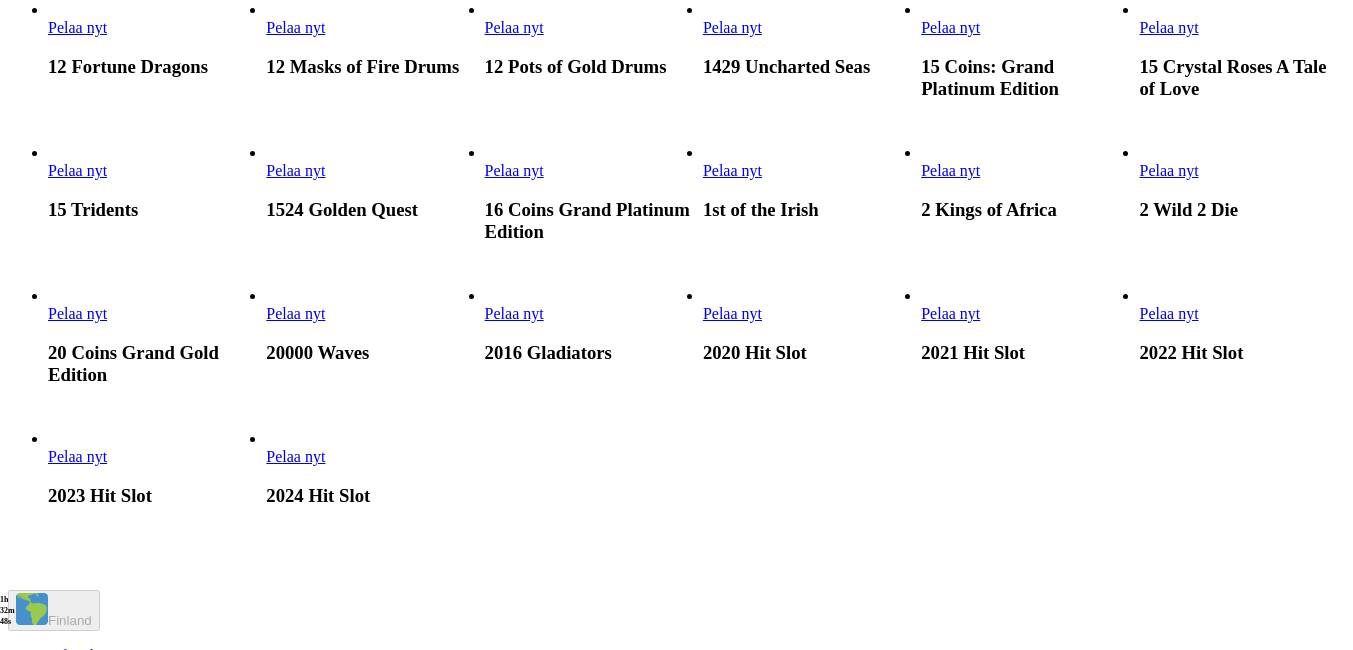scroll, scrollTop: 1840, scrollLeft: 0, axis: vertical 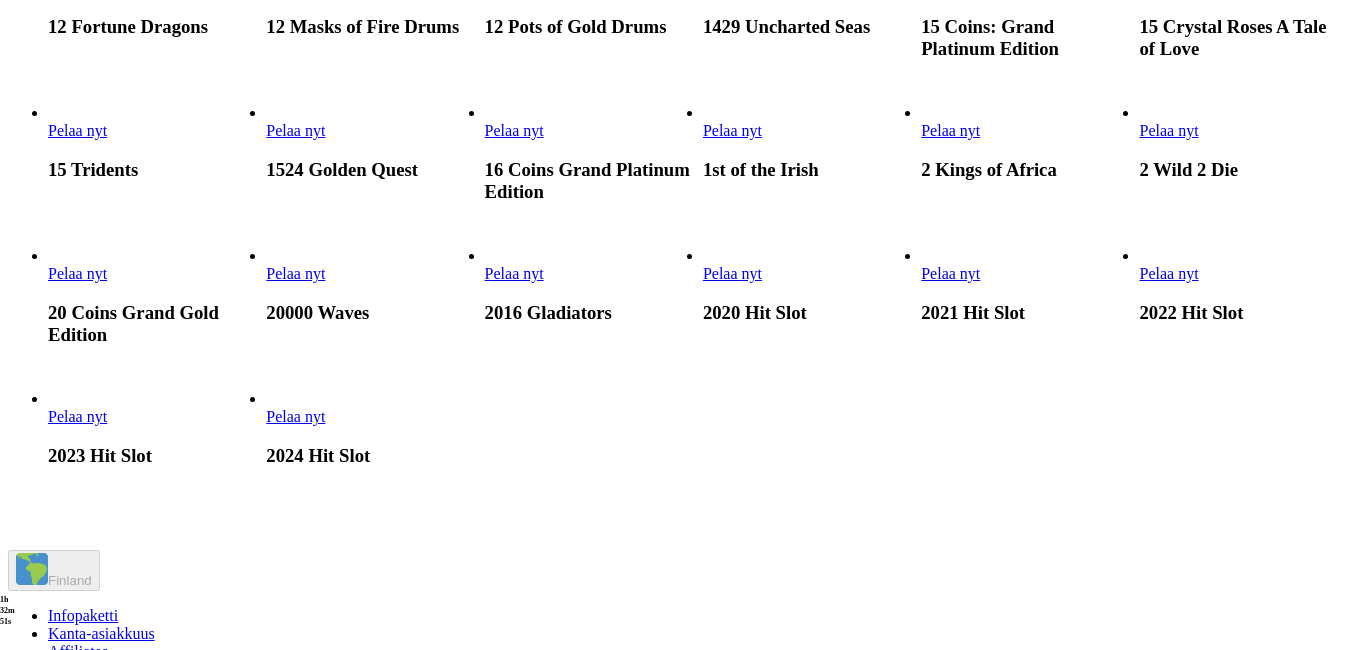 click on "Pelaa nyt" at bounding box center (514, -13) 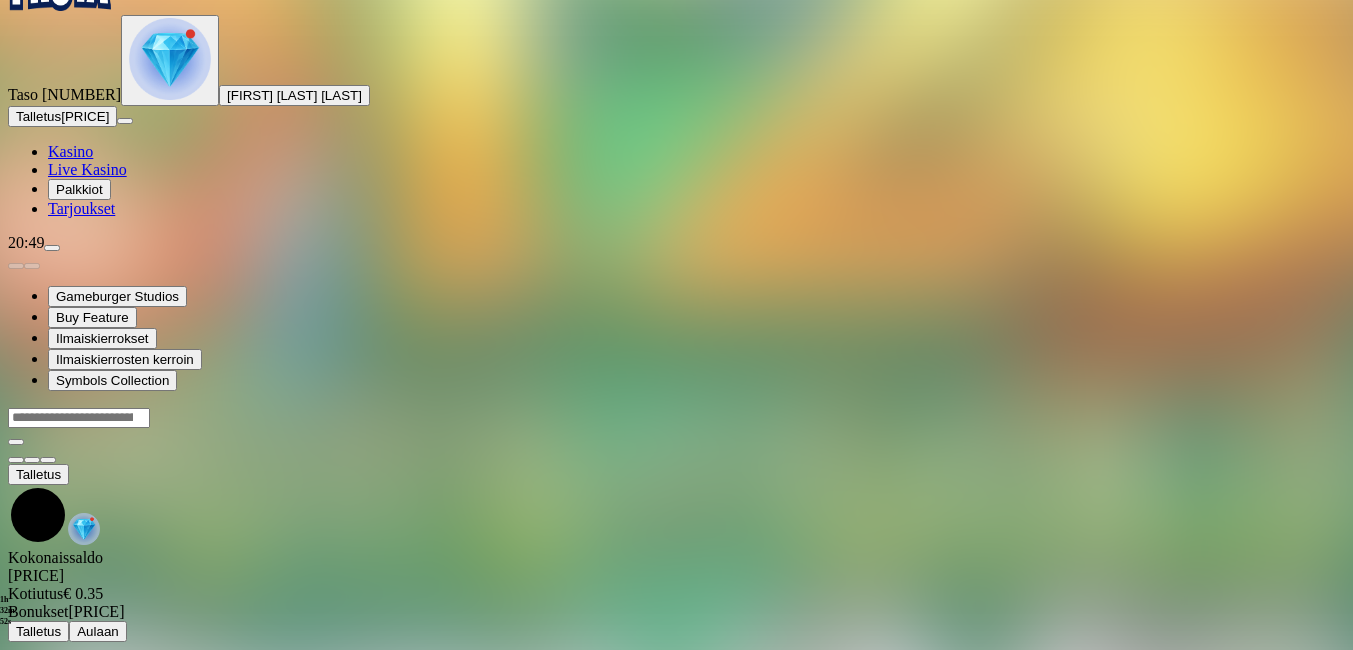 scroll, scrollTop: 0, scrollLeft: 0, axis: both 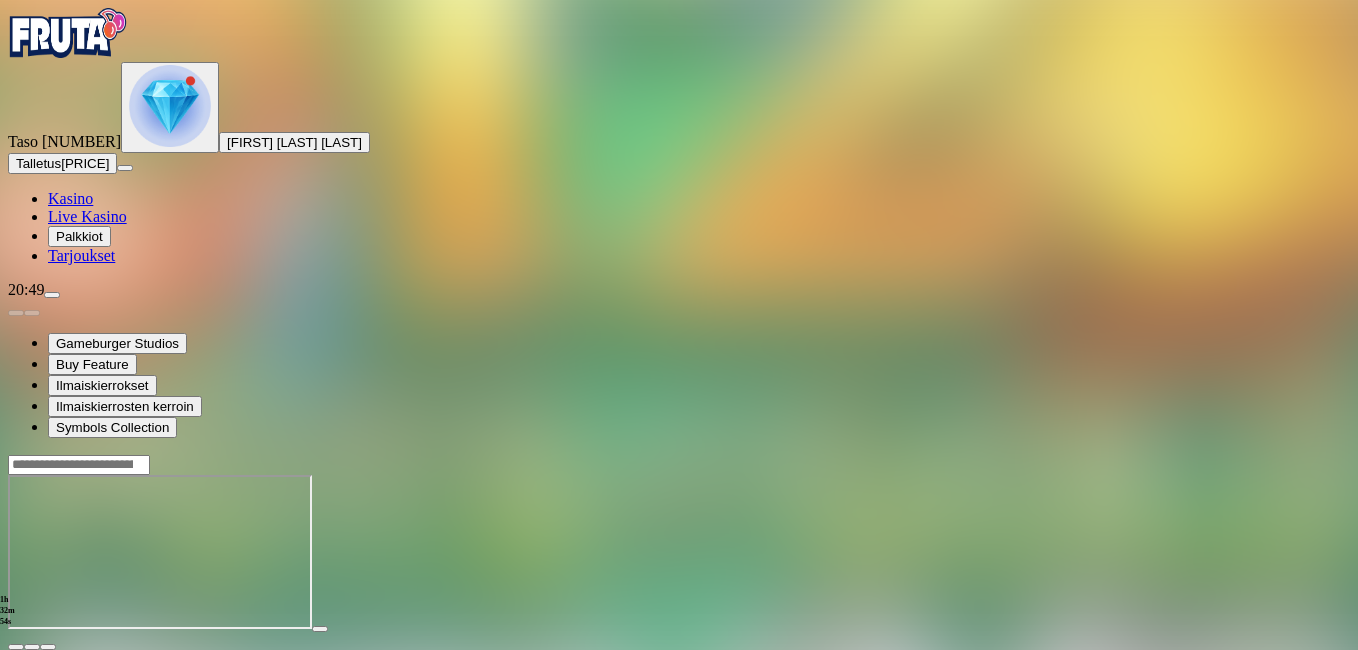 click at bounding box center [48, 647] 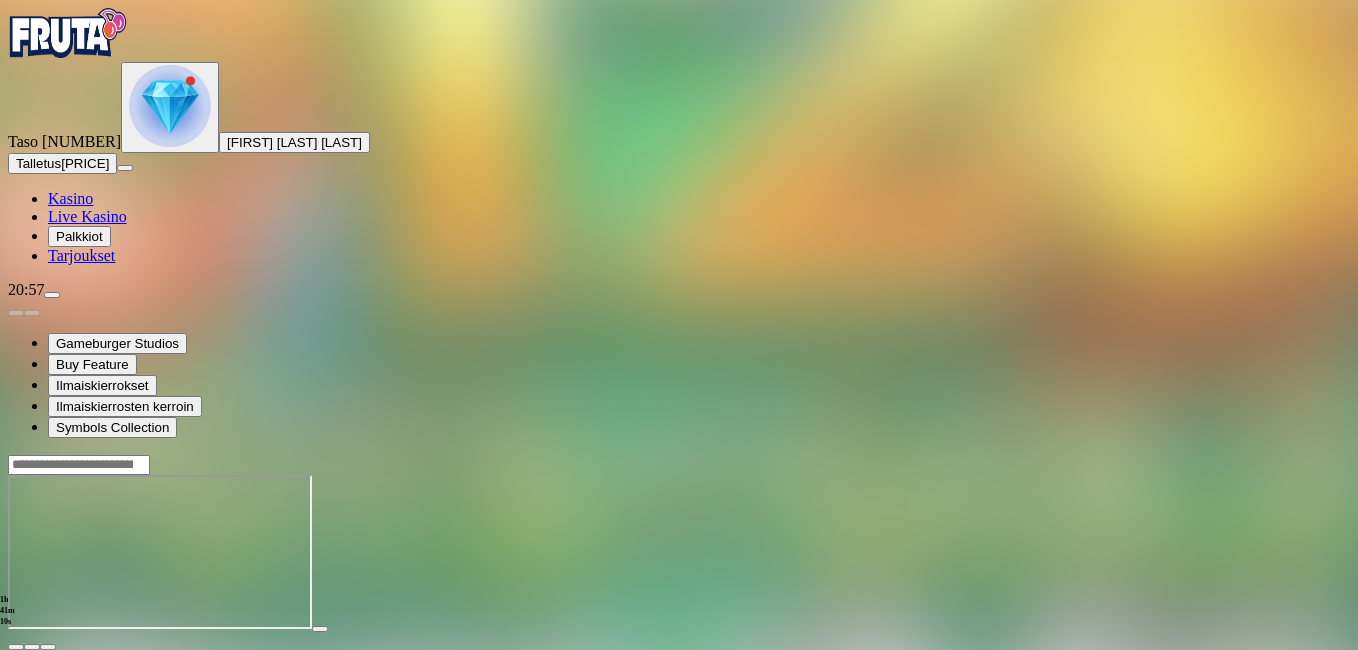 click at bounding box center (16, 647) 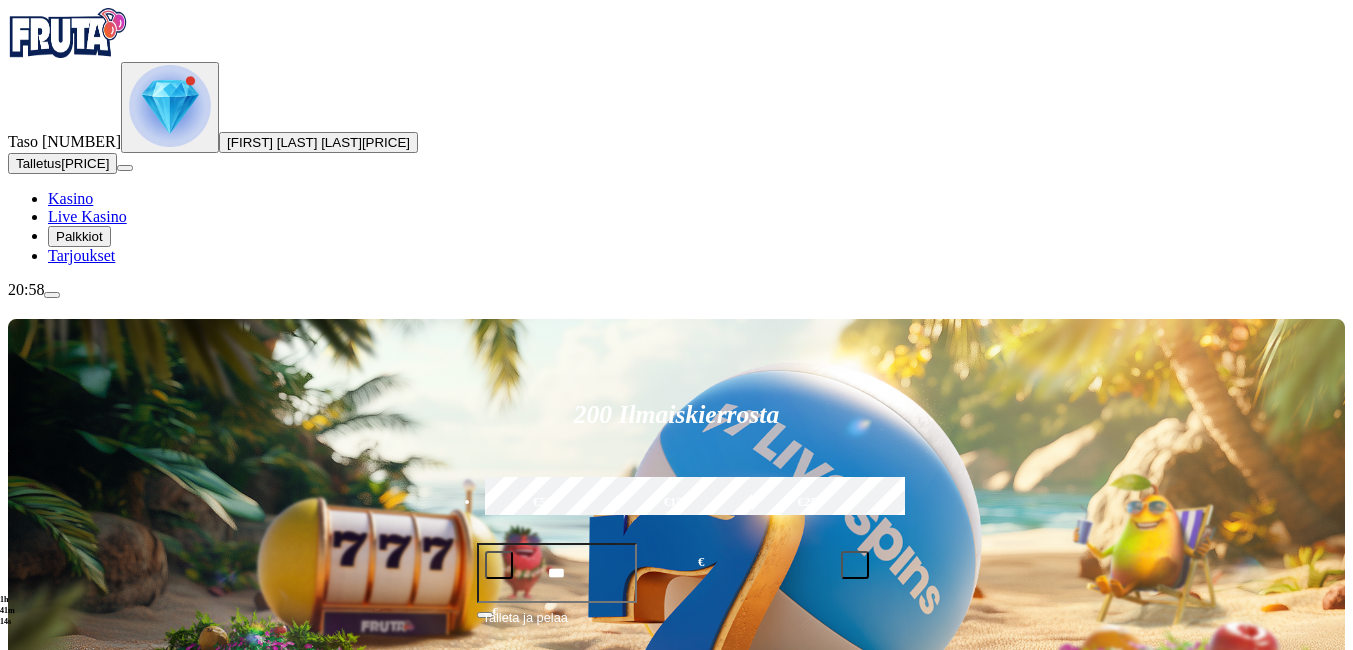 click at bounding box center (32, 790) 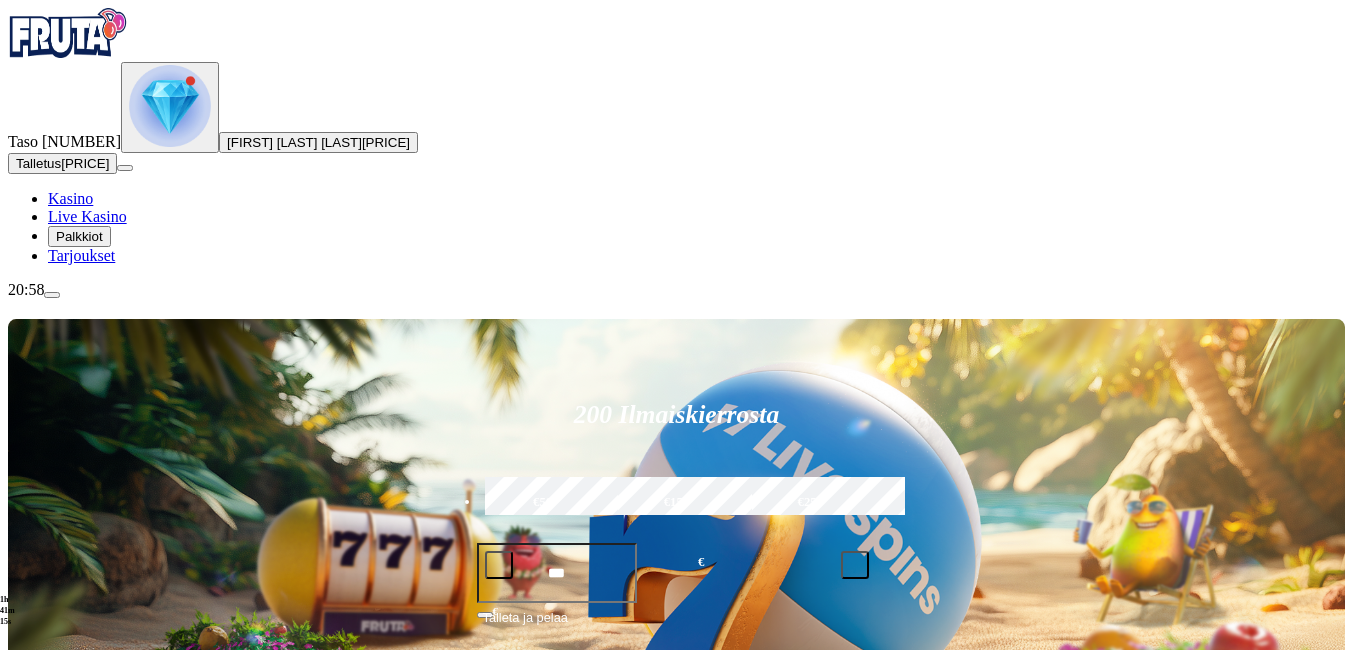 click on "Kaikki pelit" at bounding box center [-59, 908] 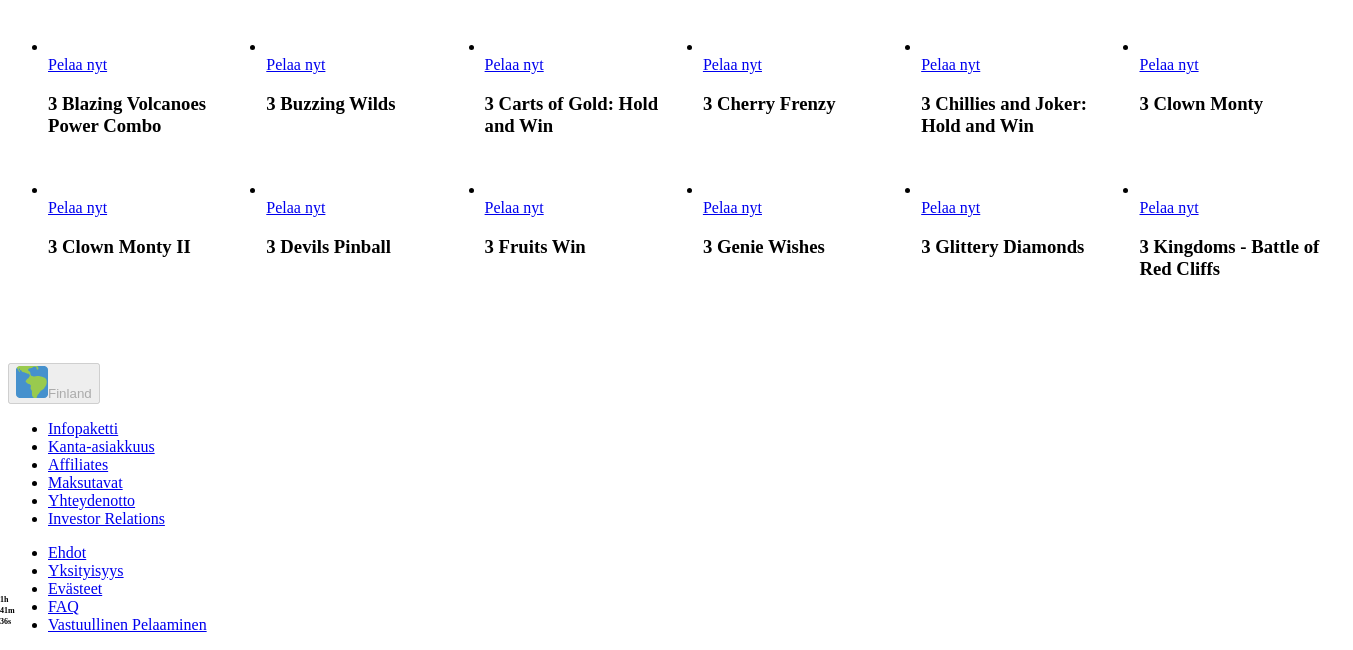scroll, scrollTop: 2600, scrollLeft: 0, axis: vertical 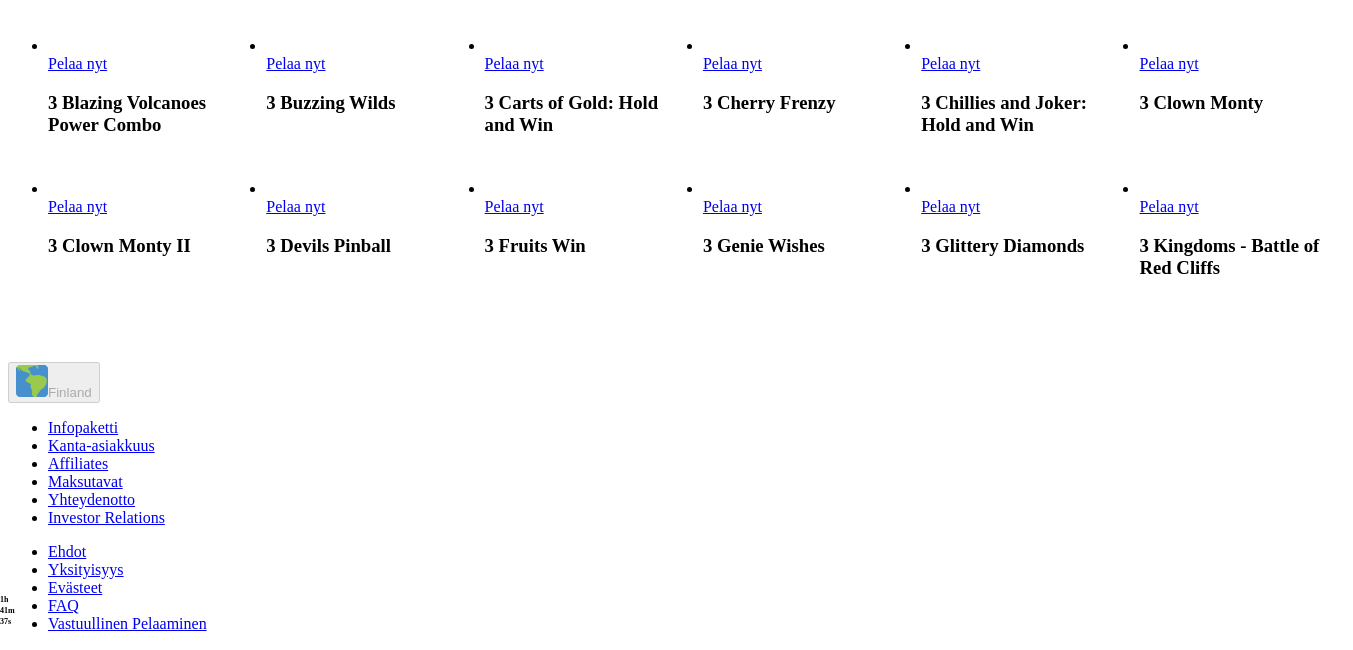 click on "Pelaa nyt" at bounding box center (1168, -223) 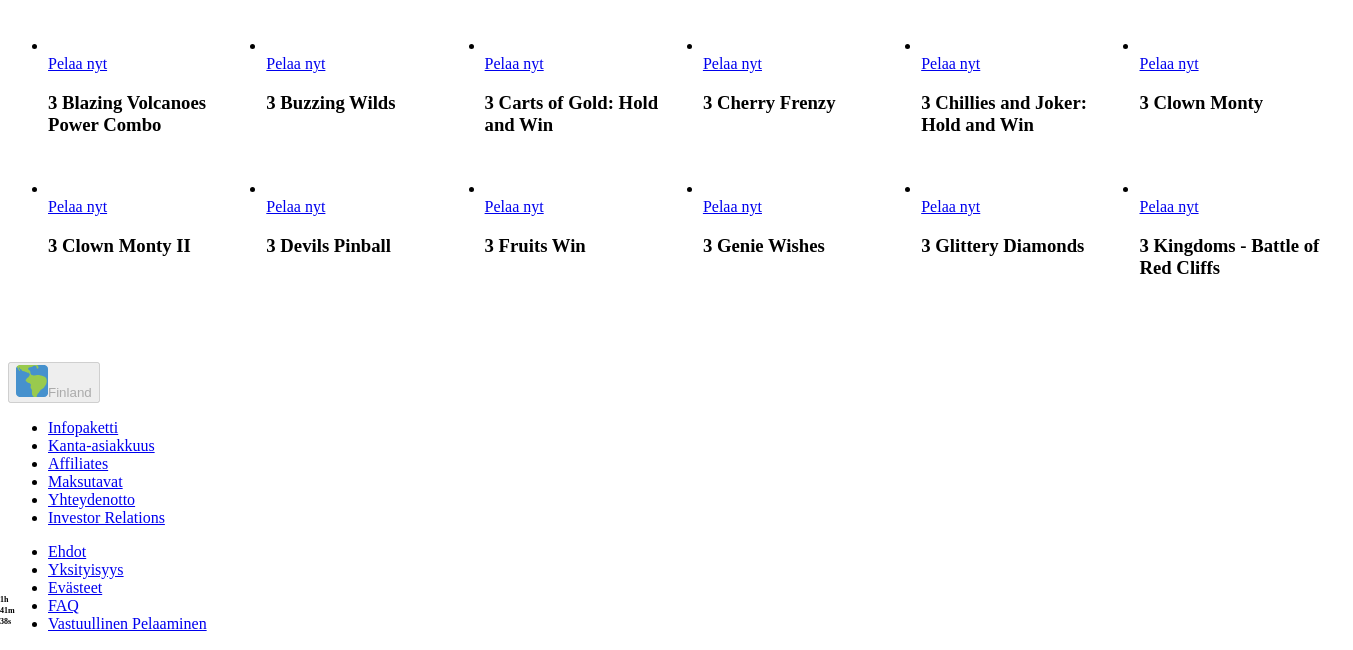 scroll, scrollTop: 0, scrollLeft: 0, axis: both 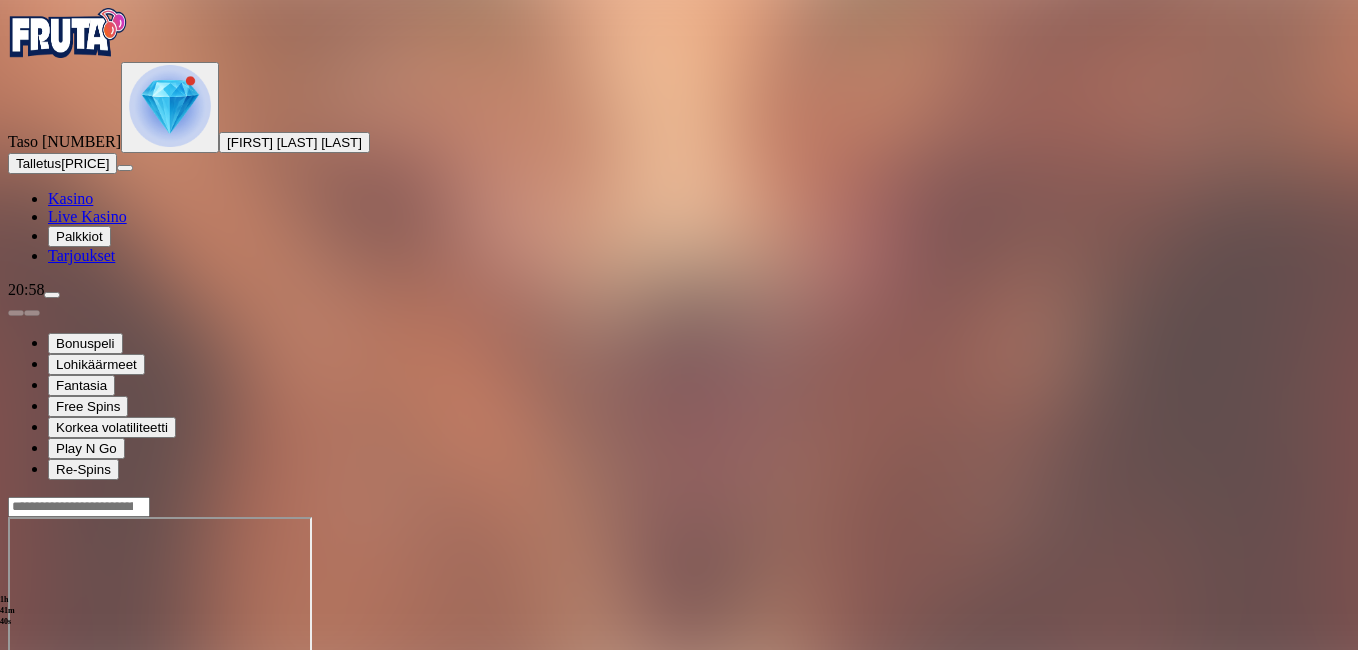 click at bounding box center [48, 689] 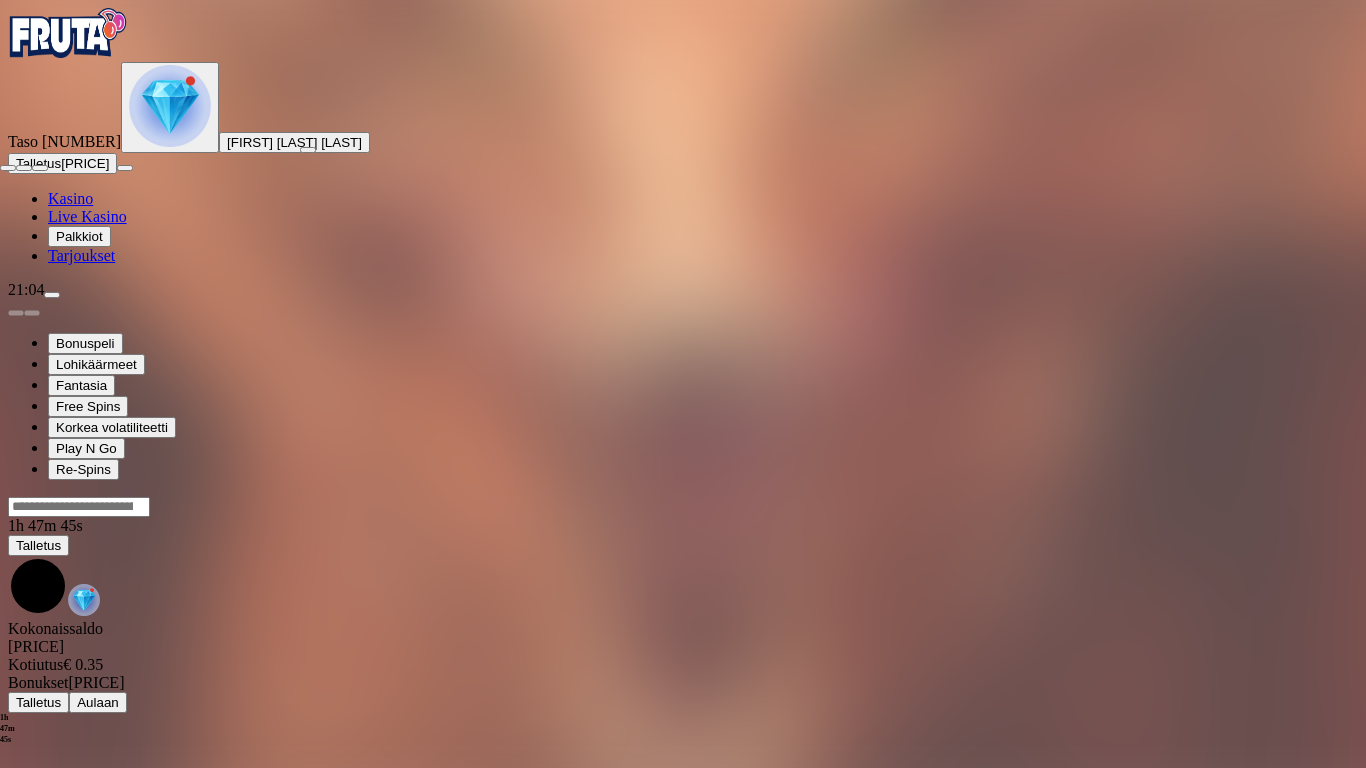 click at bounding box center [8, 168] 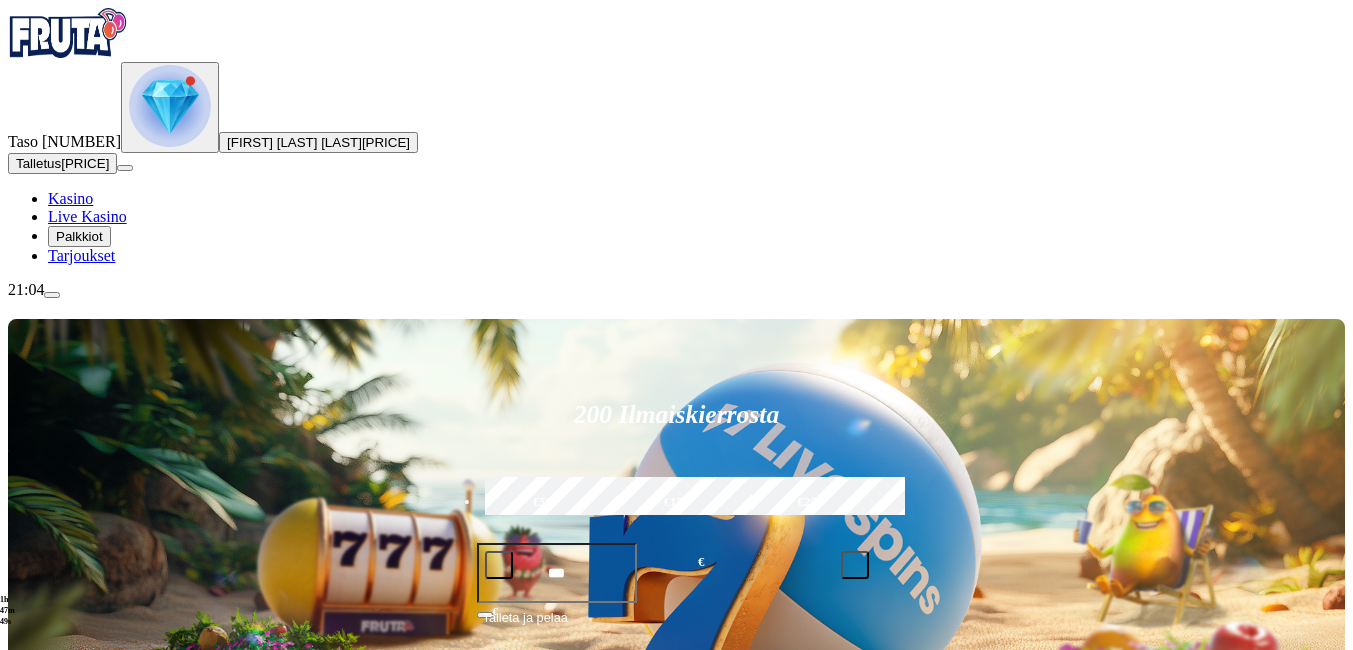 click at bounding box center [32, 790] 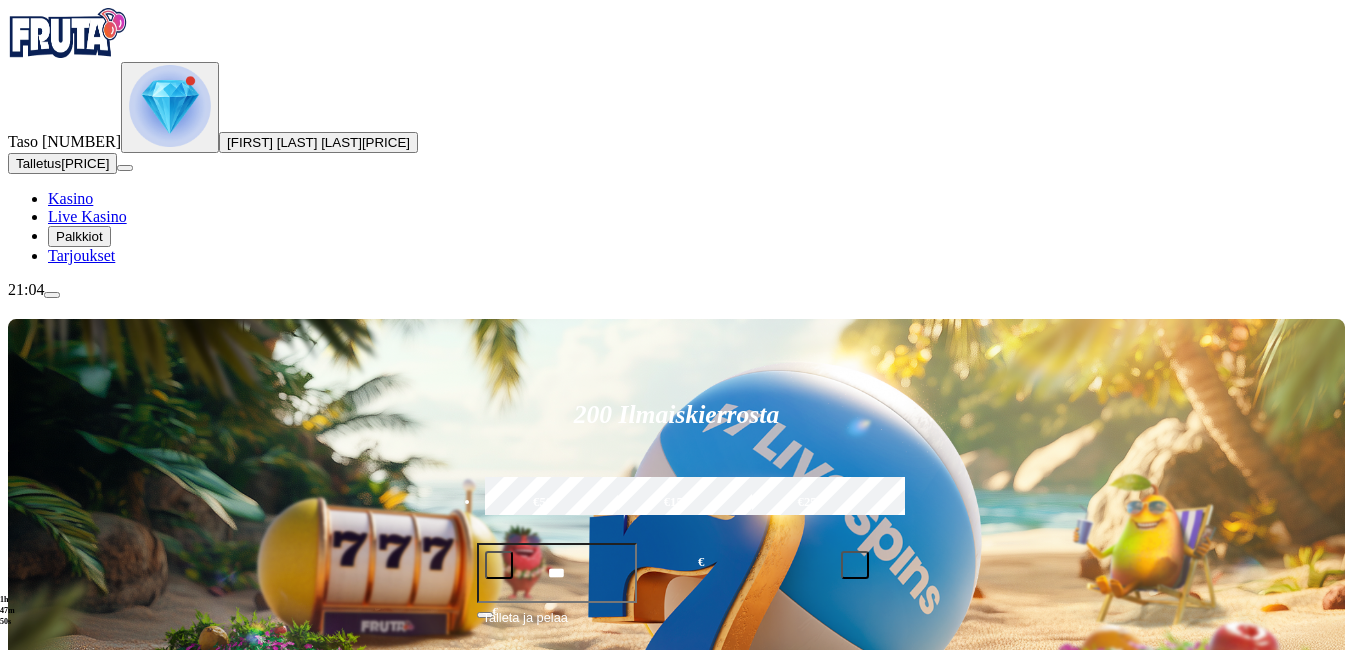 click on "Kaikki pelit" at bounding box center (-54, 908) 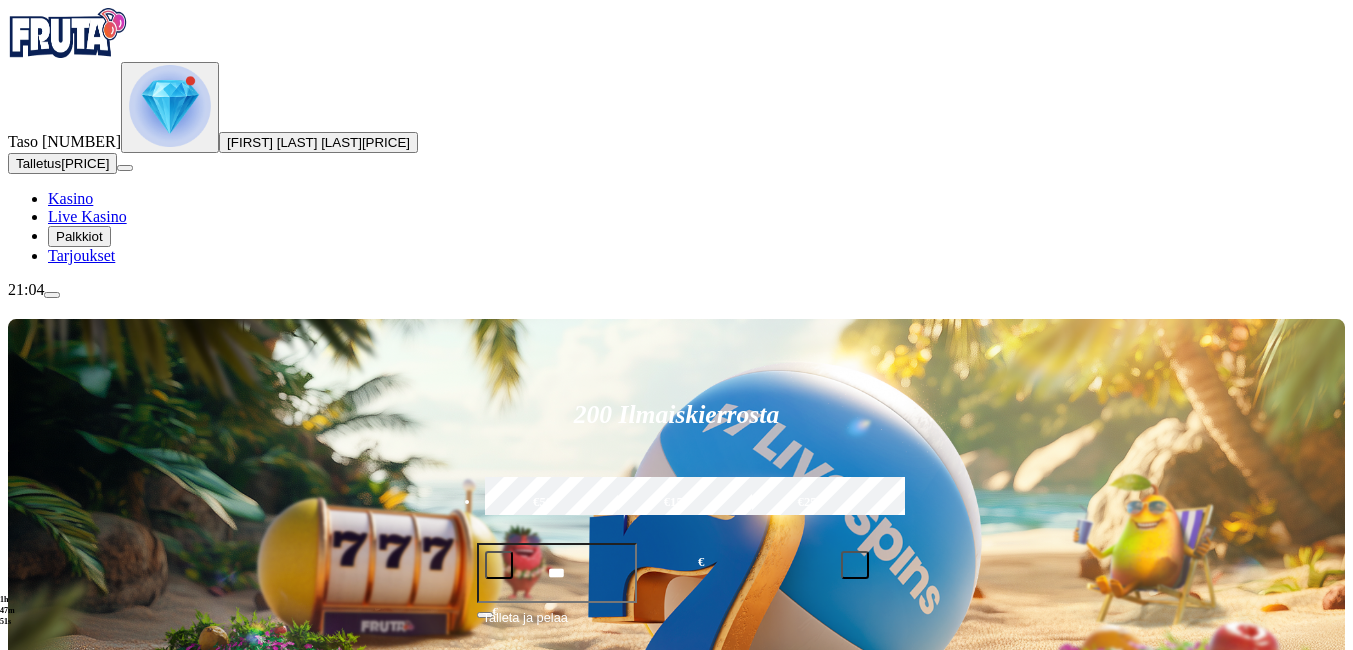click on "Pöytäpelit" at bounding box center [101, 890] 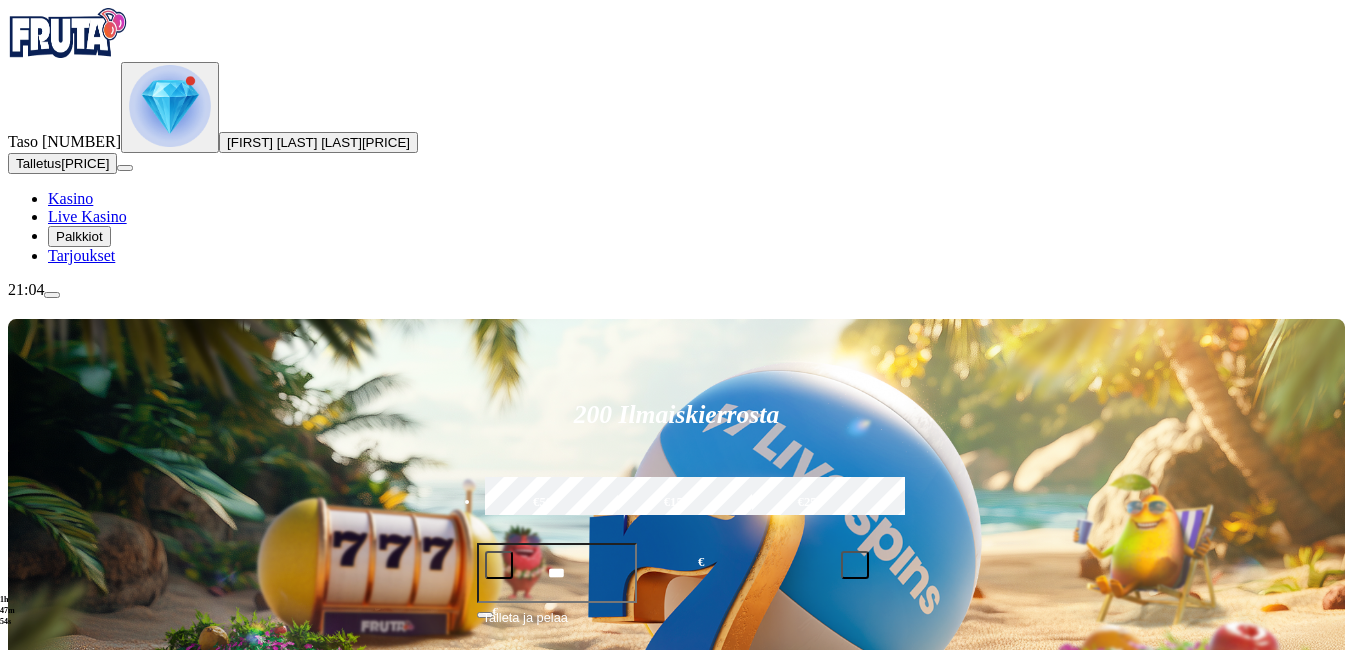 click at bounding box center [32, 790] 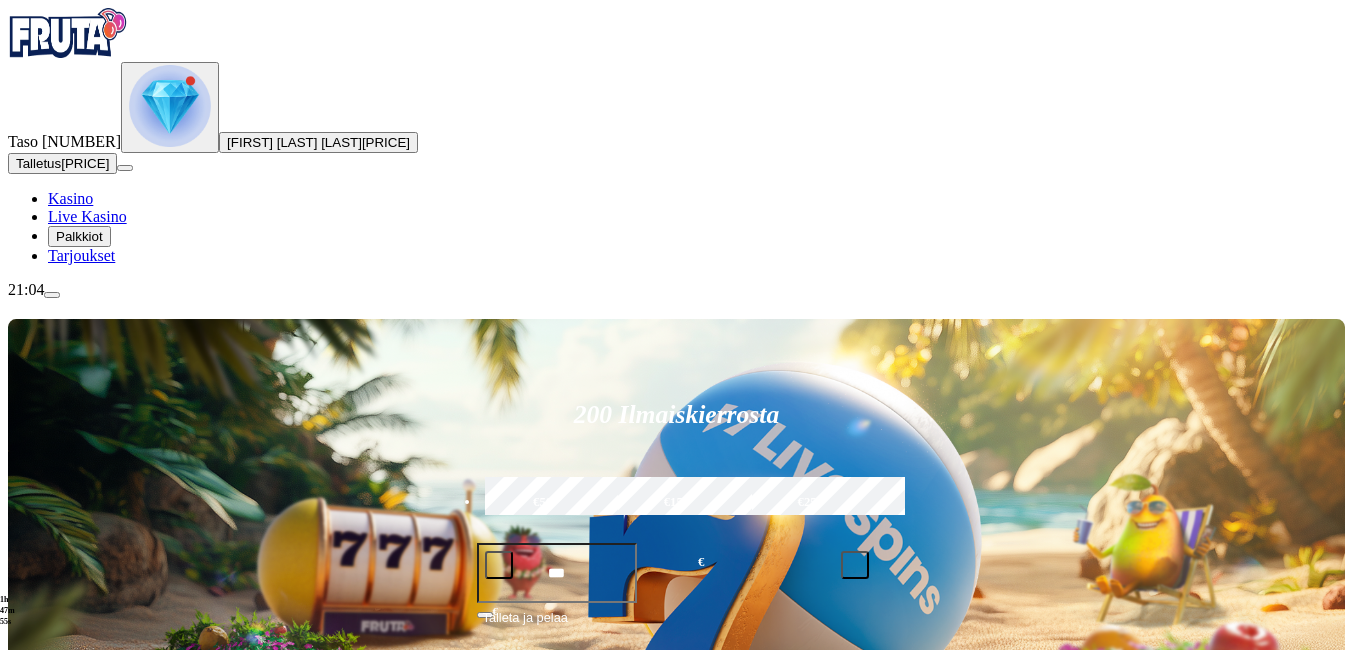 click on "Kaikki pelit" at bounding box center (-59, 908) 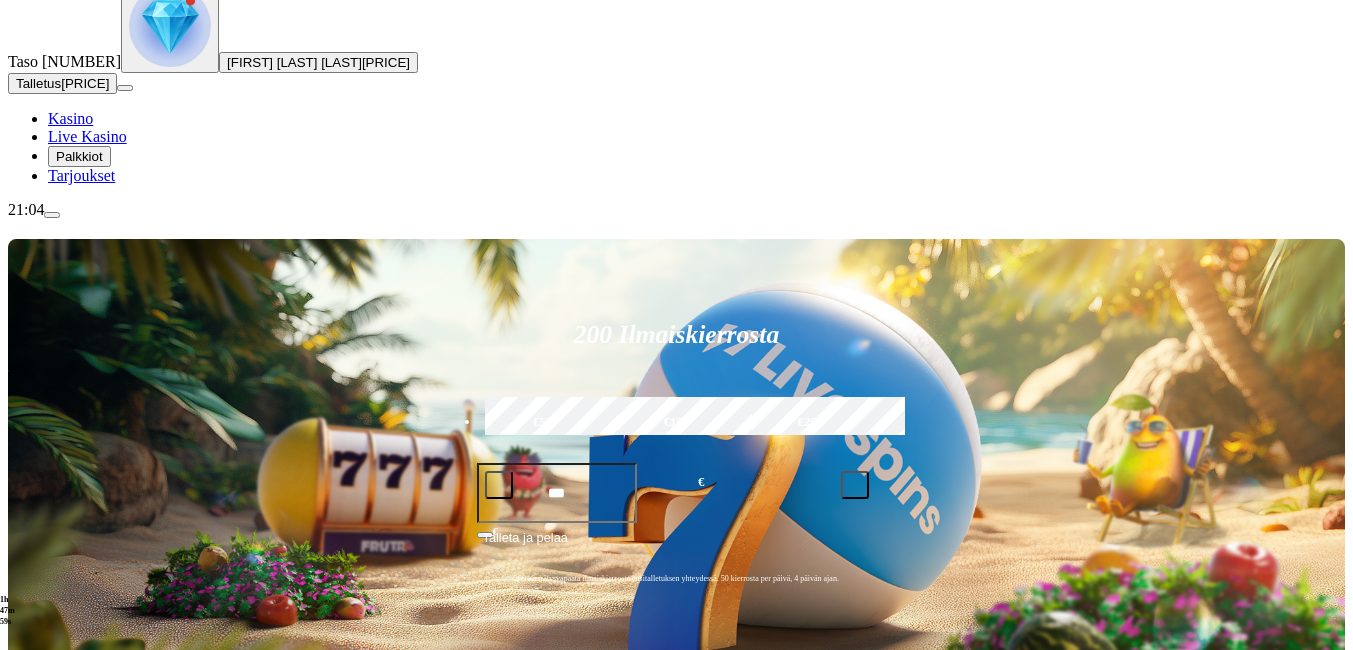 scroll, scrollTop: 120, scrollLeft: 0, axis: vertical 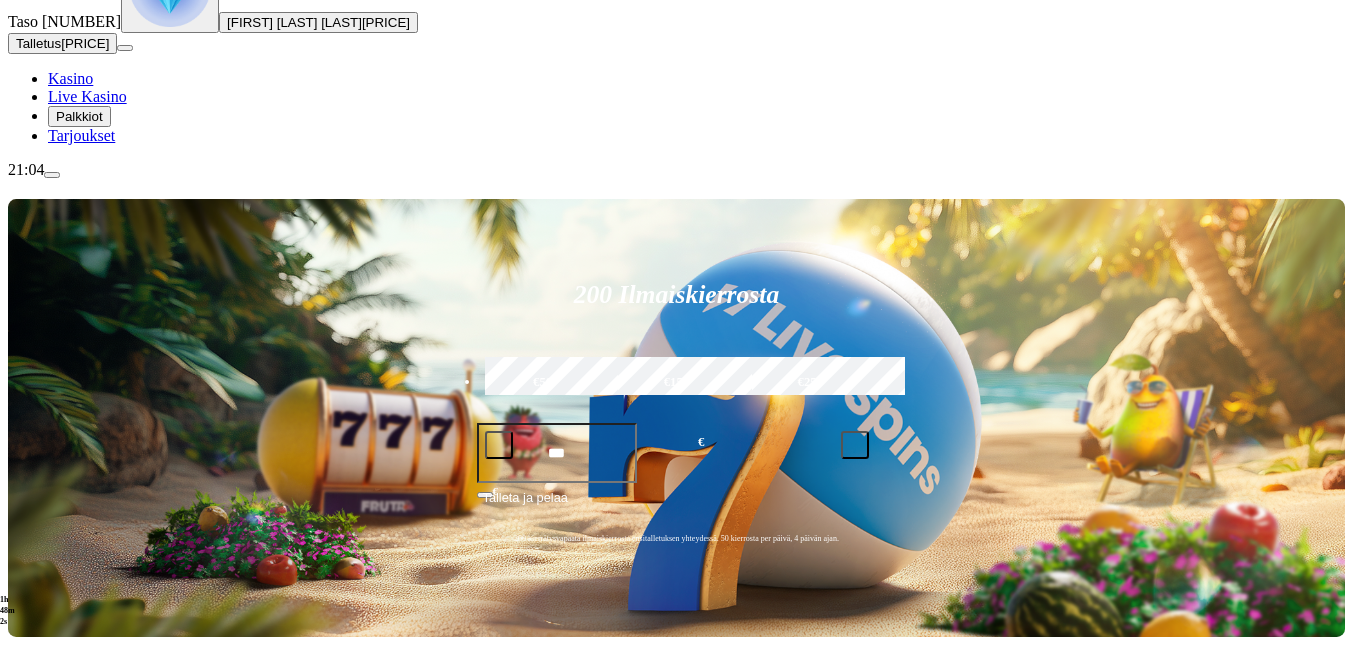 click on "Pelaa nyt" at bounding box center (295, 893) 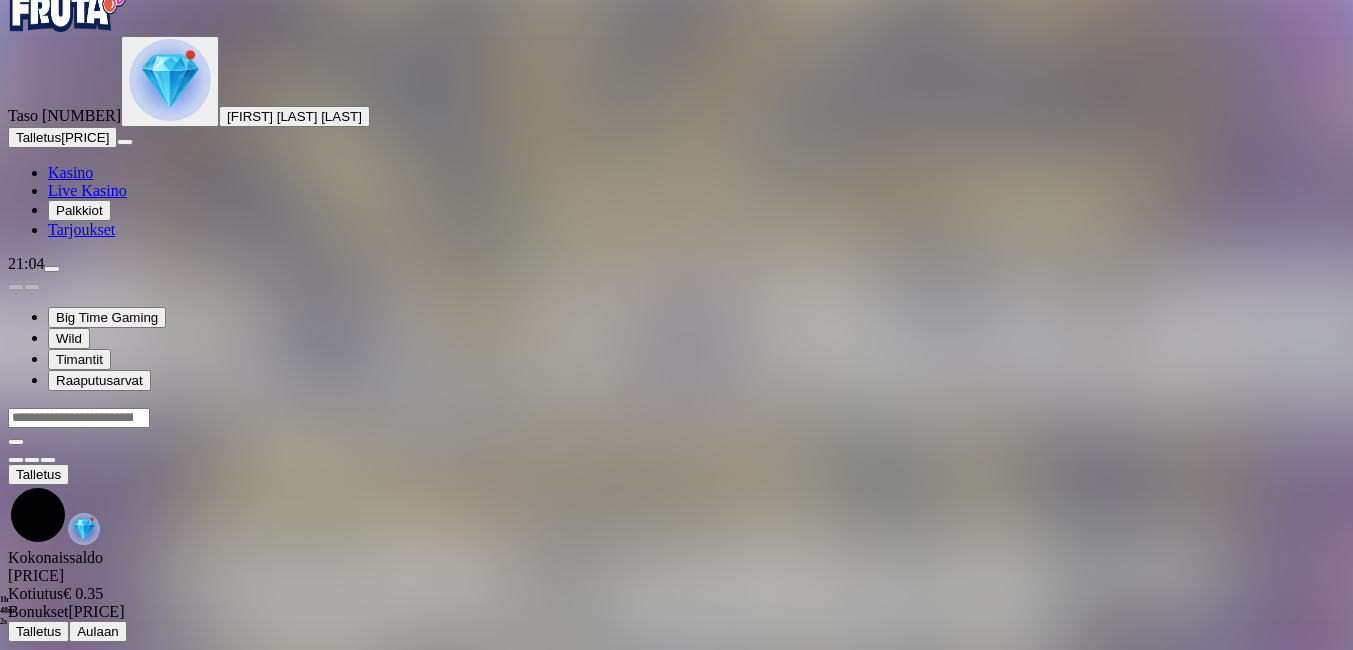 scroll, scrollTop: 0, scrollLeft: 0, axis: both 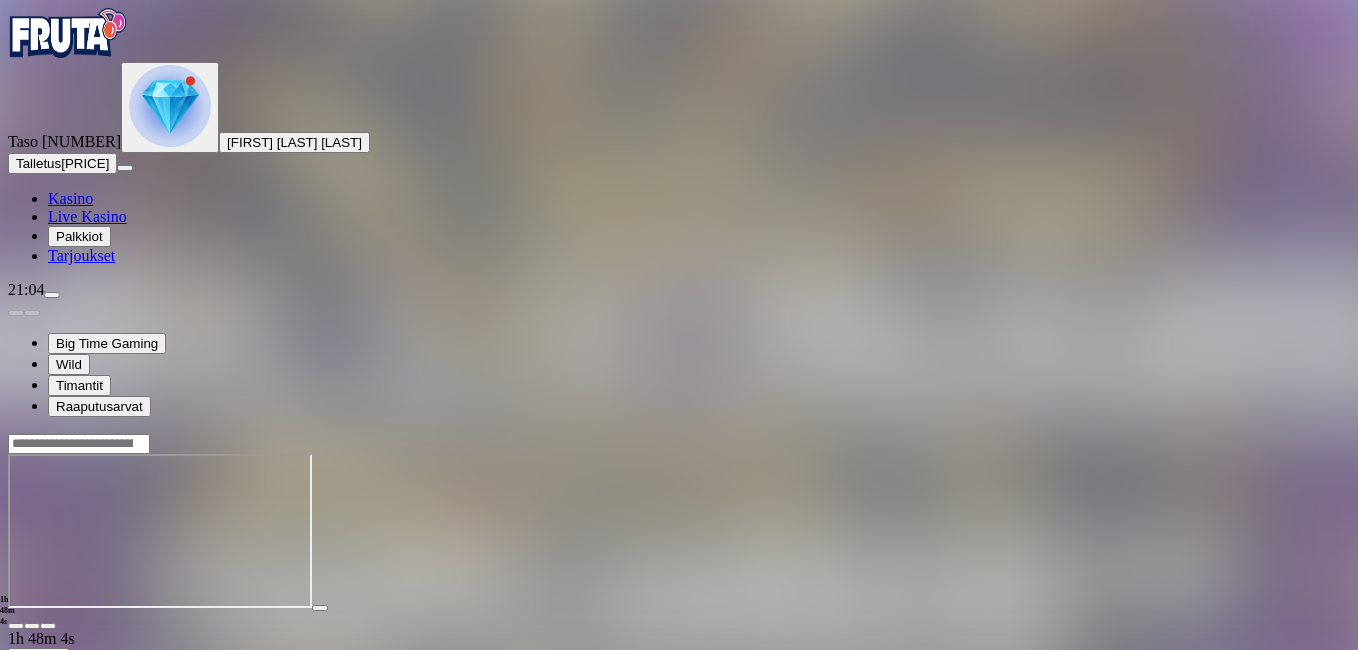 click at bounding box center [48, 626] 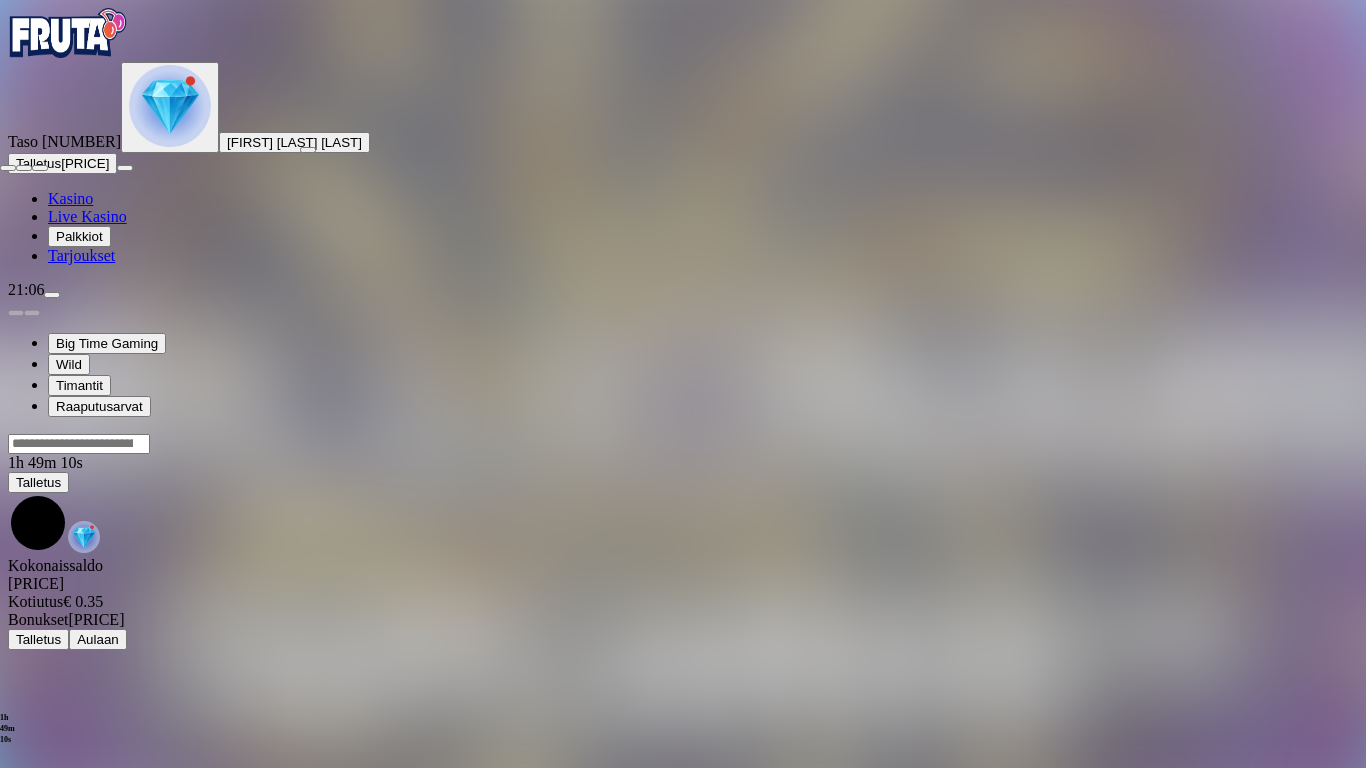 click at bounding box center [8, 168] 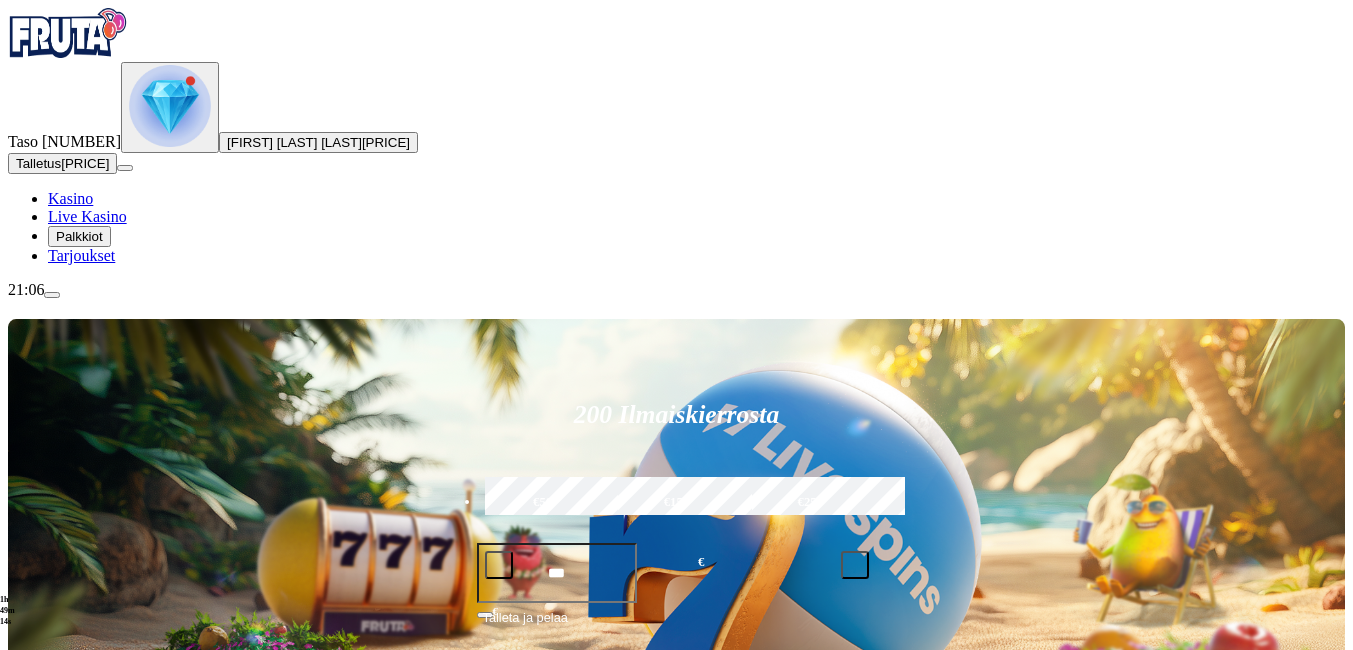click at bounding box center (32, 790) 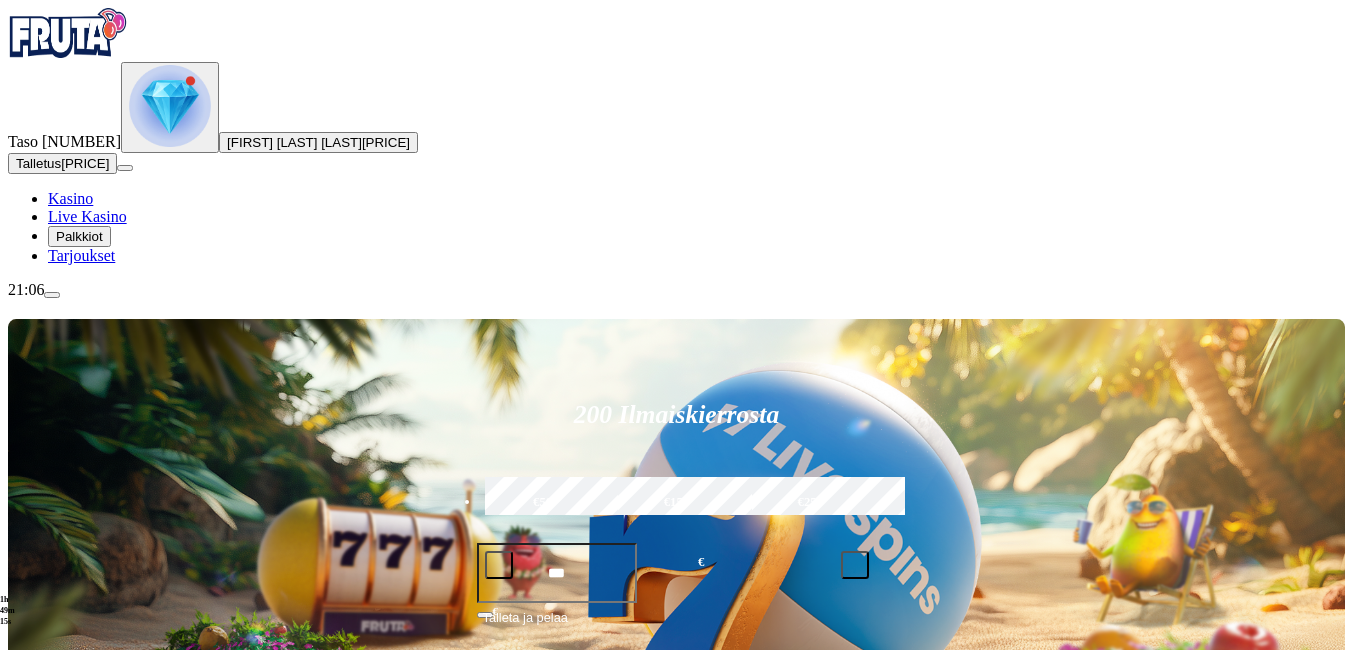 click on "Kaikki pelit" at bounding box center [-59, 908] 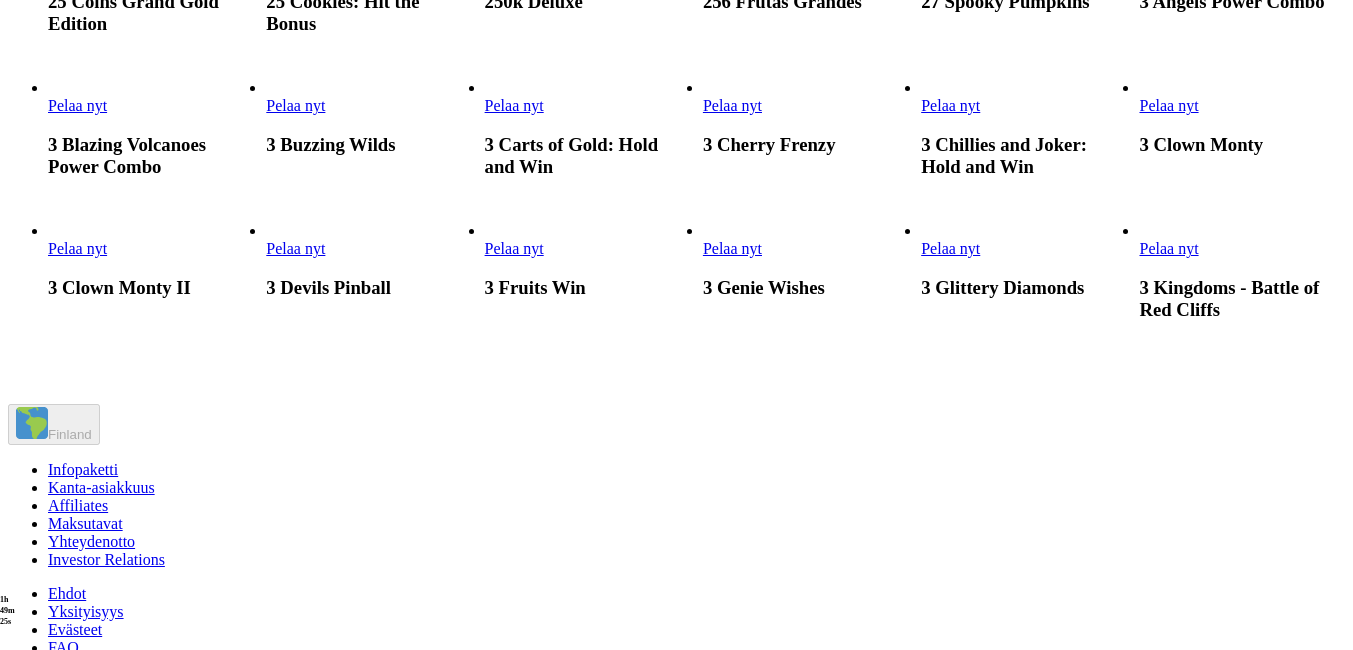 scroll, scrollTop: 2560, scrollLeft: 0, axis: vertical 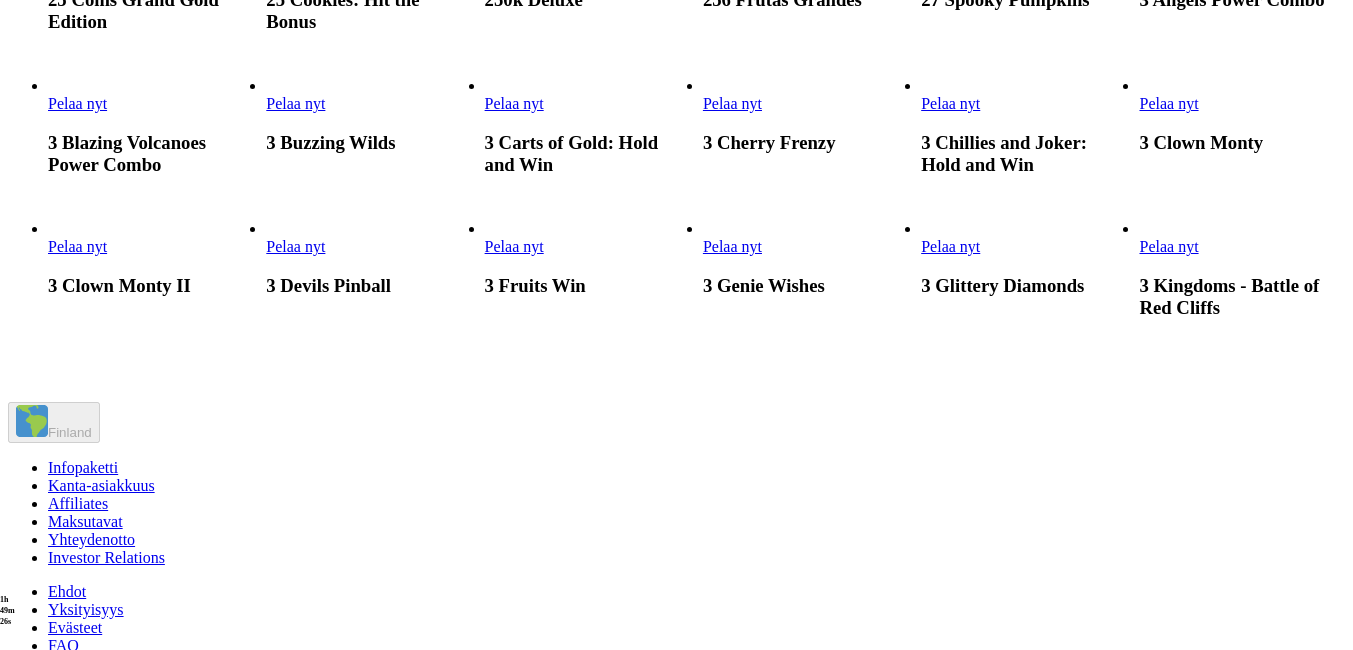 click on "Pelaa nyt" at bounding box center (514, -183) 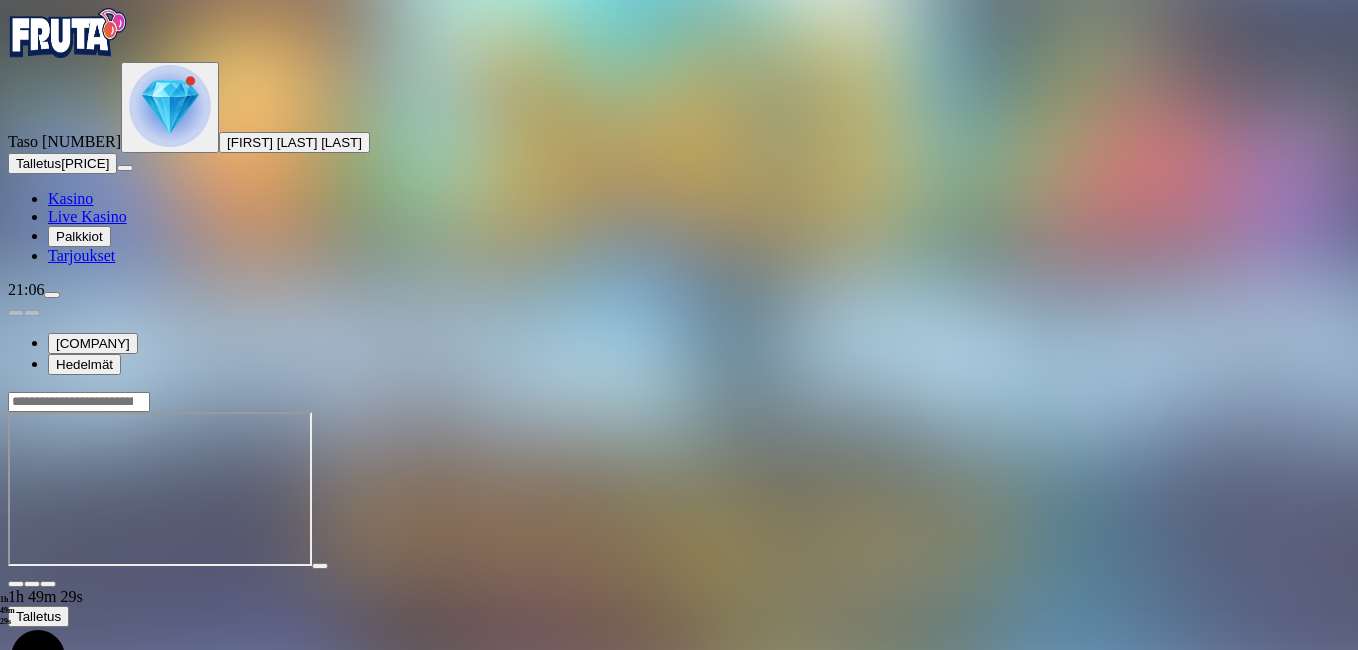 click at bounding box center (48, 584) 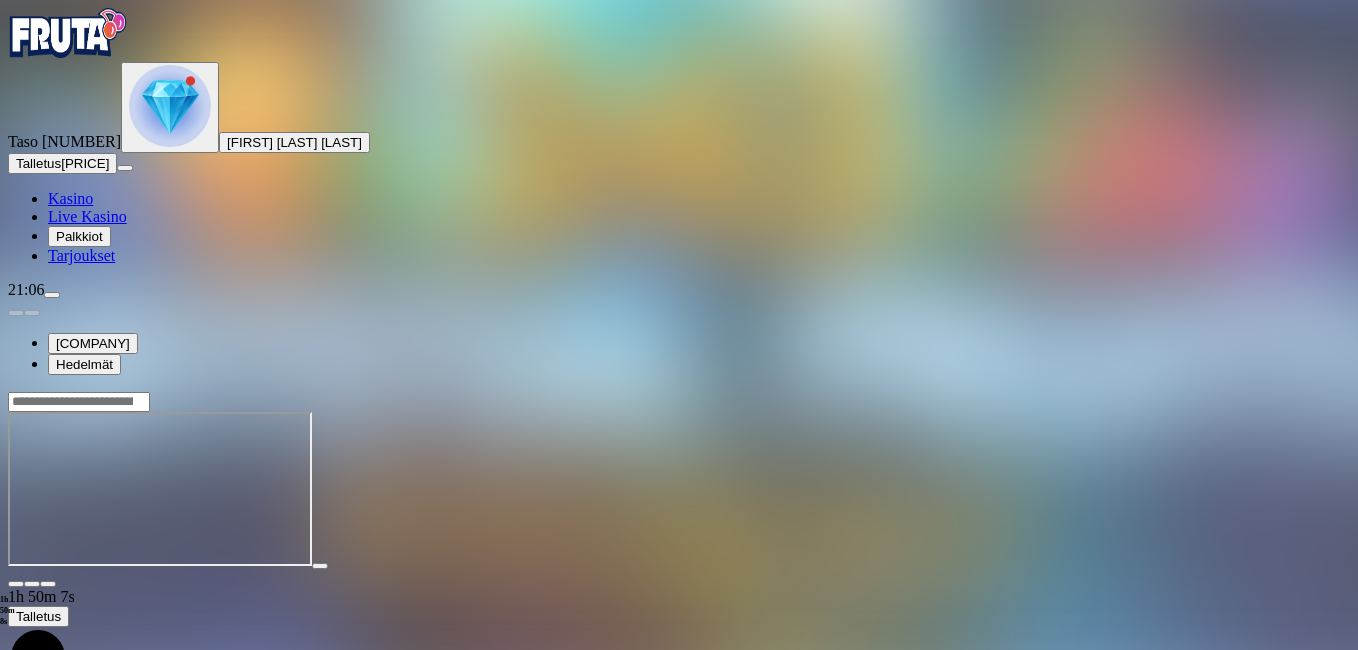 click at bounding box center (16, 584) 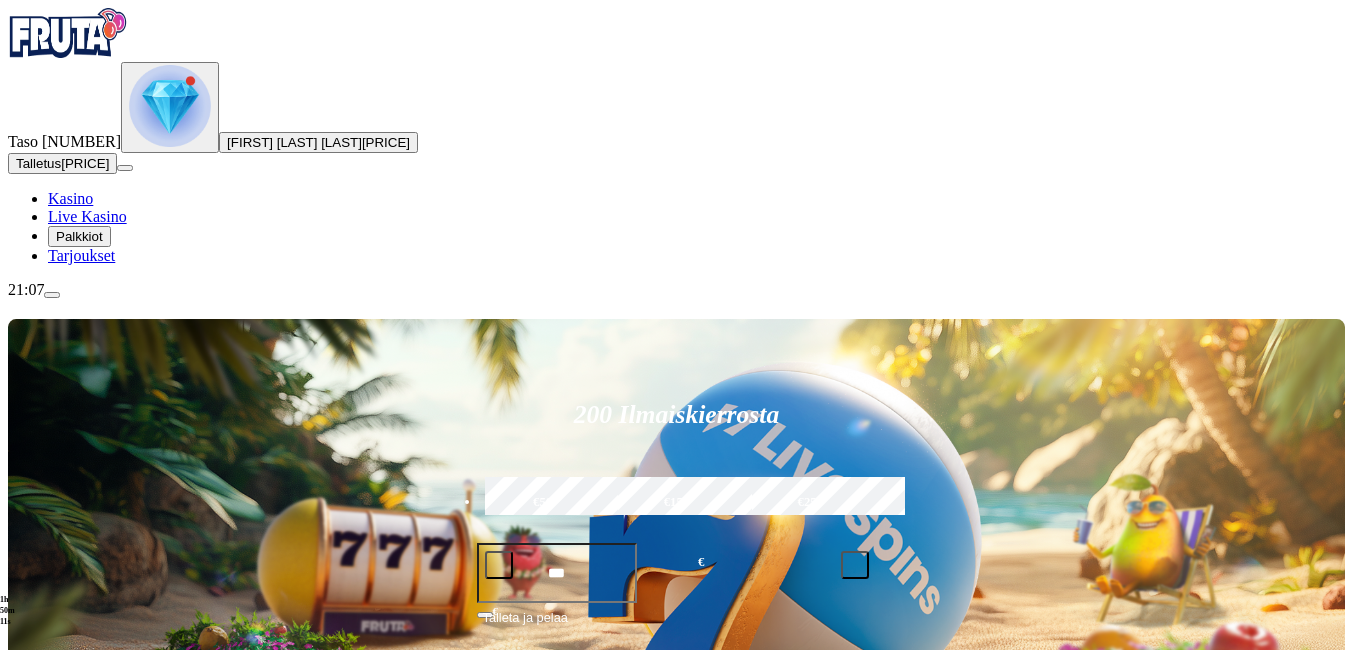 click at bounding box center (32, 790) 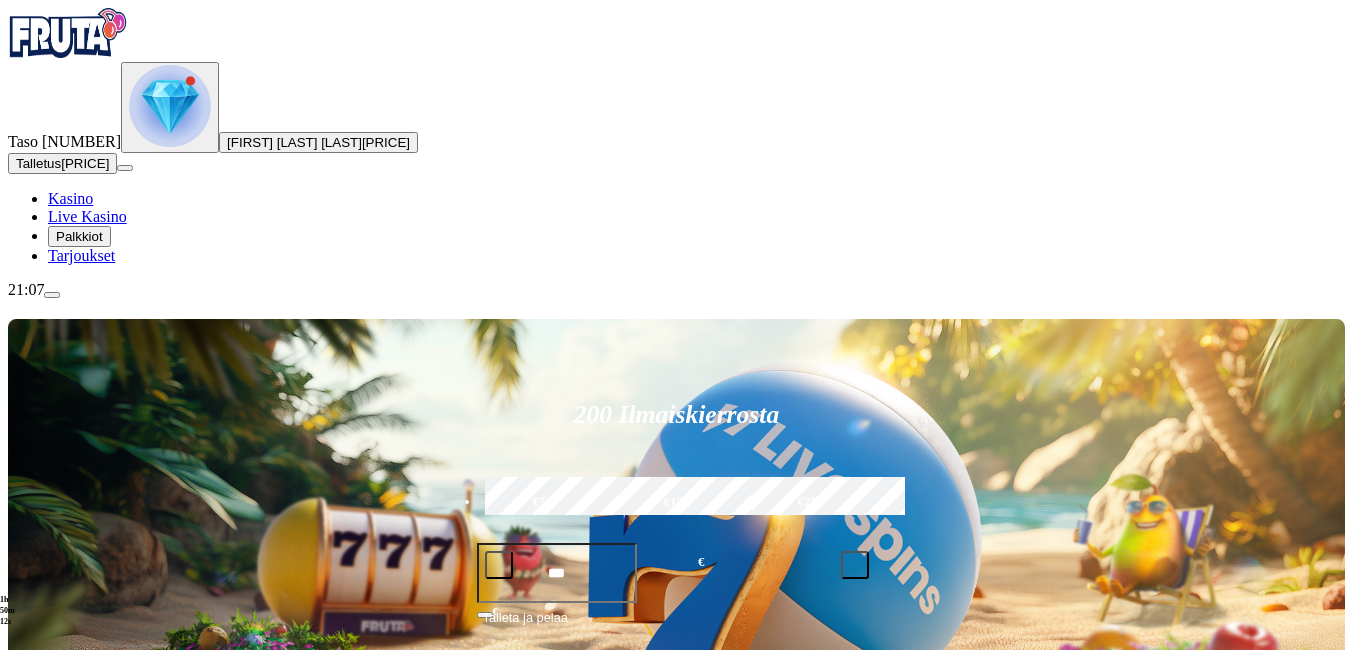 click on "Kaikki pelit" at bounding box center (-59, 908) 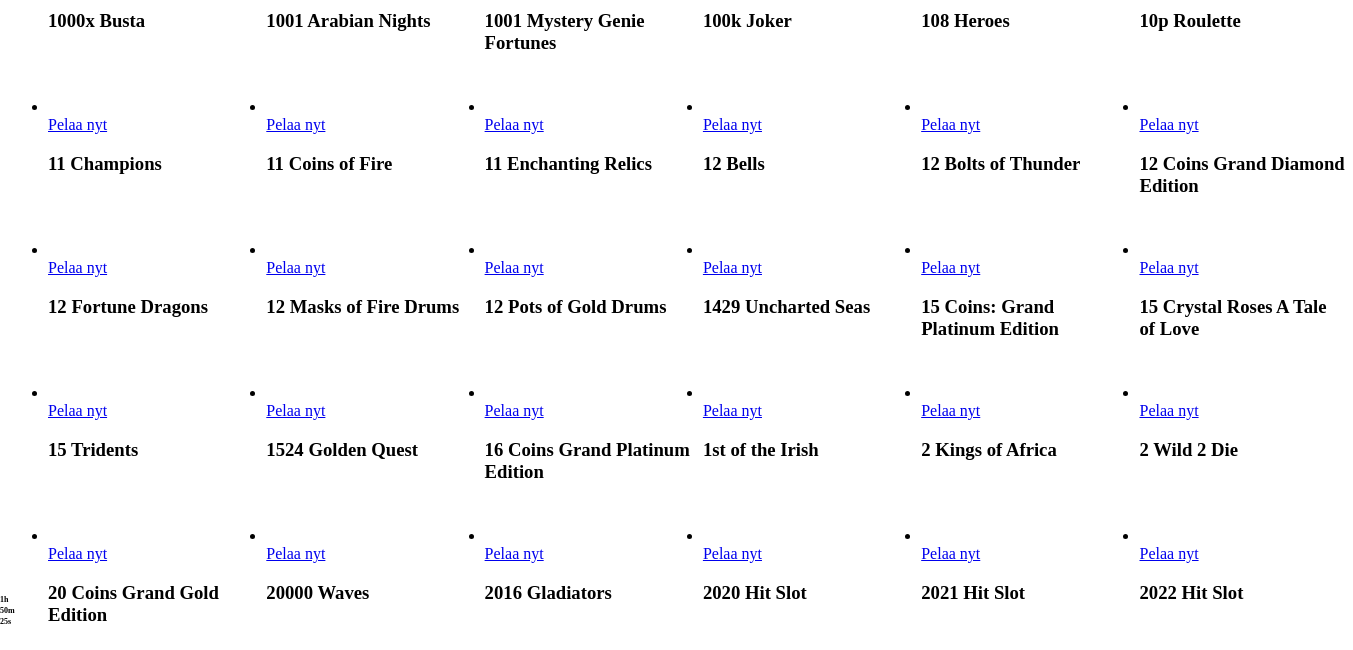 scroll, scrollTop: 1600, scrollLeft: 0, axis: vertical 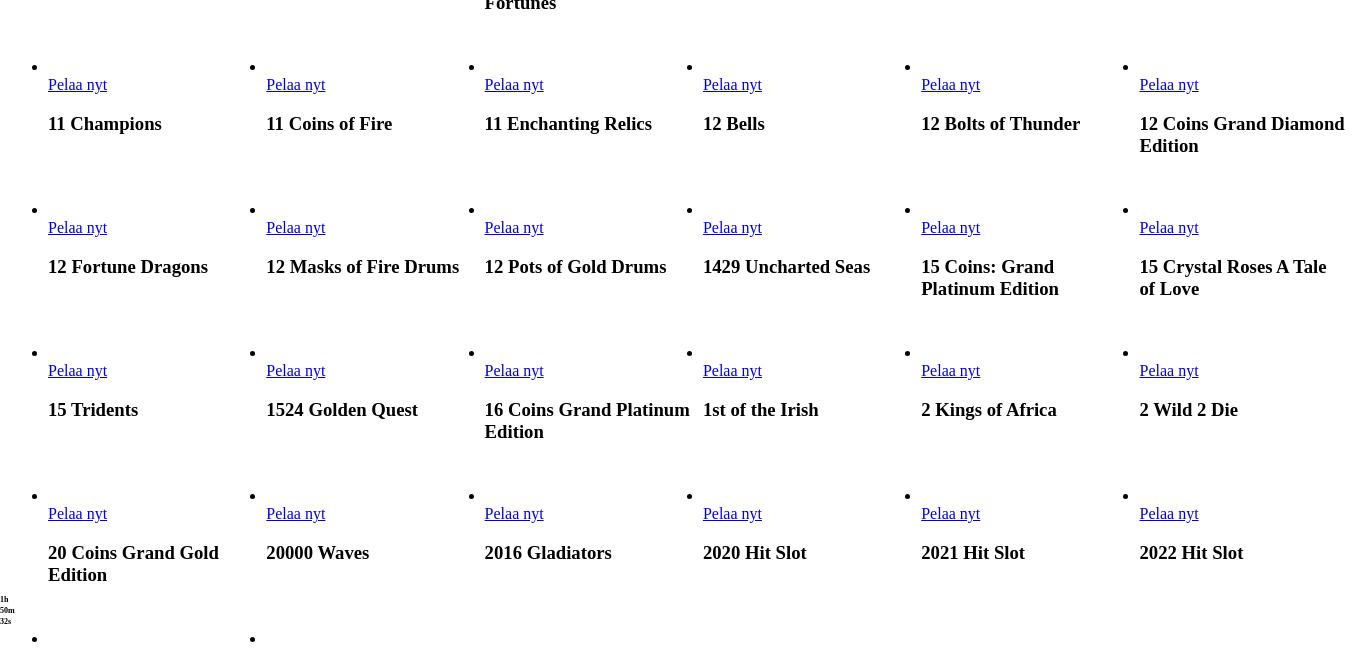 click at bounding box center (703, 94) 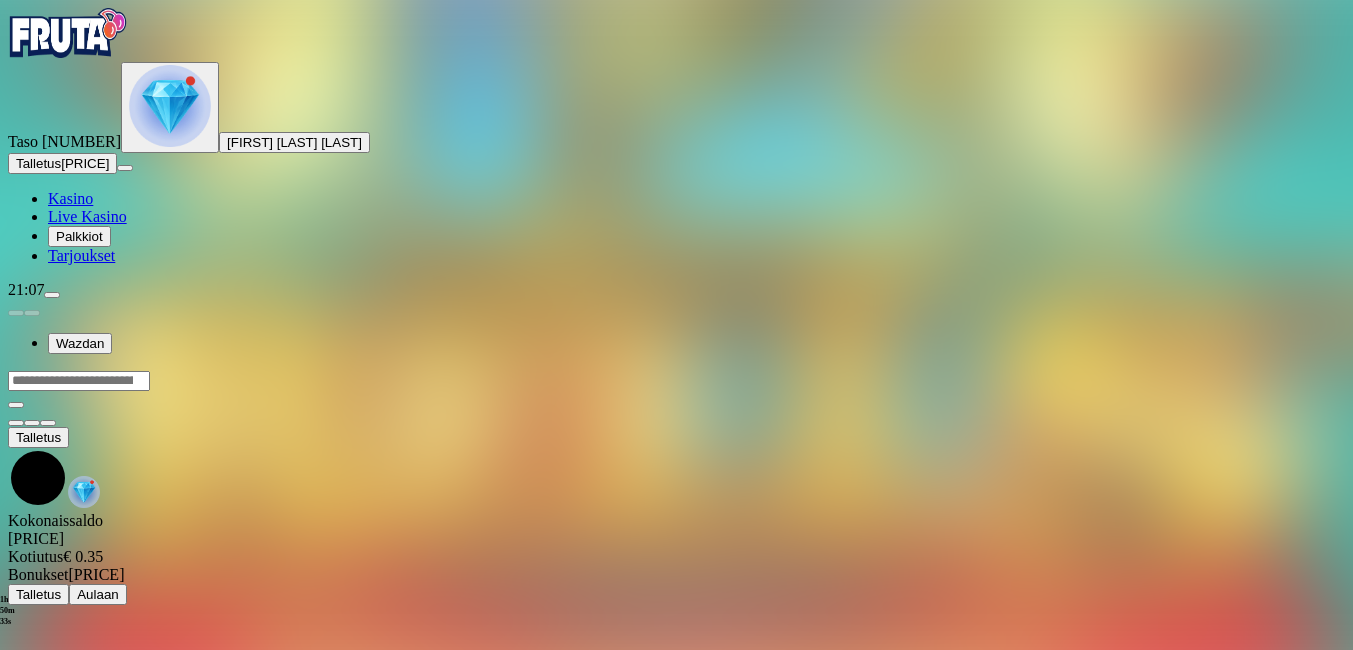 scroll, scrollTop: 0, scrollLeft: 0, axis: both 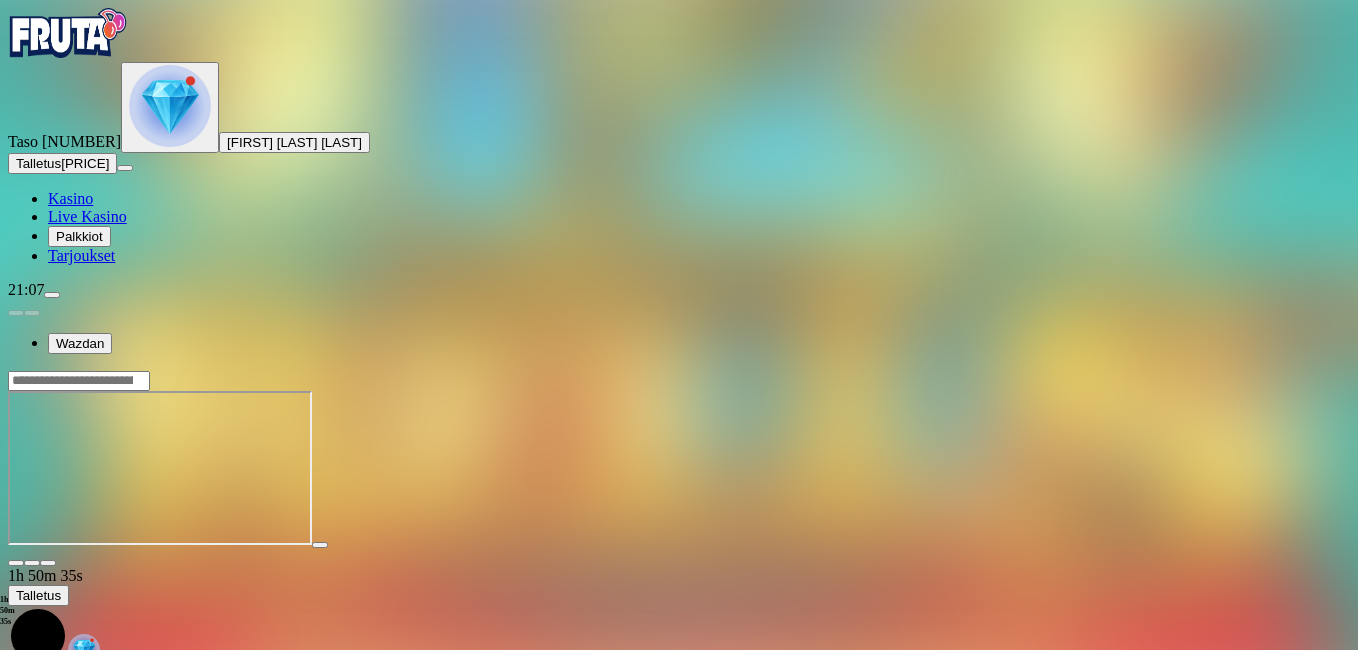 click at bounding box center (48, 563) 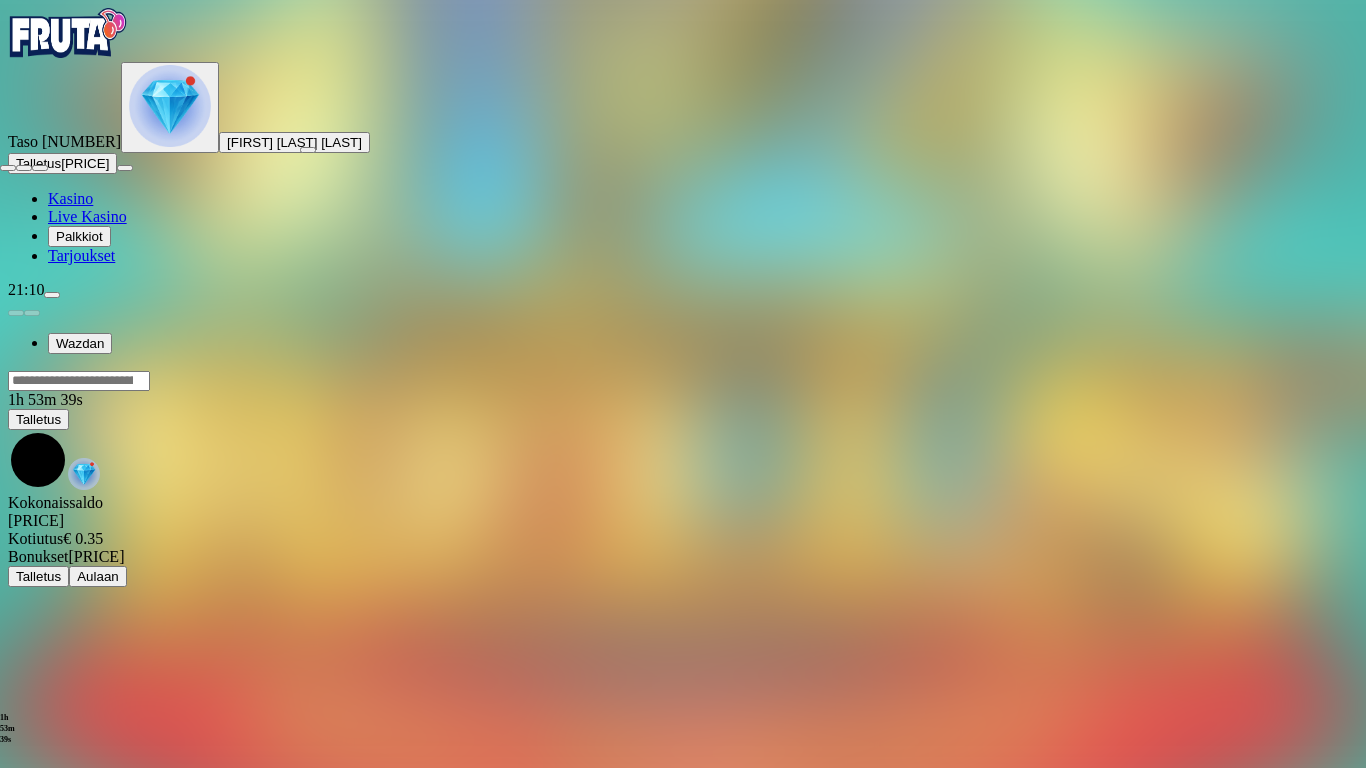 click at bounding box center [8, 168] 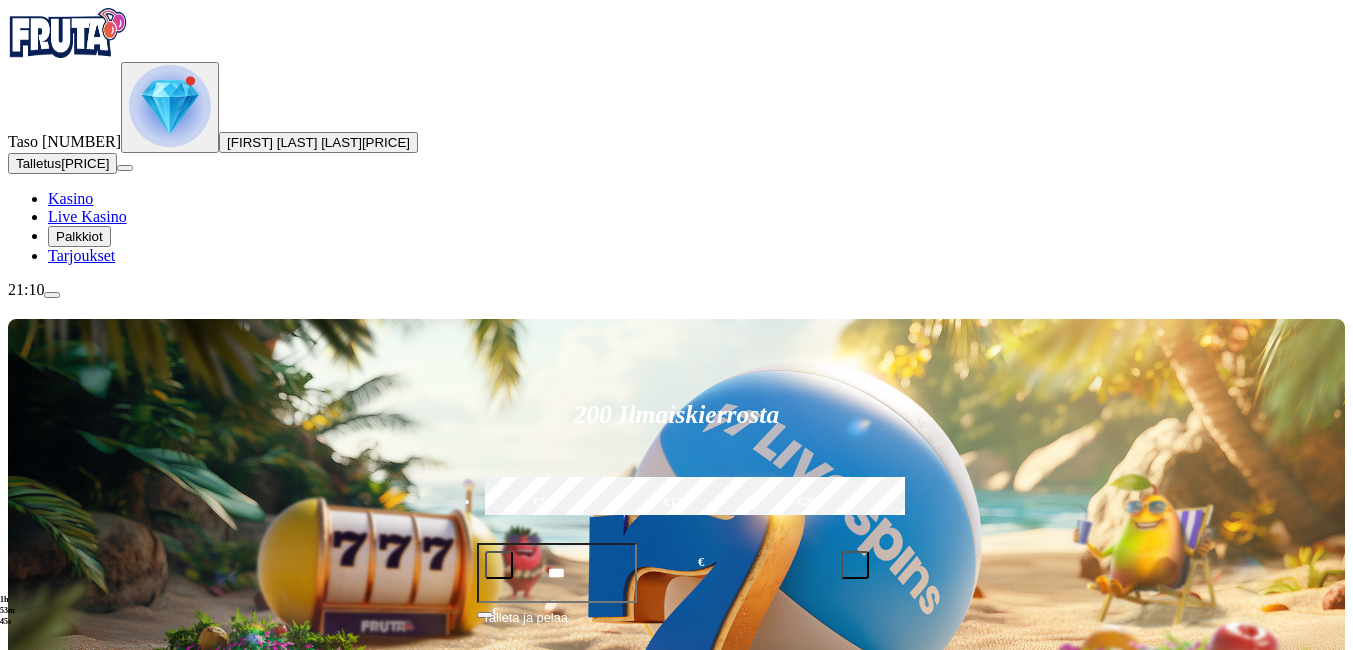 click at bounding box center [32, 790] 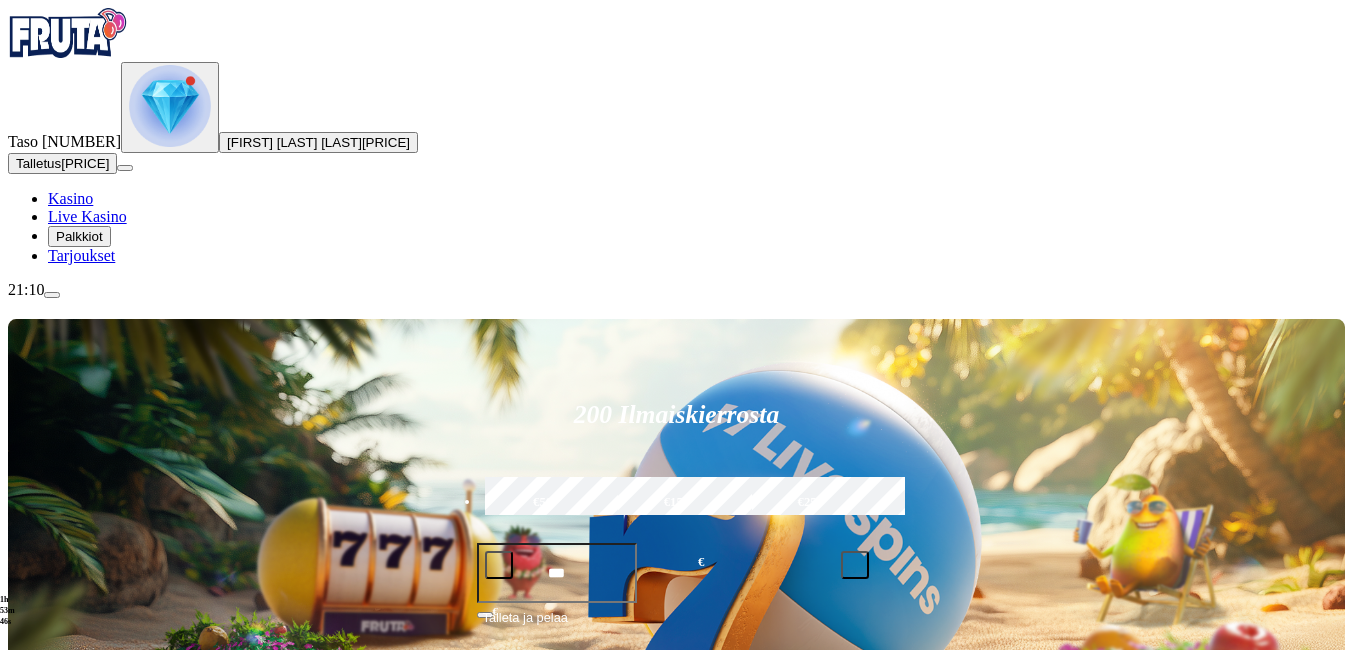click on "Kaikki pelit" at bounding box center (-59, 908) 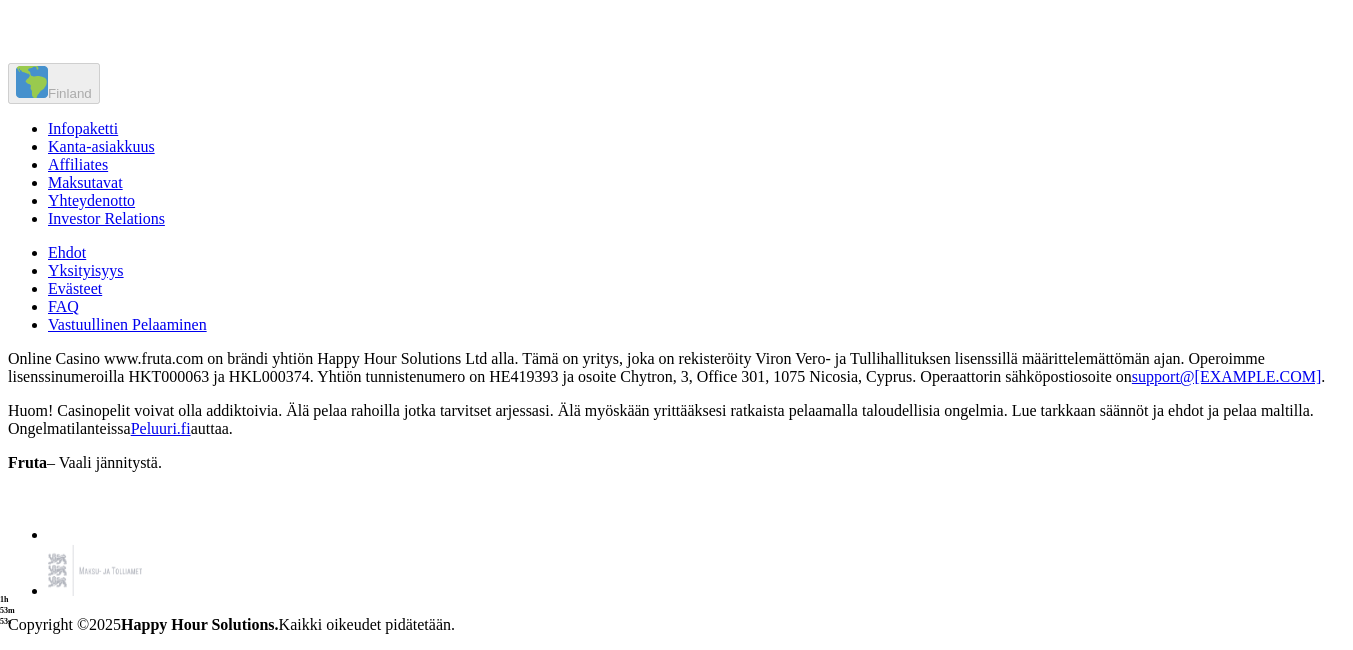 scroll, scrollTop: 4640, scrollLeft: 0, axis: vertical 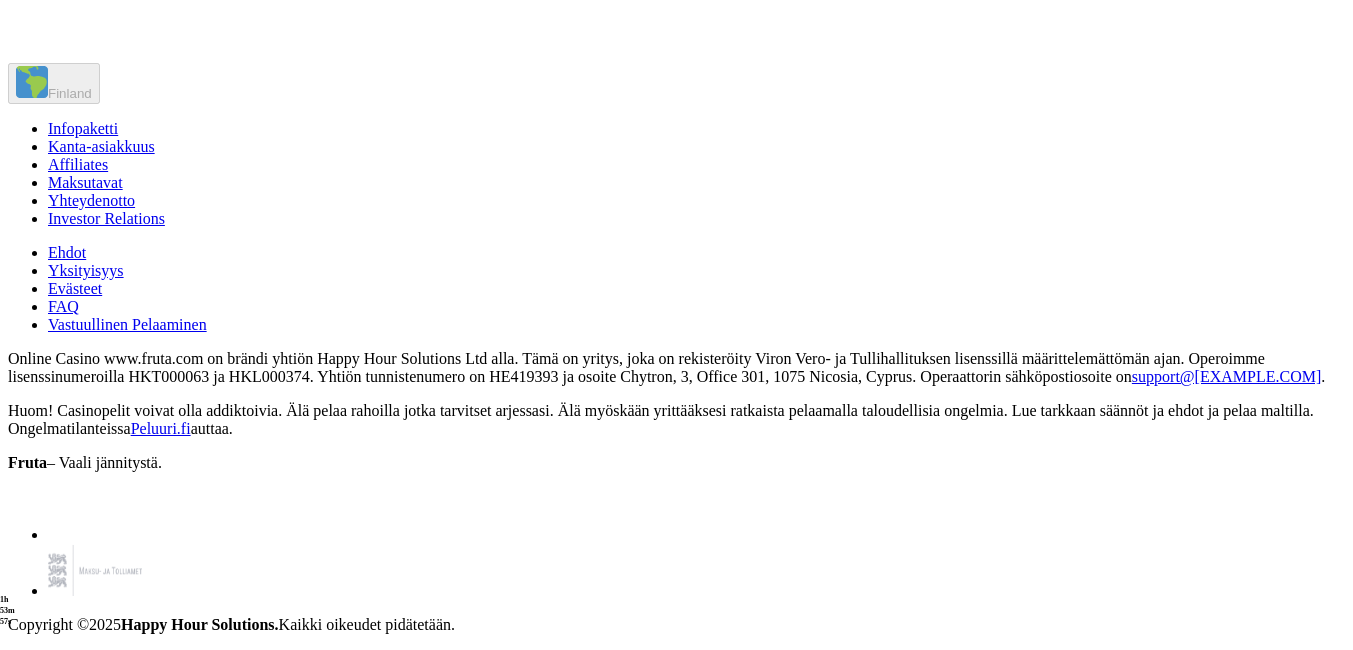click on "Pelaa nyt" at bounding box center (950, -620) 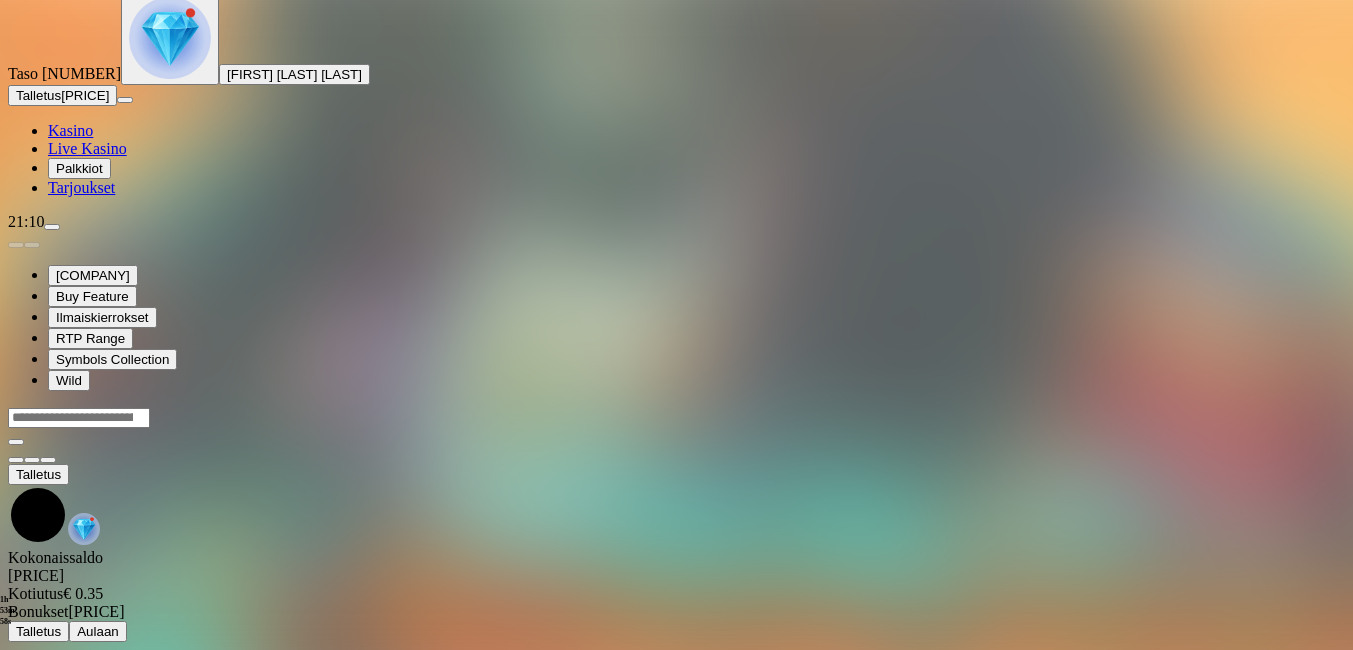 scroll, scrollTop: 0, scrollLeft: 0, axis: both 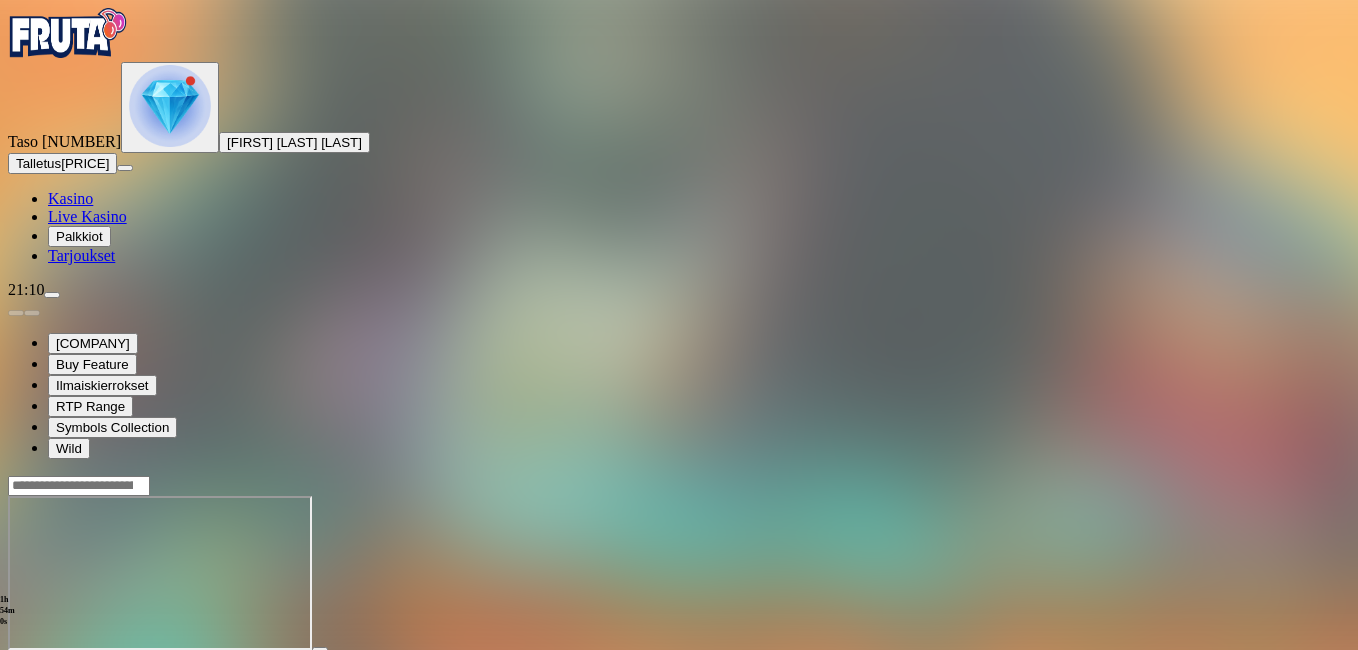 click at bounding box center (48, 668) 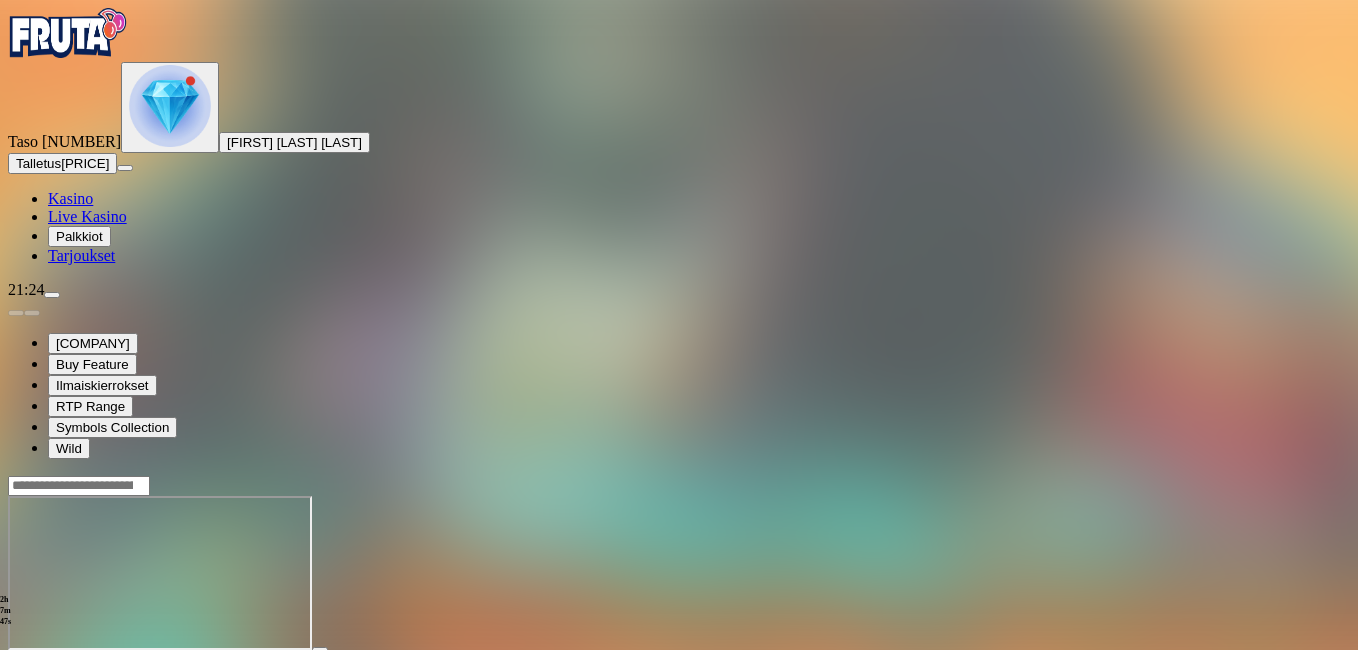 click at bounding box center [679, 575] 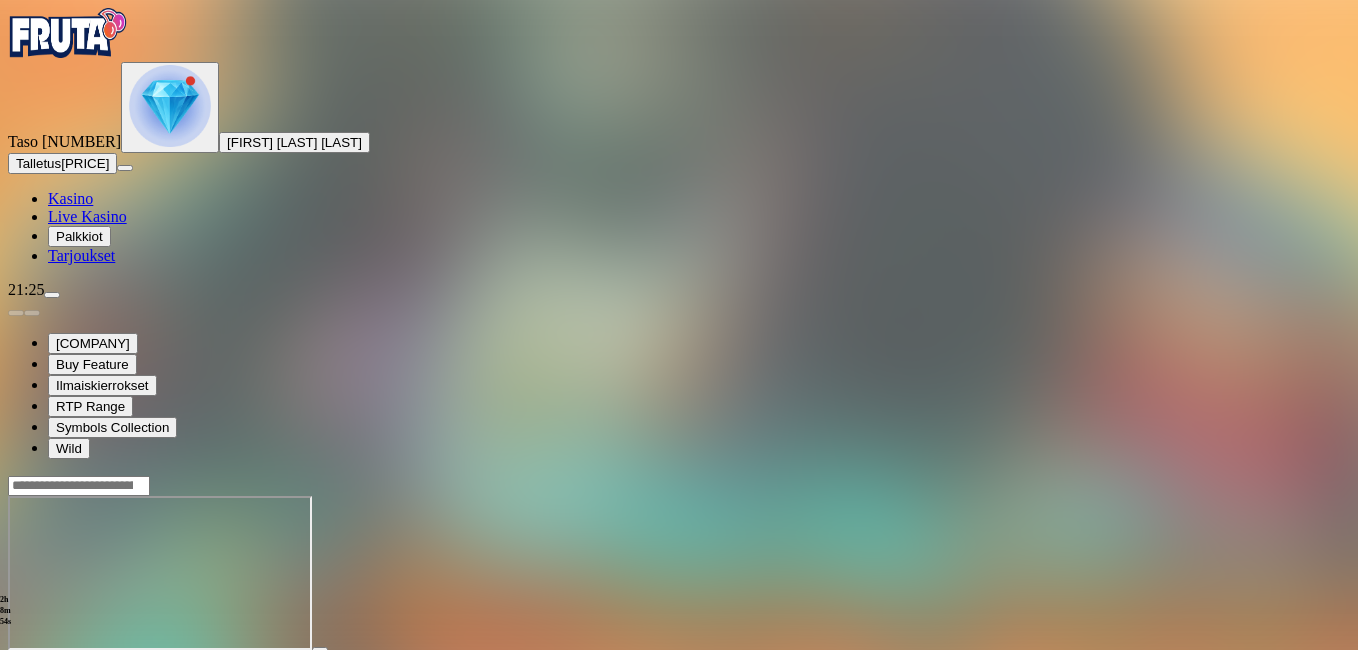 click at bounding box center [16, 668] 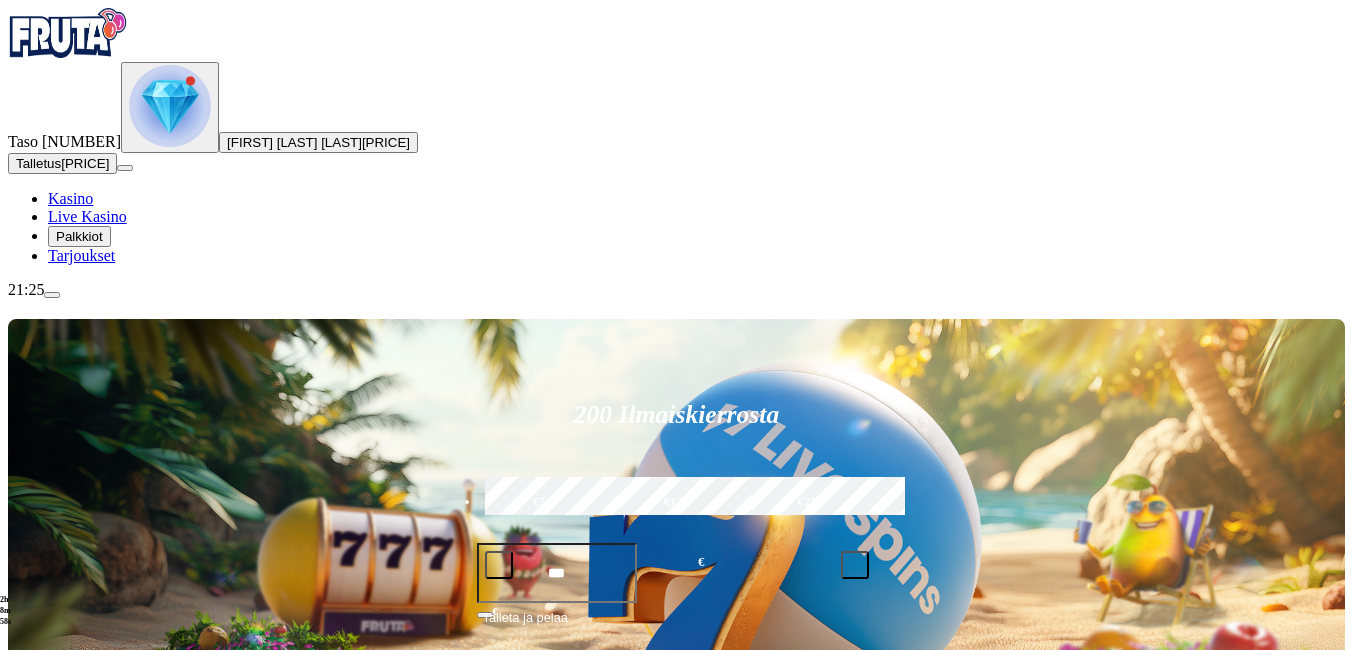 click at bounding box center [32, 790] 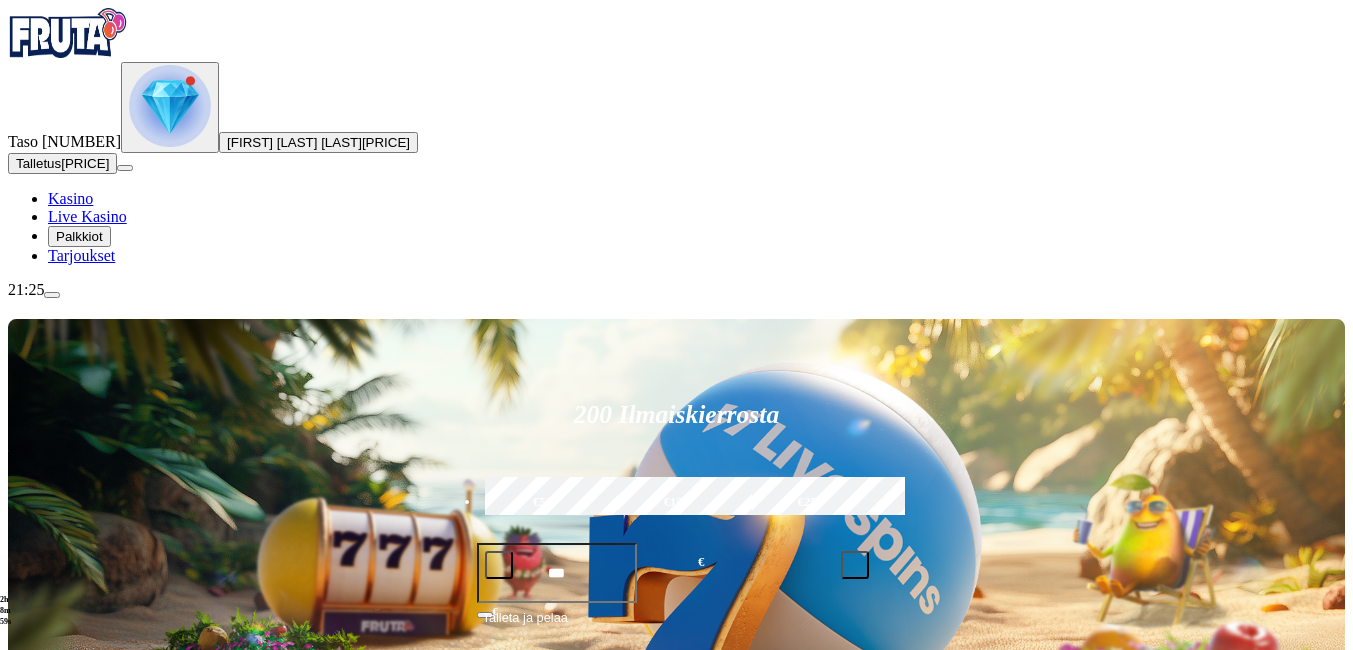 click on "Kaikki pelit" at bounding box center (-59, 908) 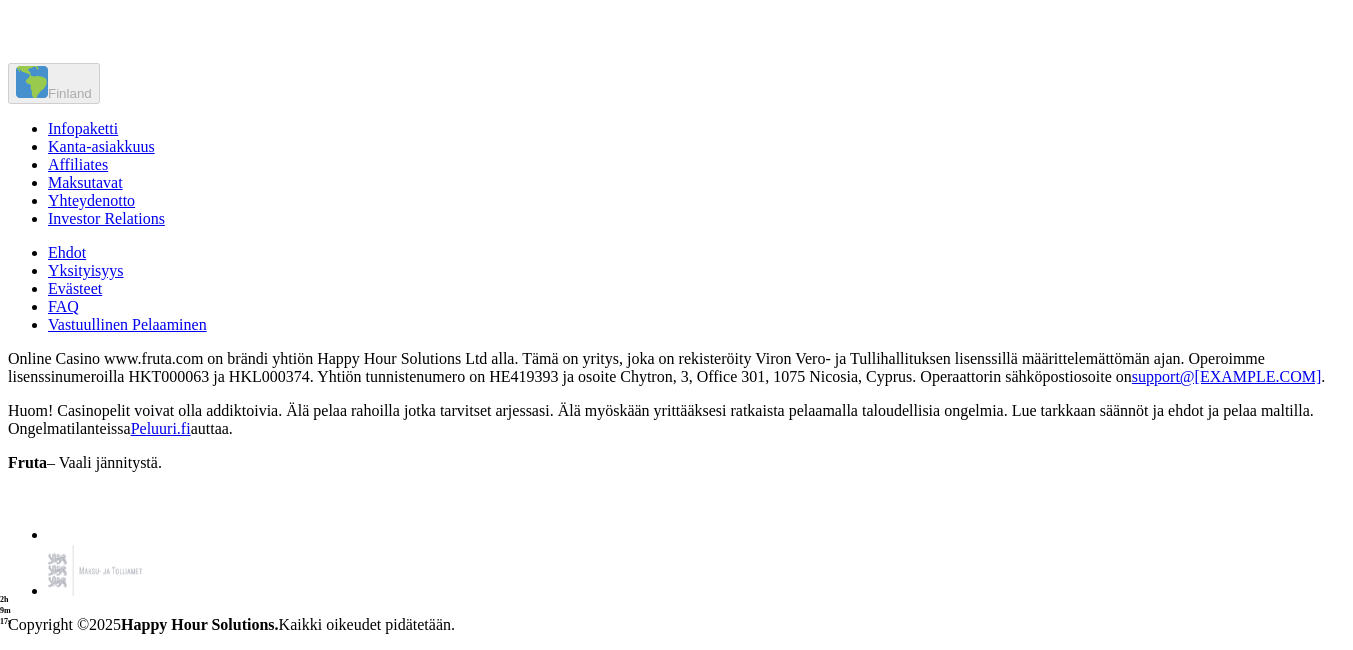 scroll, scrollTop: 5114, scrollLeft: 0, axis: vertical 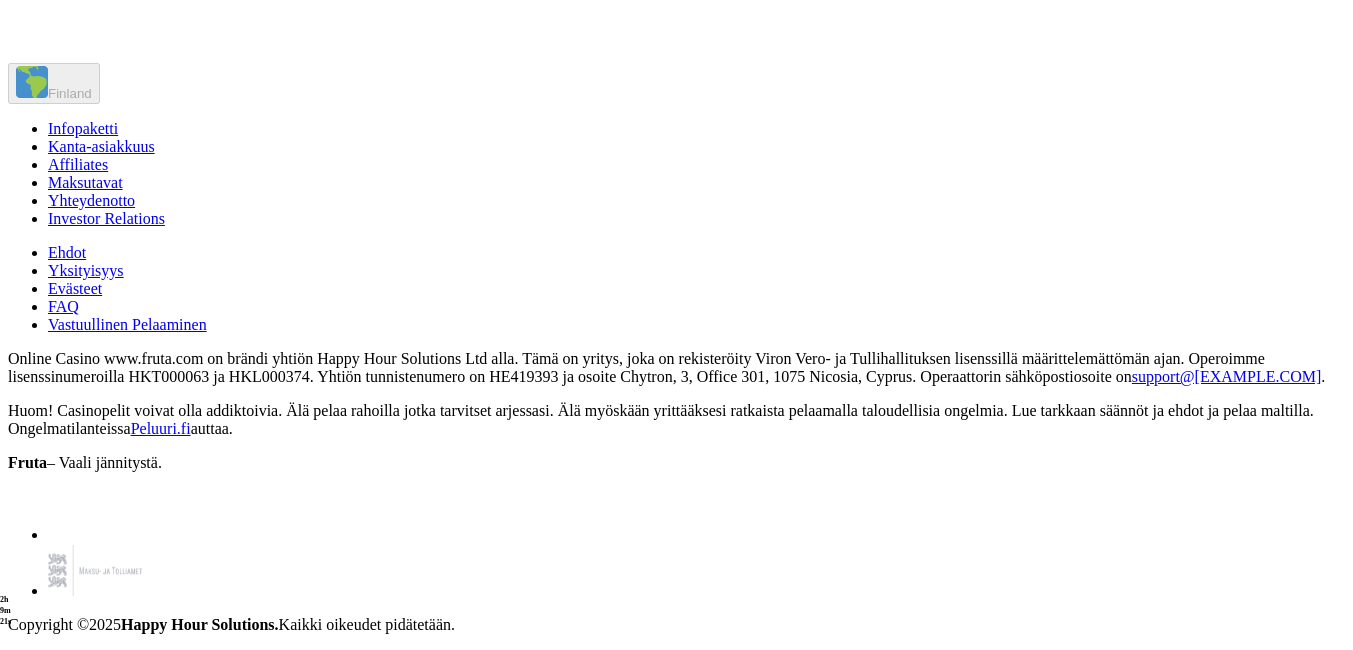 click on "Pelaa nyt" at bounding box center (514, -477) 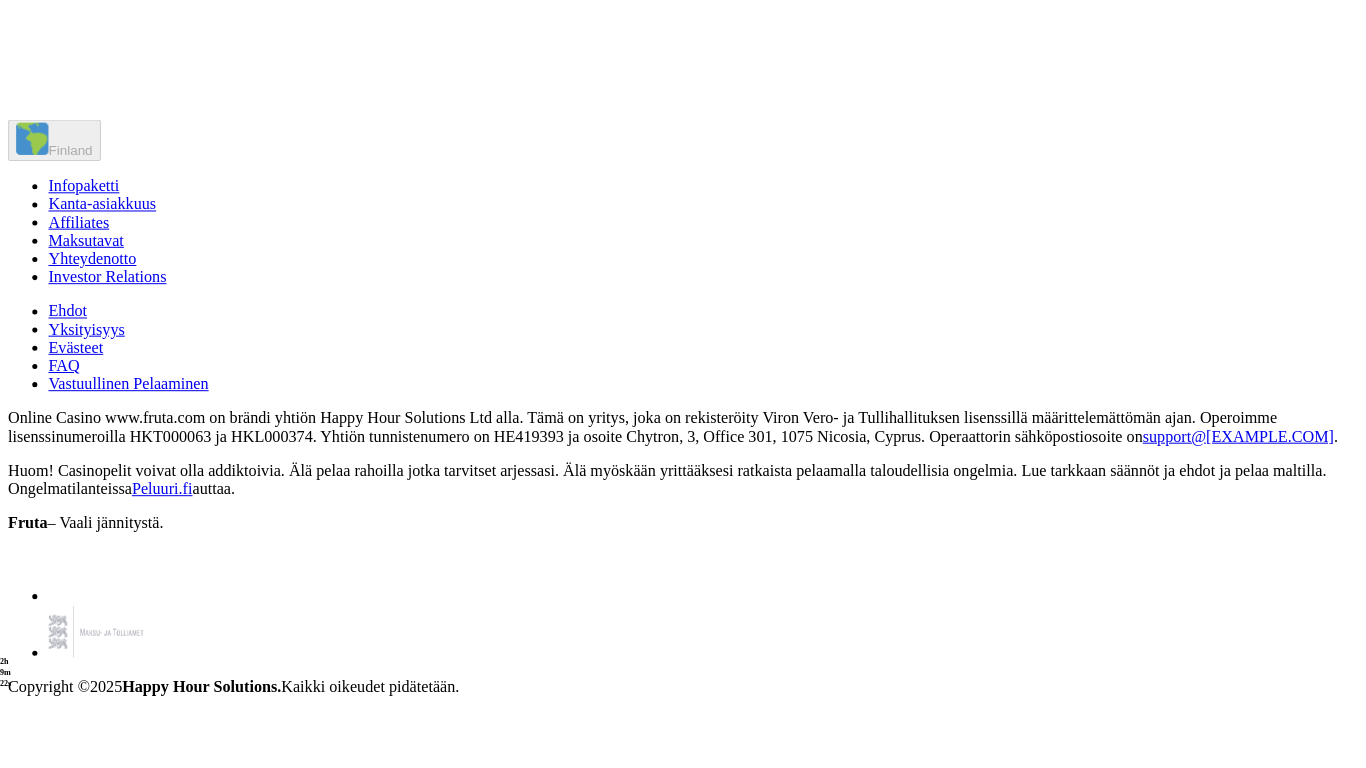 scroll, scrollTop: 0, scrollLeft: 0, axis: both 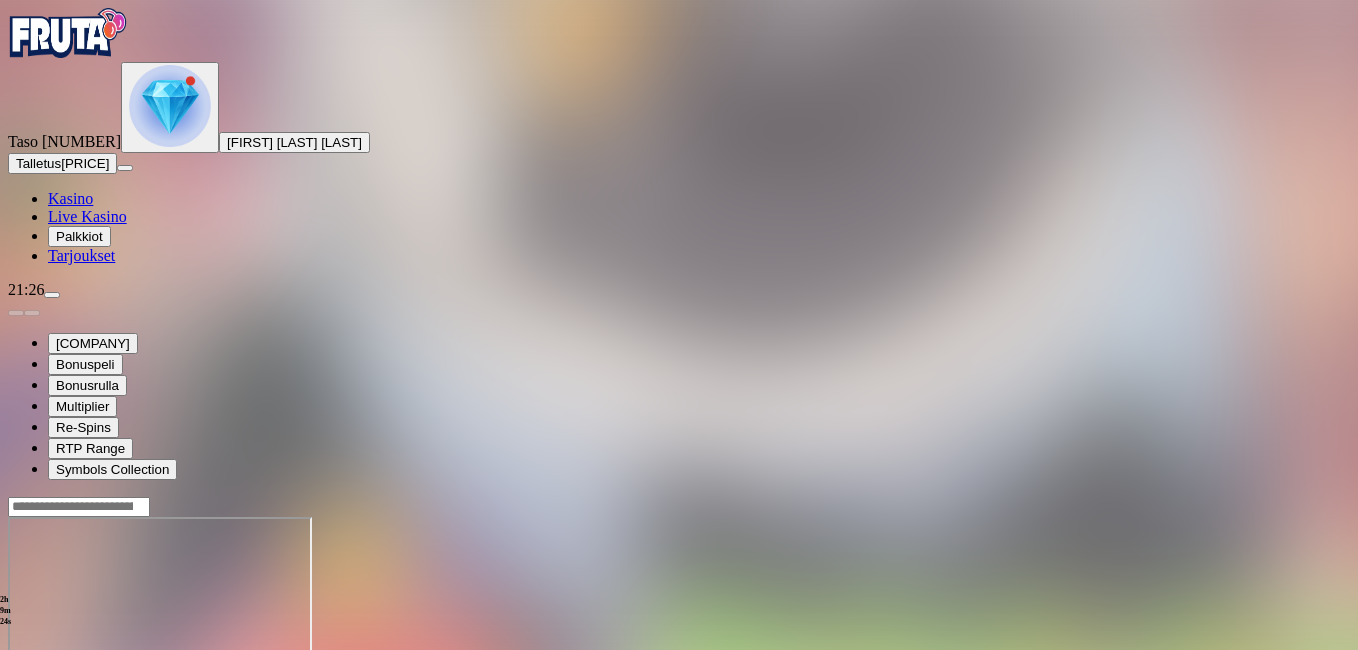 click at bounding box center [48, 689] 